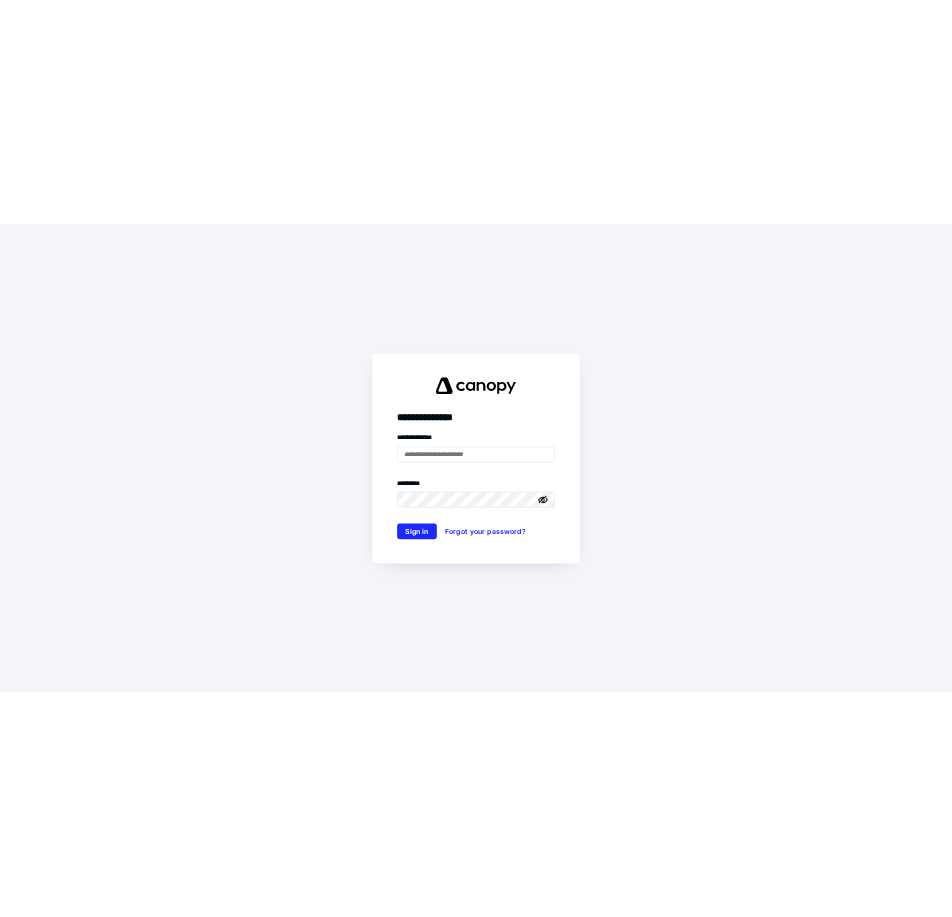 scroll, scrollTop: 0, scrollLeft: 0, axis: both 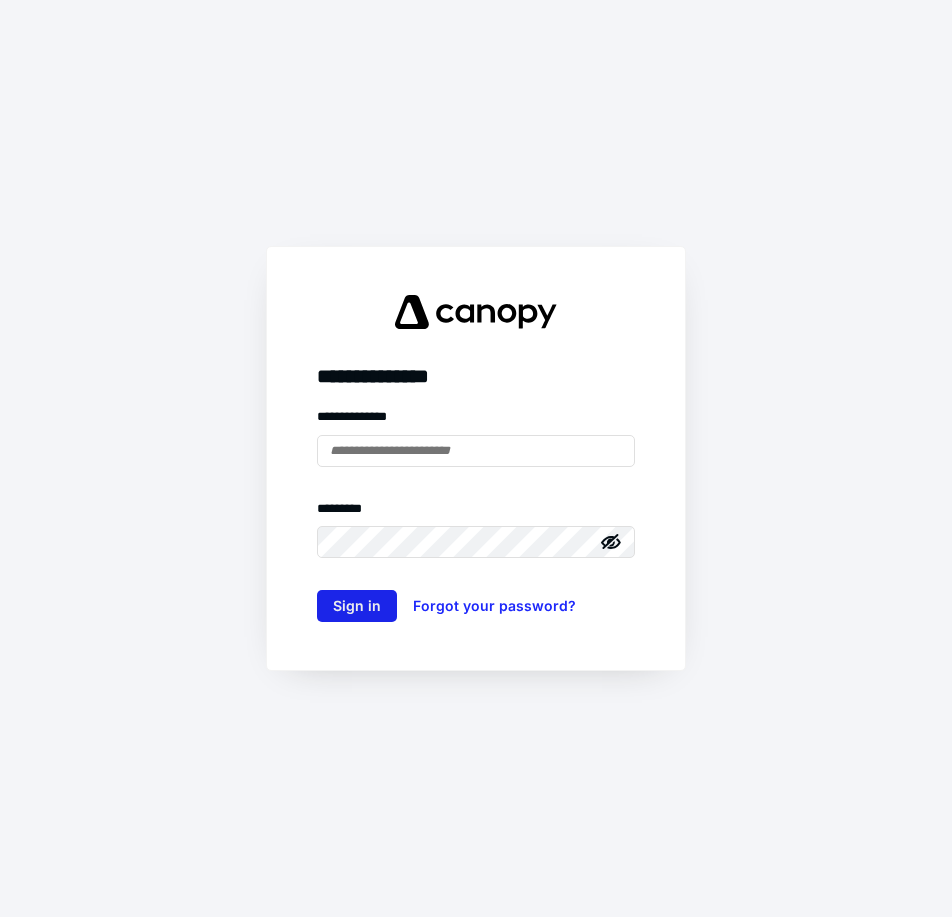 type on "**********" 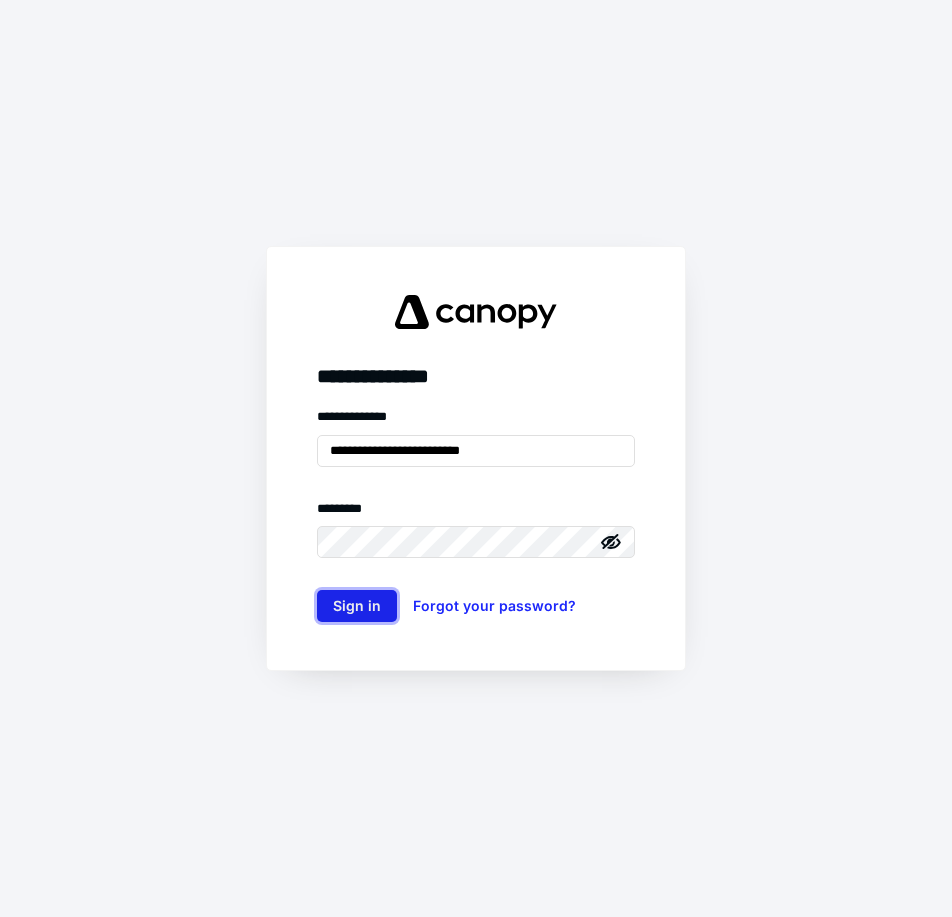 click on "Sign in" at bounding box center [357, 606] 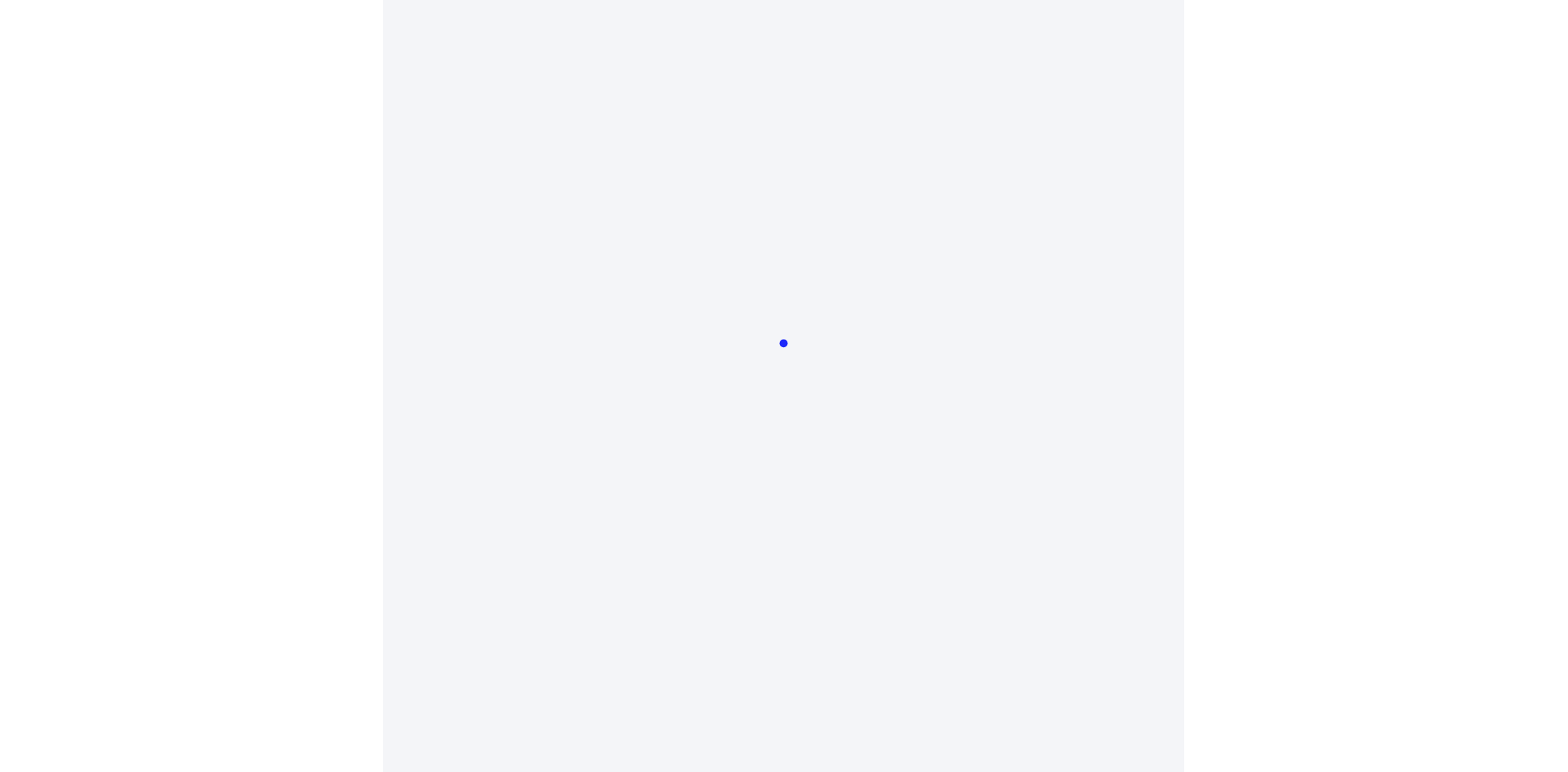 scroll, scrollTop: 0, scrollLeft: 0, axis: both 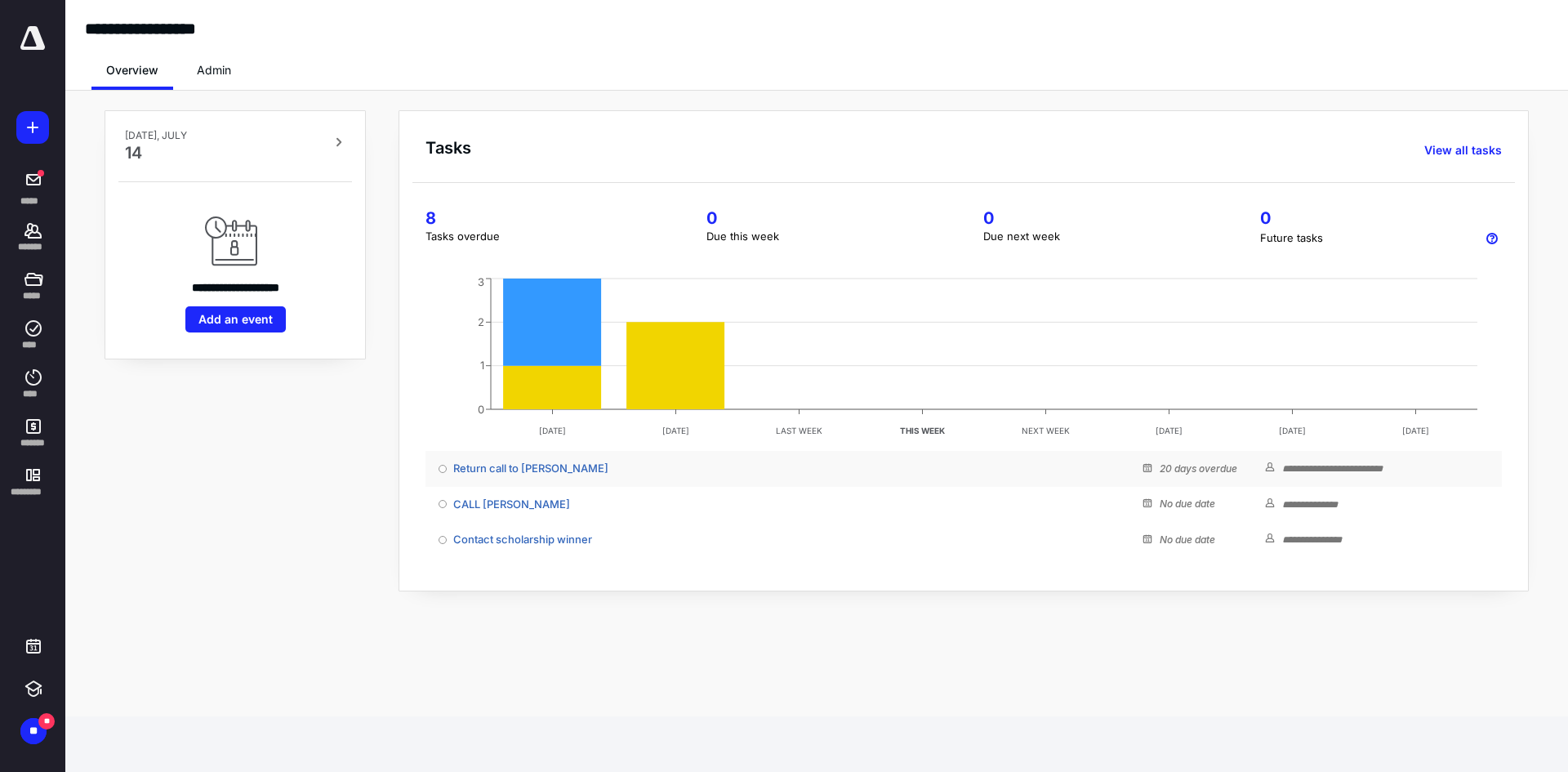 click at bounding box center (443, 469) 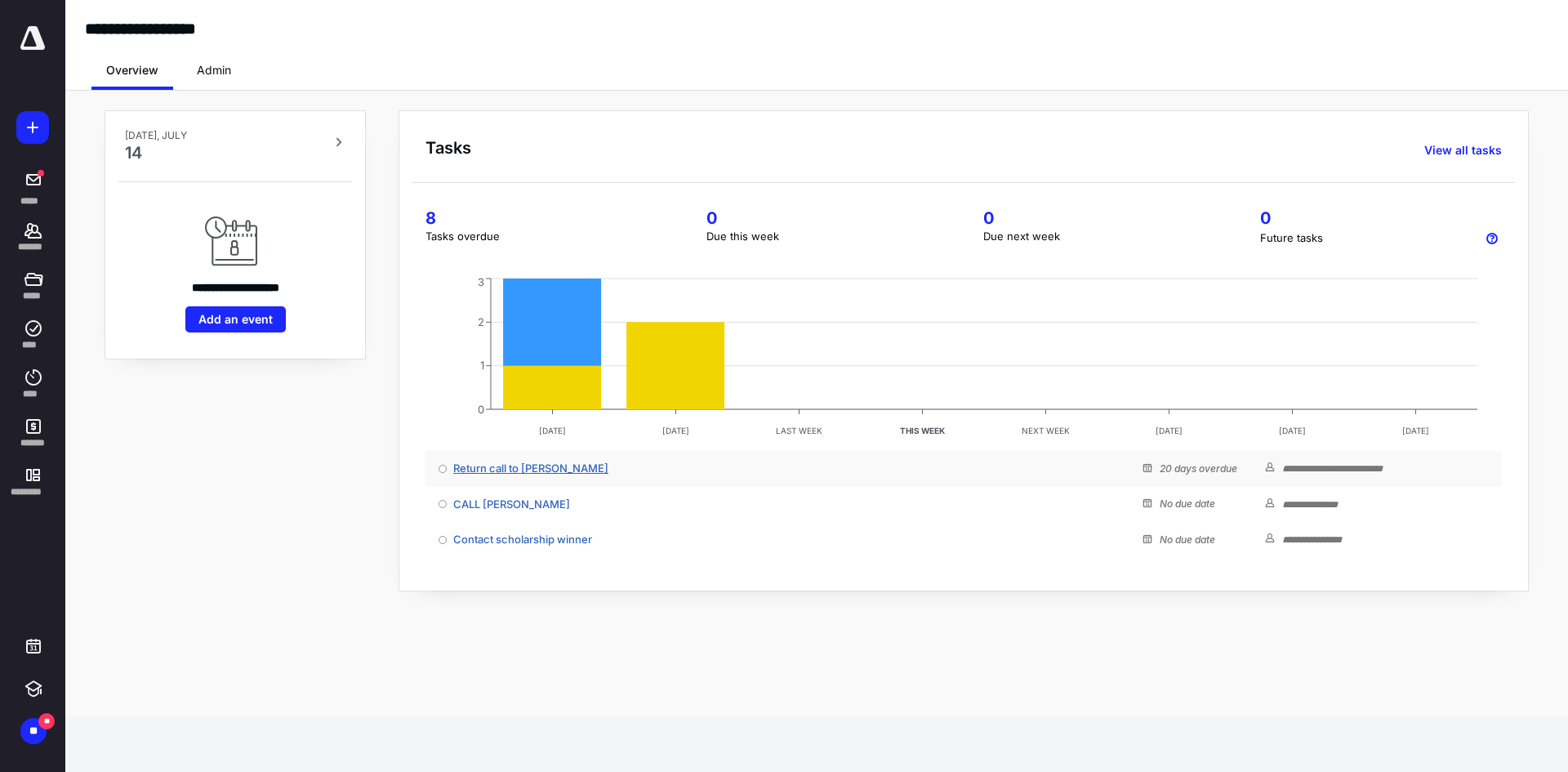 click on "Return call to [PERSON_NAME]" at bounding box center [531, 468] 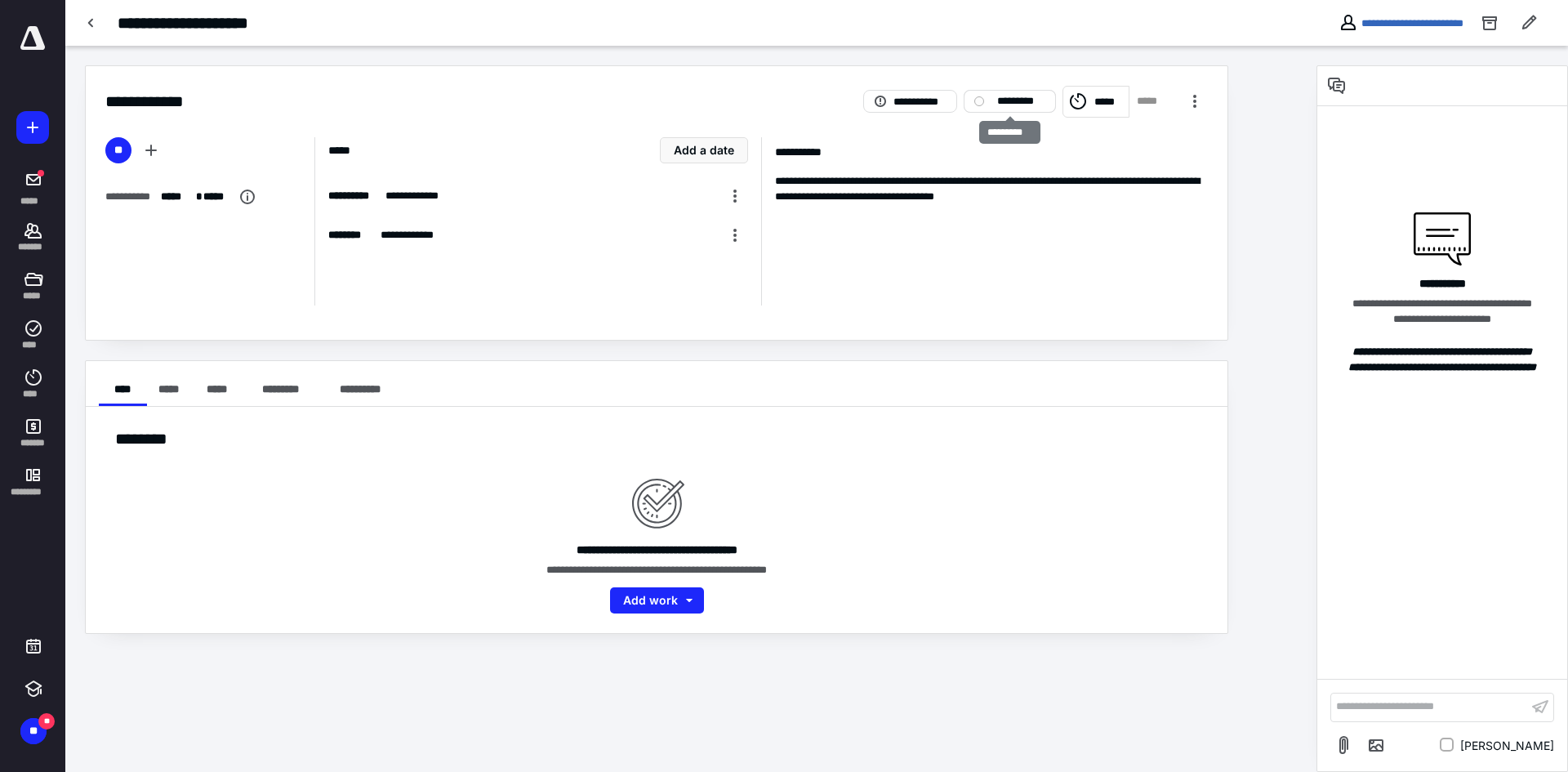 click on "*********" at bounding box center (1021, 101) 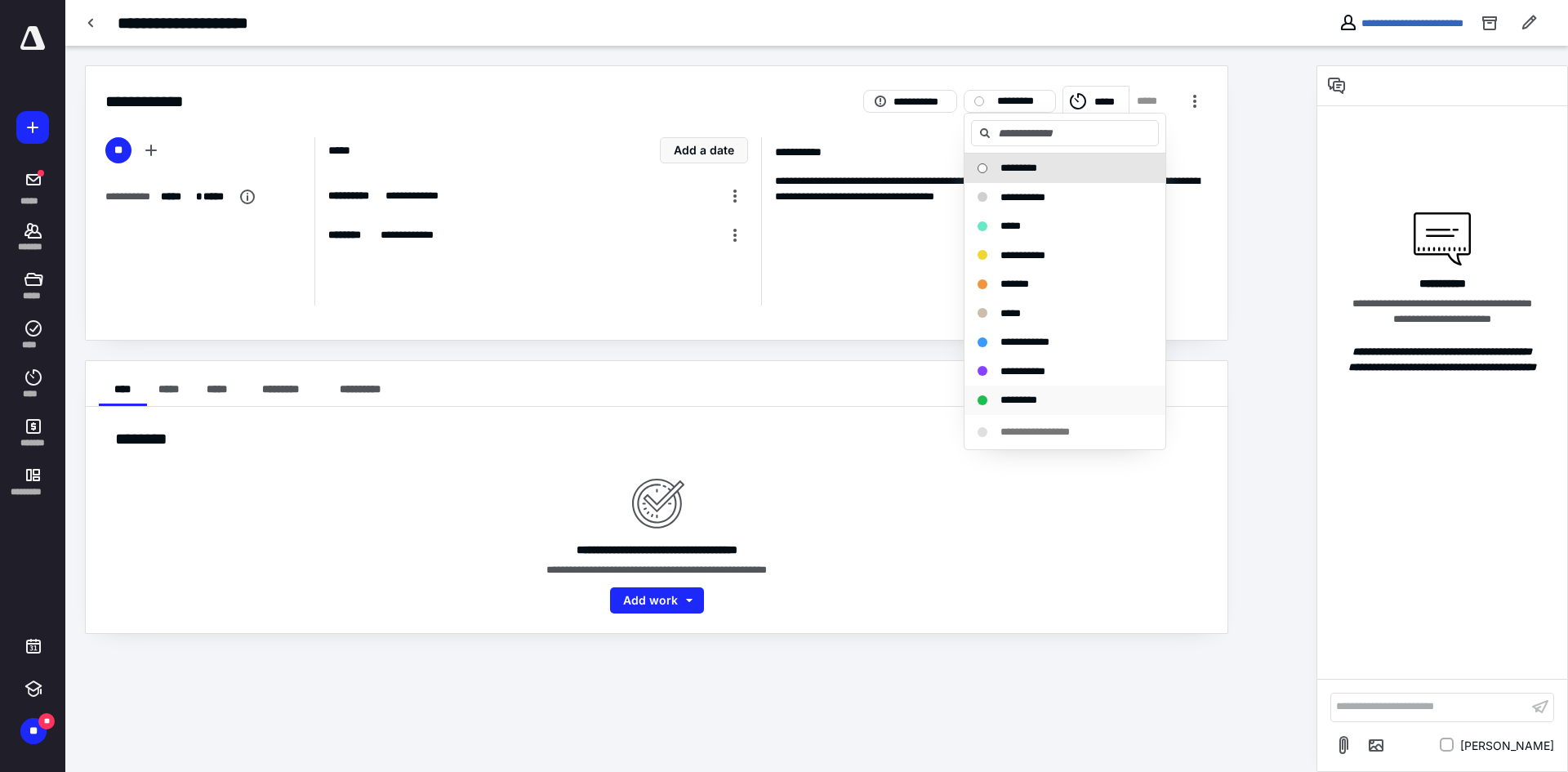 click on "*********" at bounding box center (1018, 400) 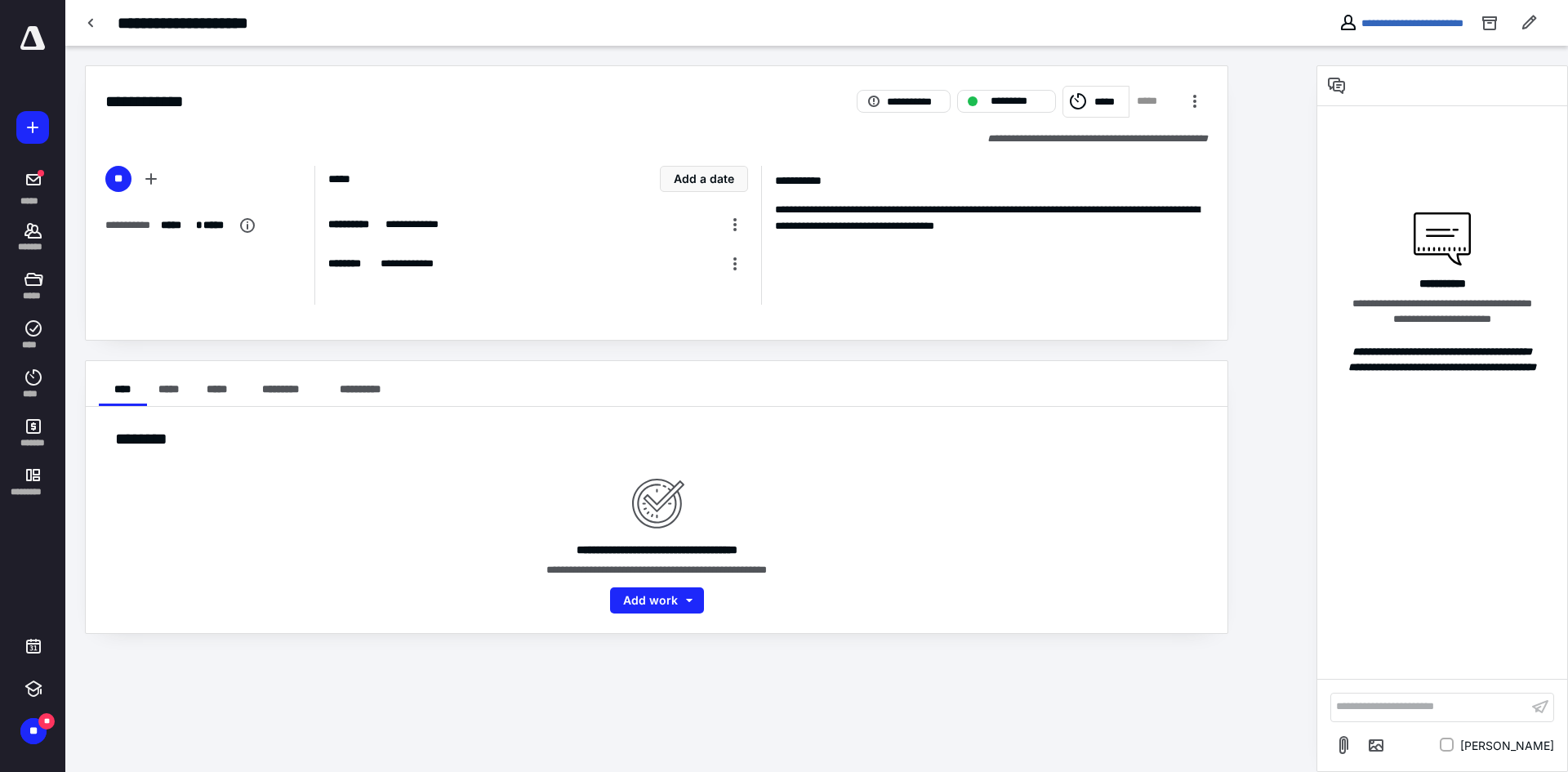 click at bounding box center (33, 38) 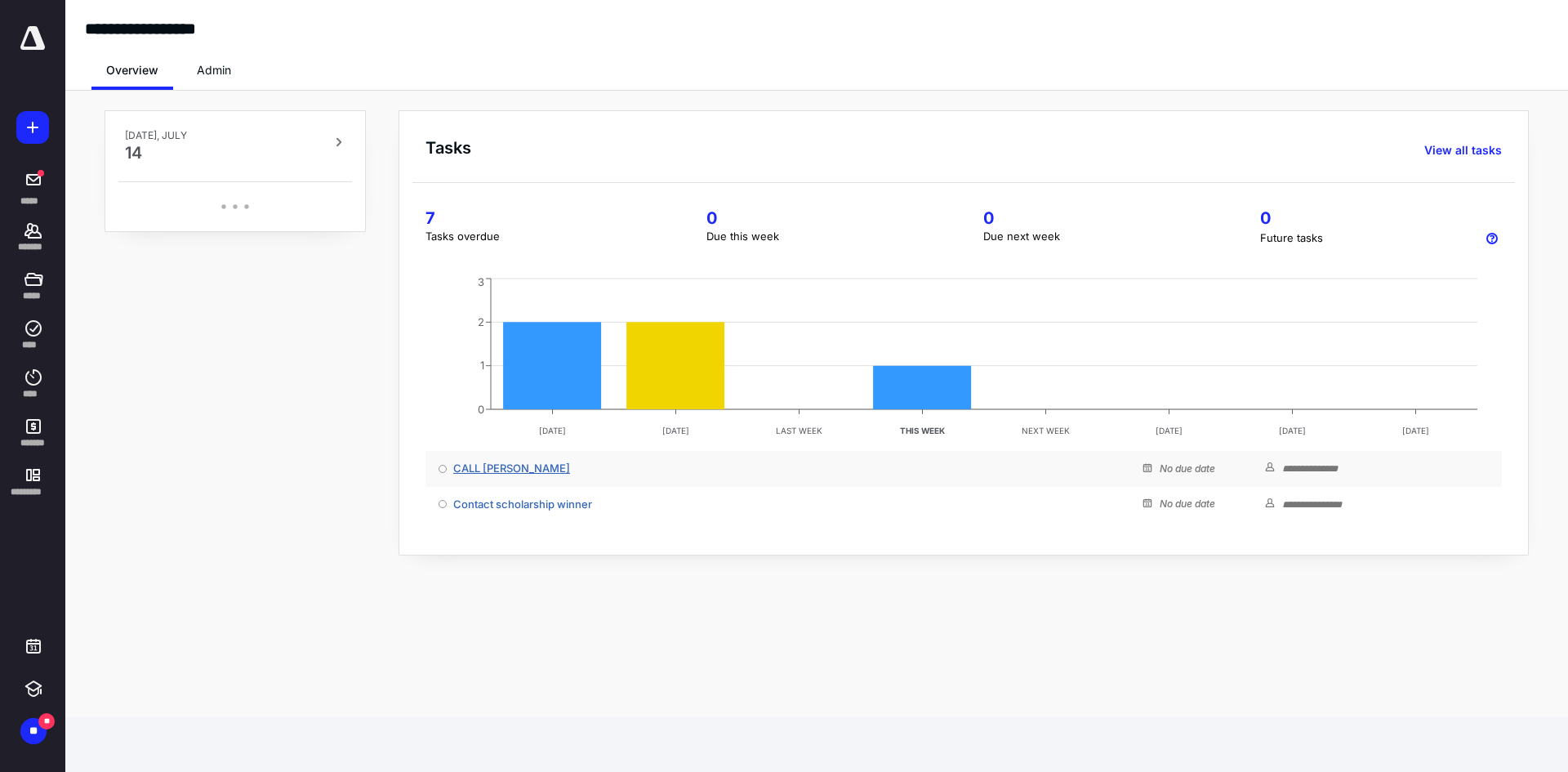 click on "CALL MARK NATELSON" at bounding box center (511, 468) 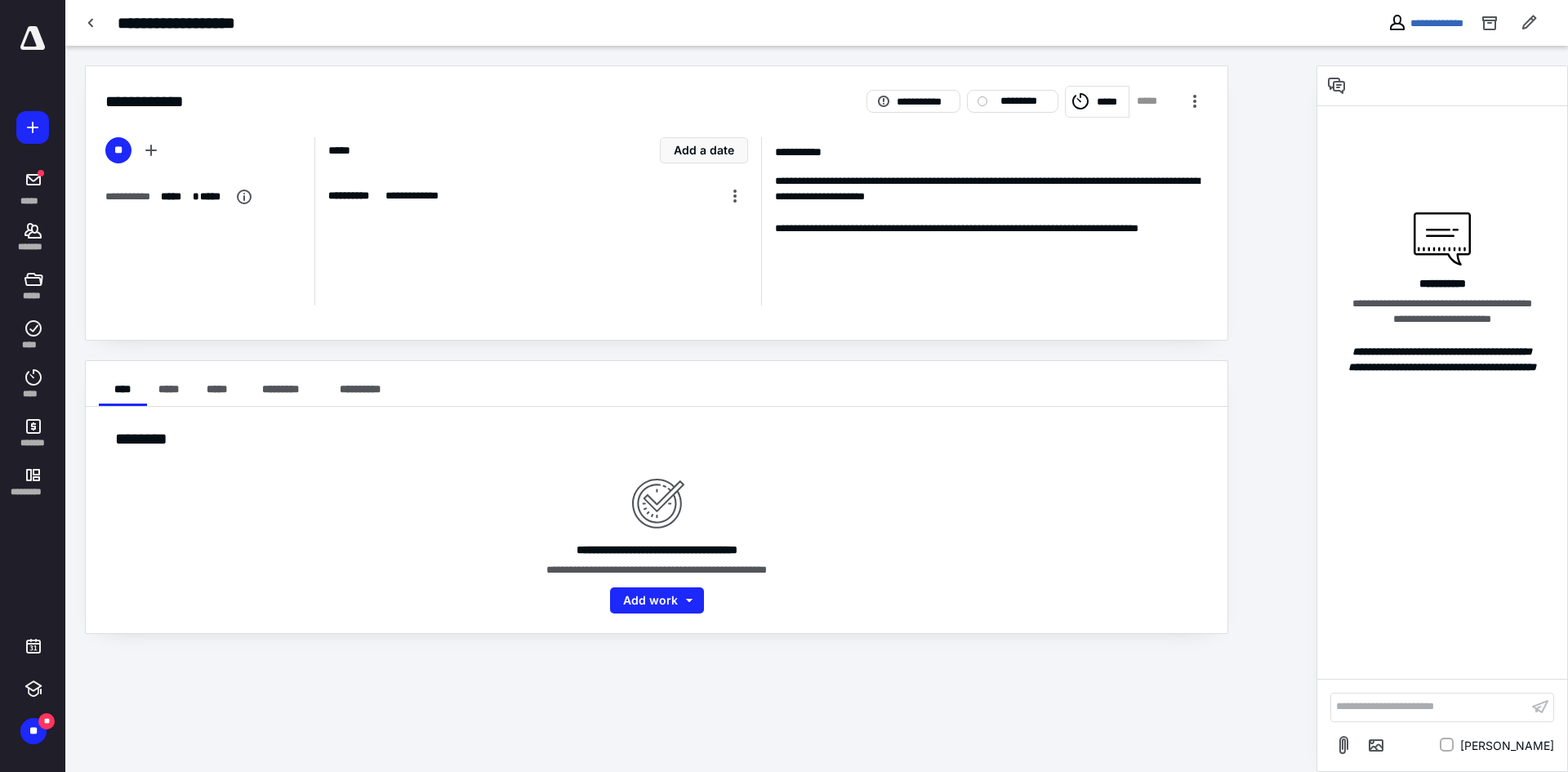 click at bounding box center (33, 38) 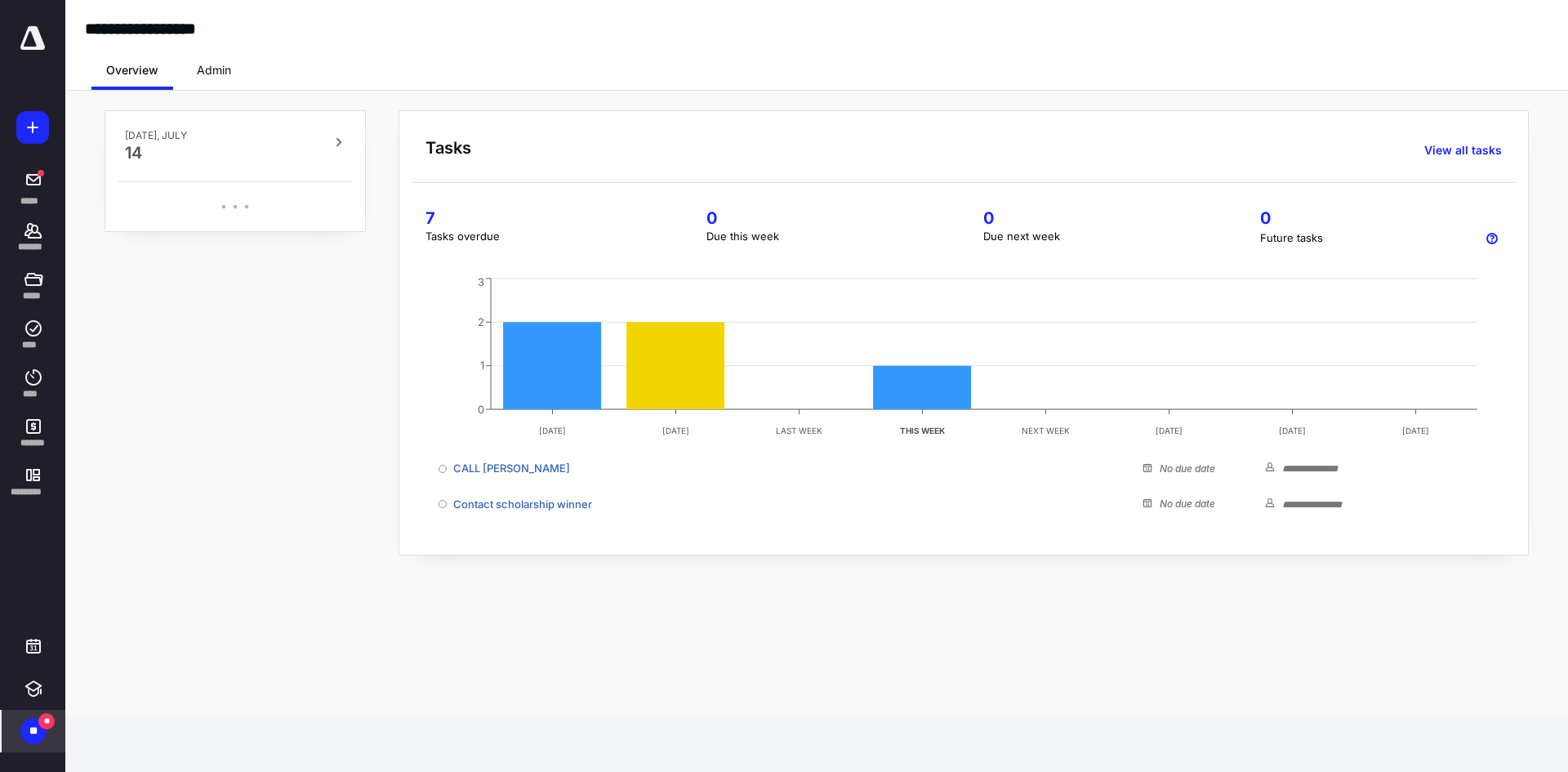 click on "**" at bounding box center (47, 721) 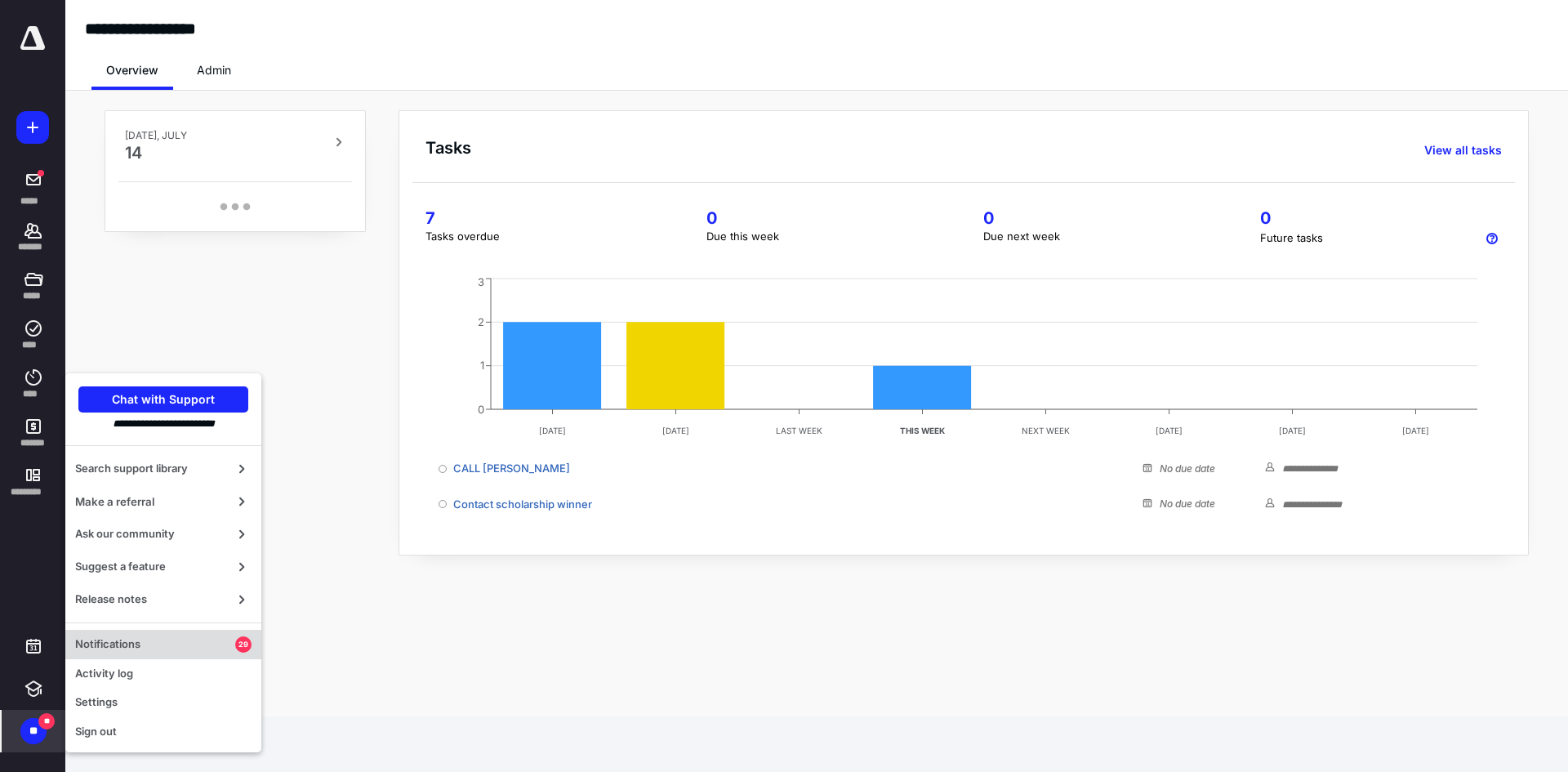 click on "Notifications" at bounding box center [155, 645] 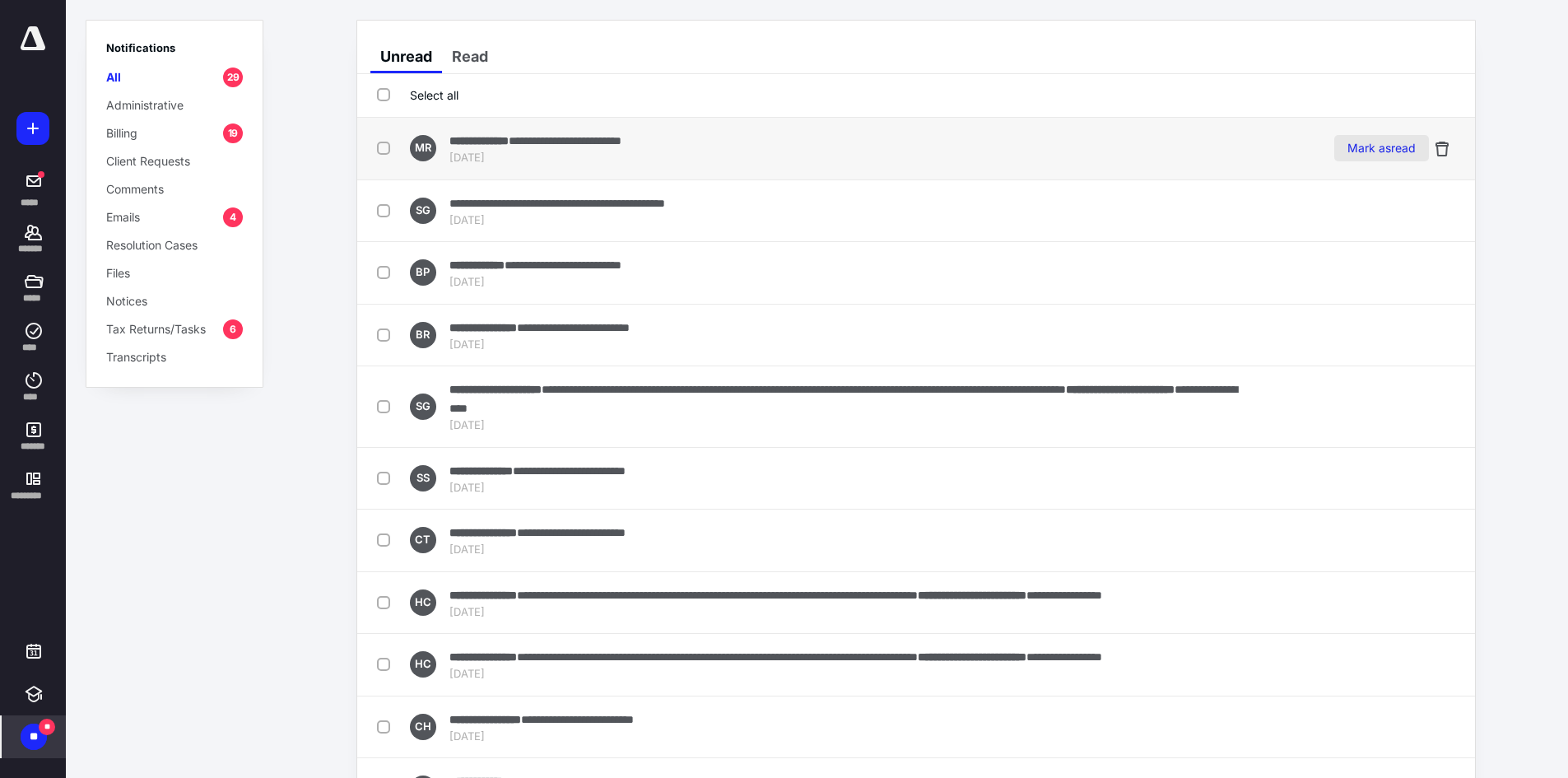 click on "Mark as  read" at bounding box center [1381, 148] 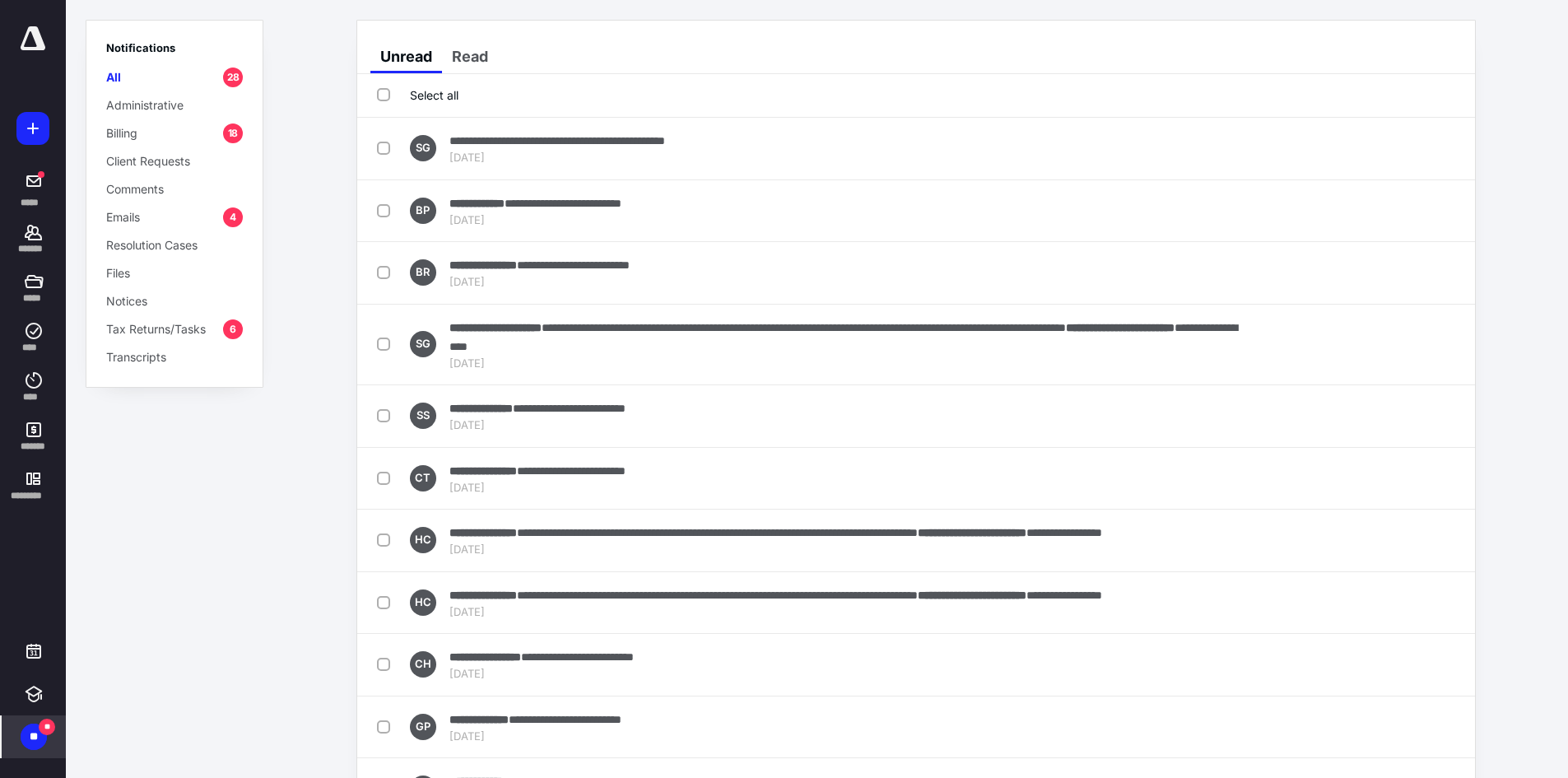 click on "Mark as  read" at bounding box center (1381, 148) 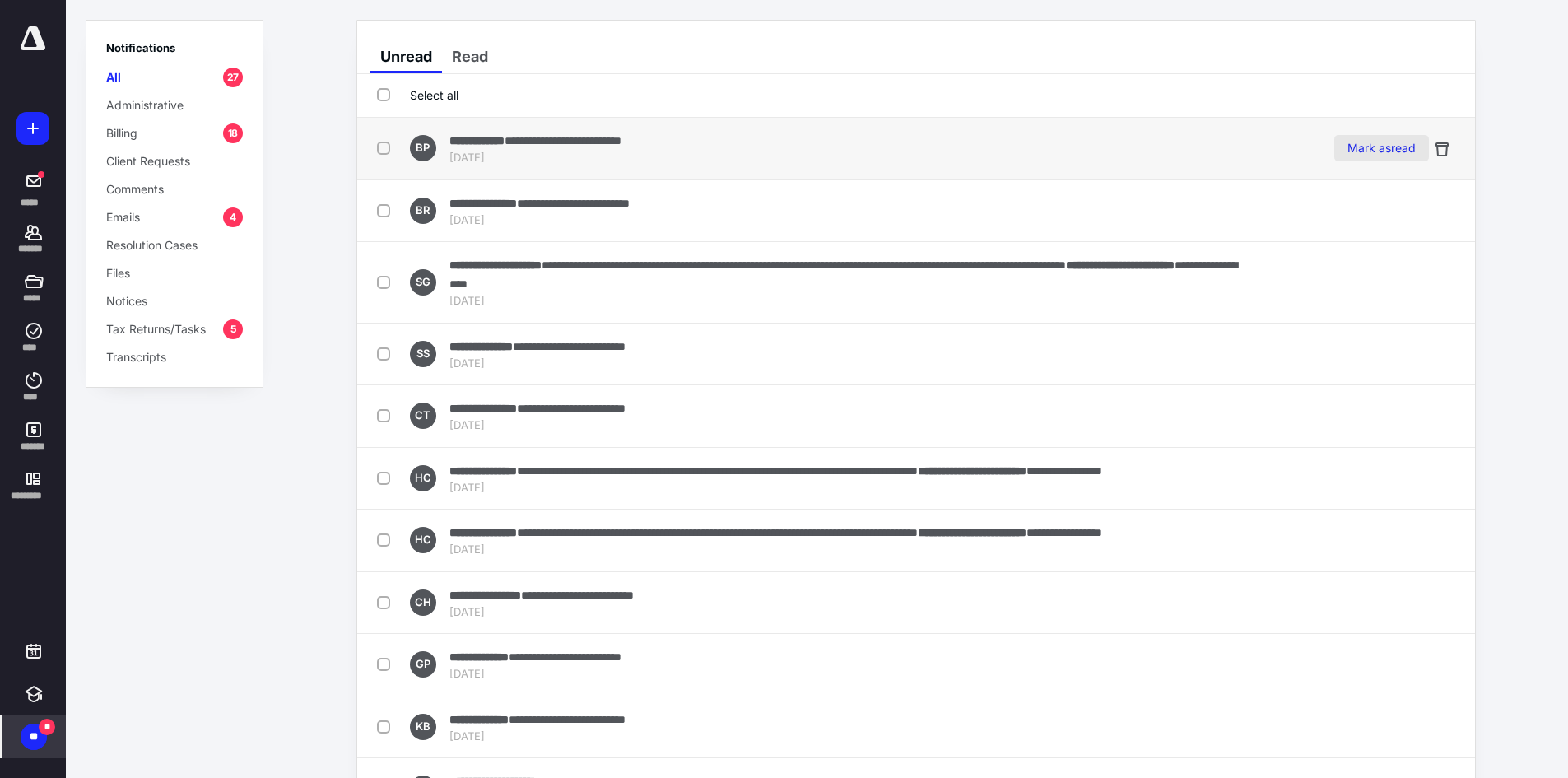 click on "Mark as  read" at bounding box center [1381, 148] 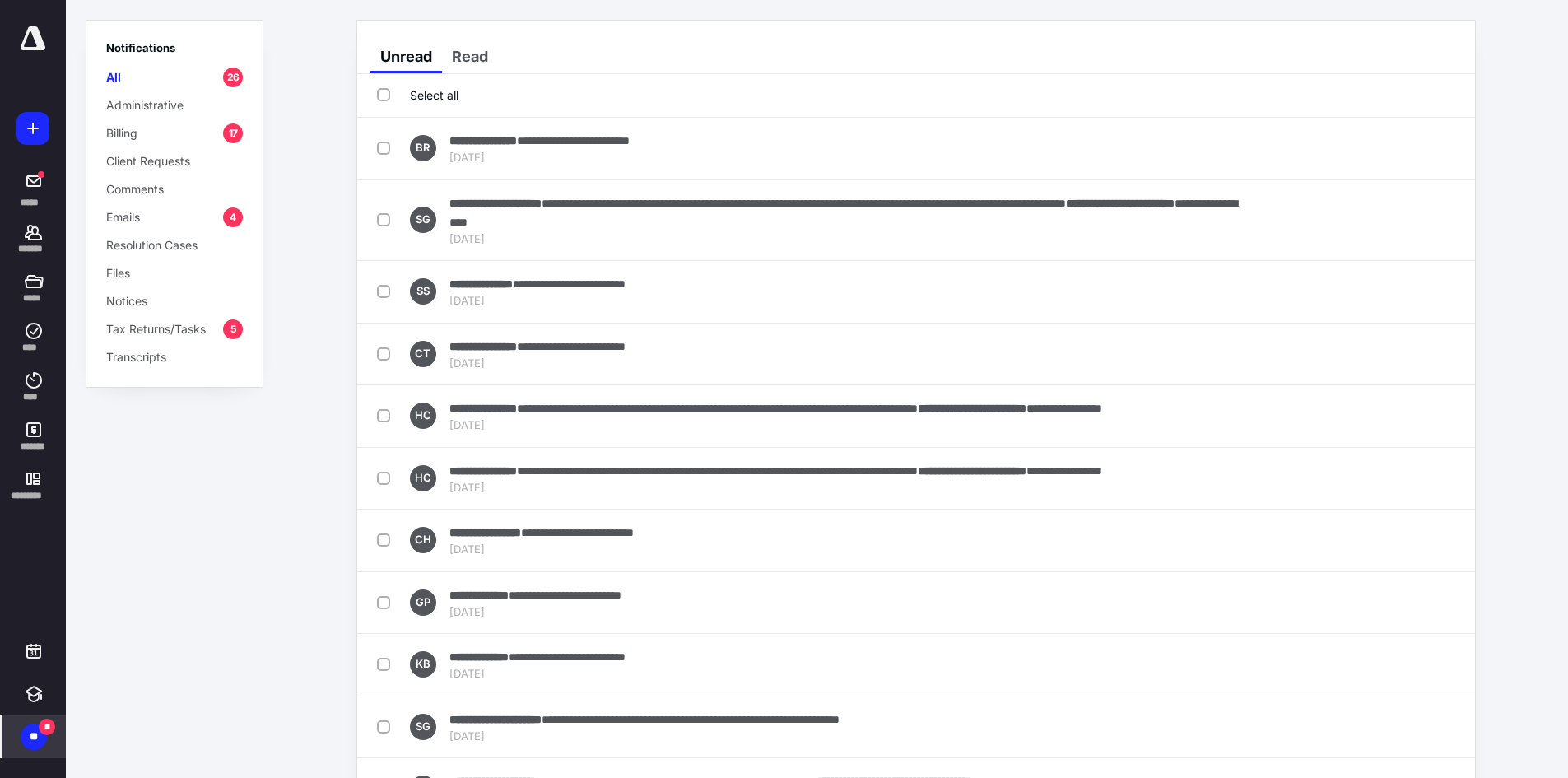 click on "Mark as  read" at bounding box center (1381, 148) 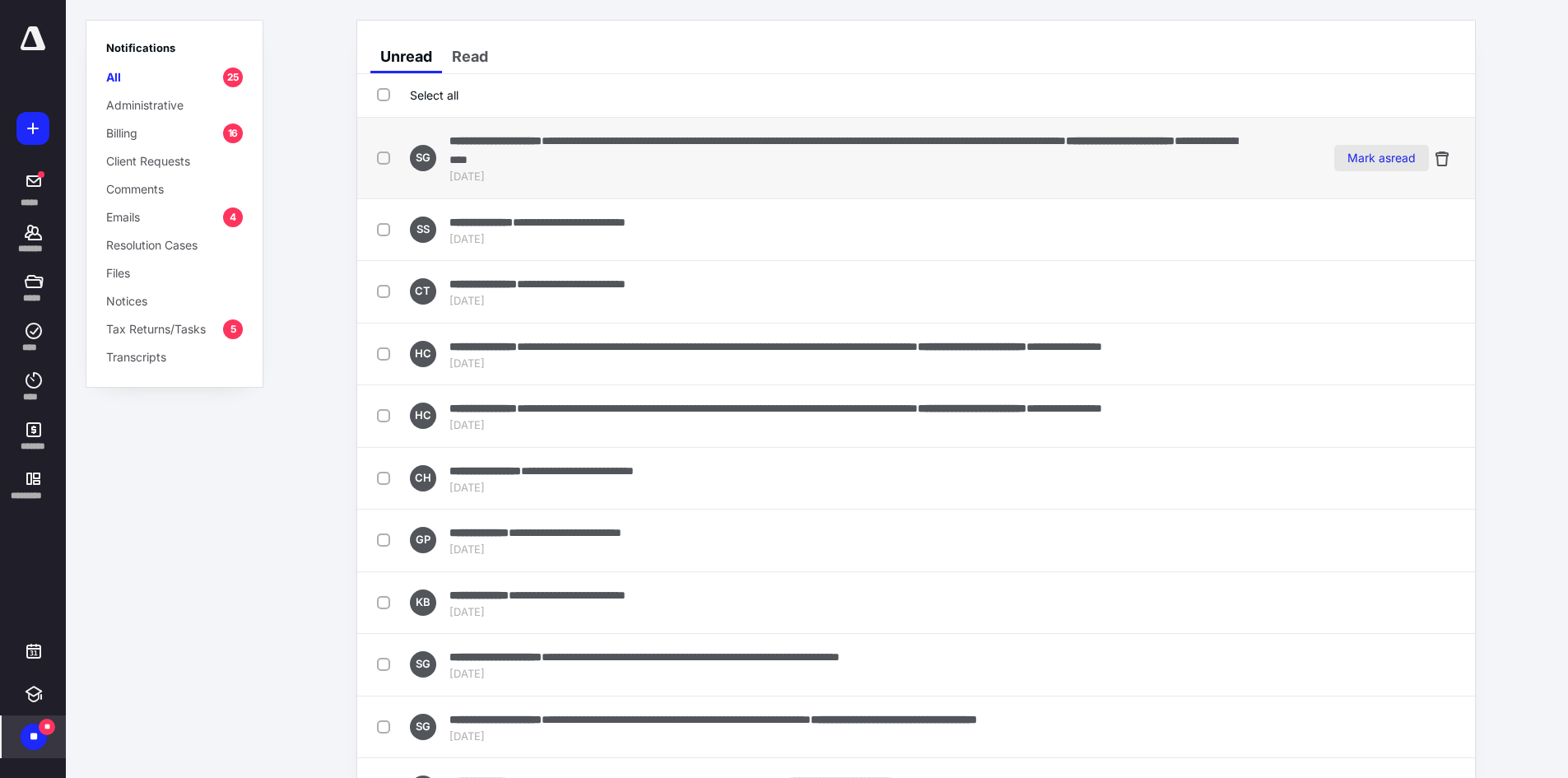 click on "Mark as  read" at bounding box center (1381, 158) 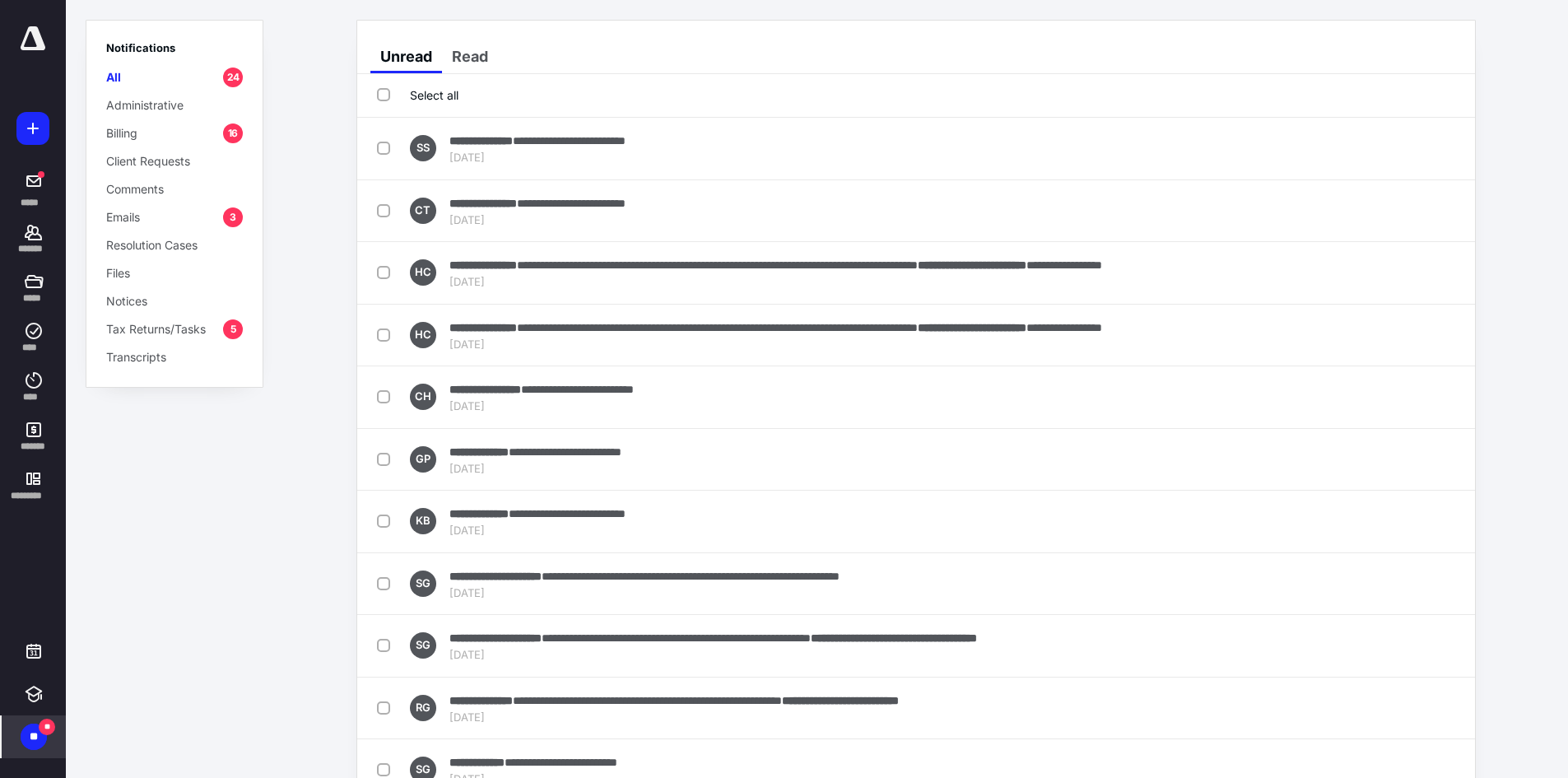 click on "Mark as  read" at bounding box center (1381, 148) 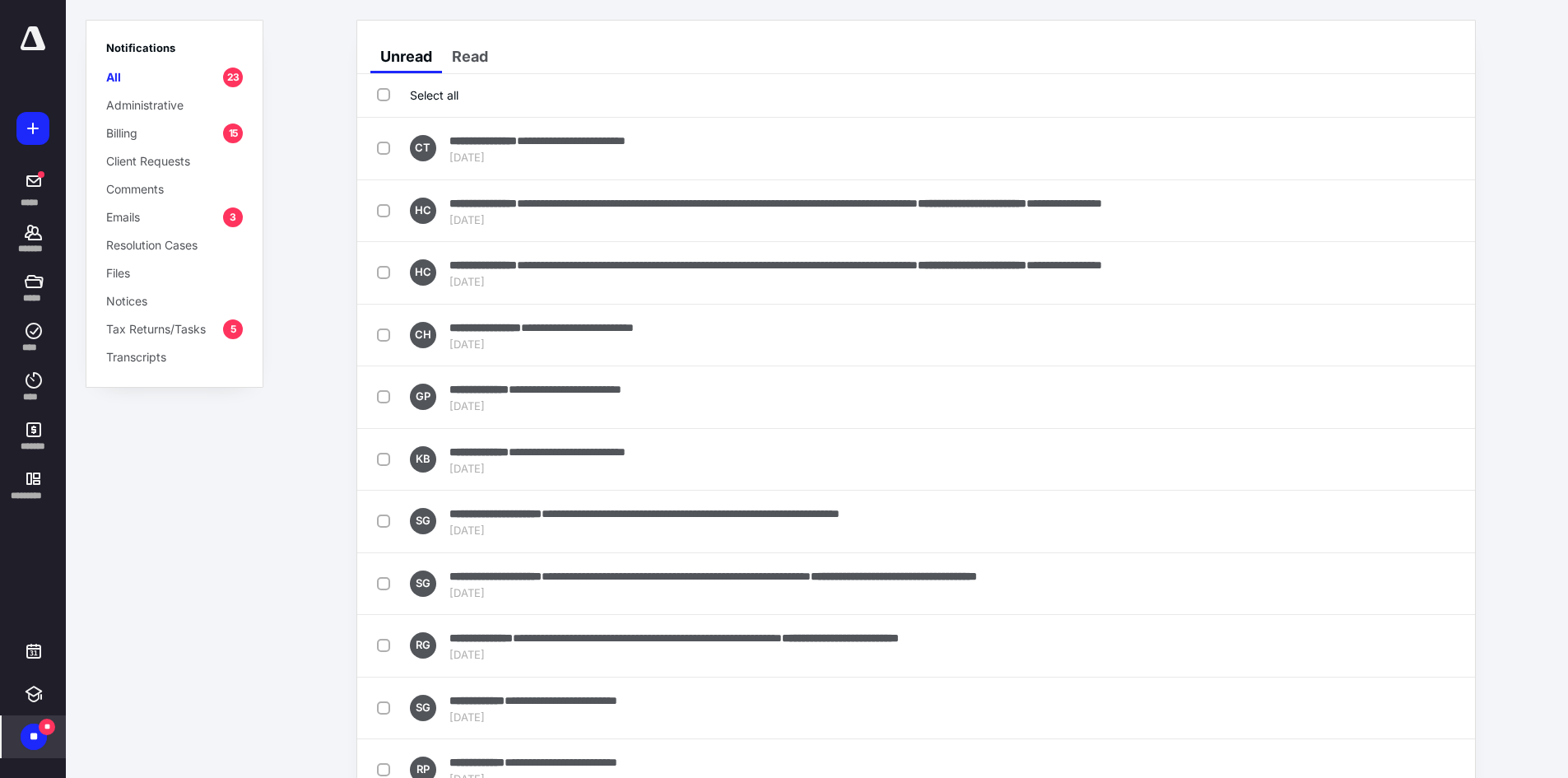 click on "Mark as  read" at bounding box center (1381, 148) 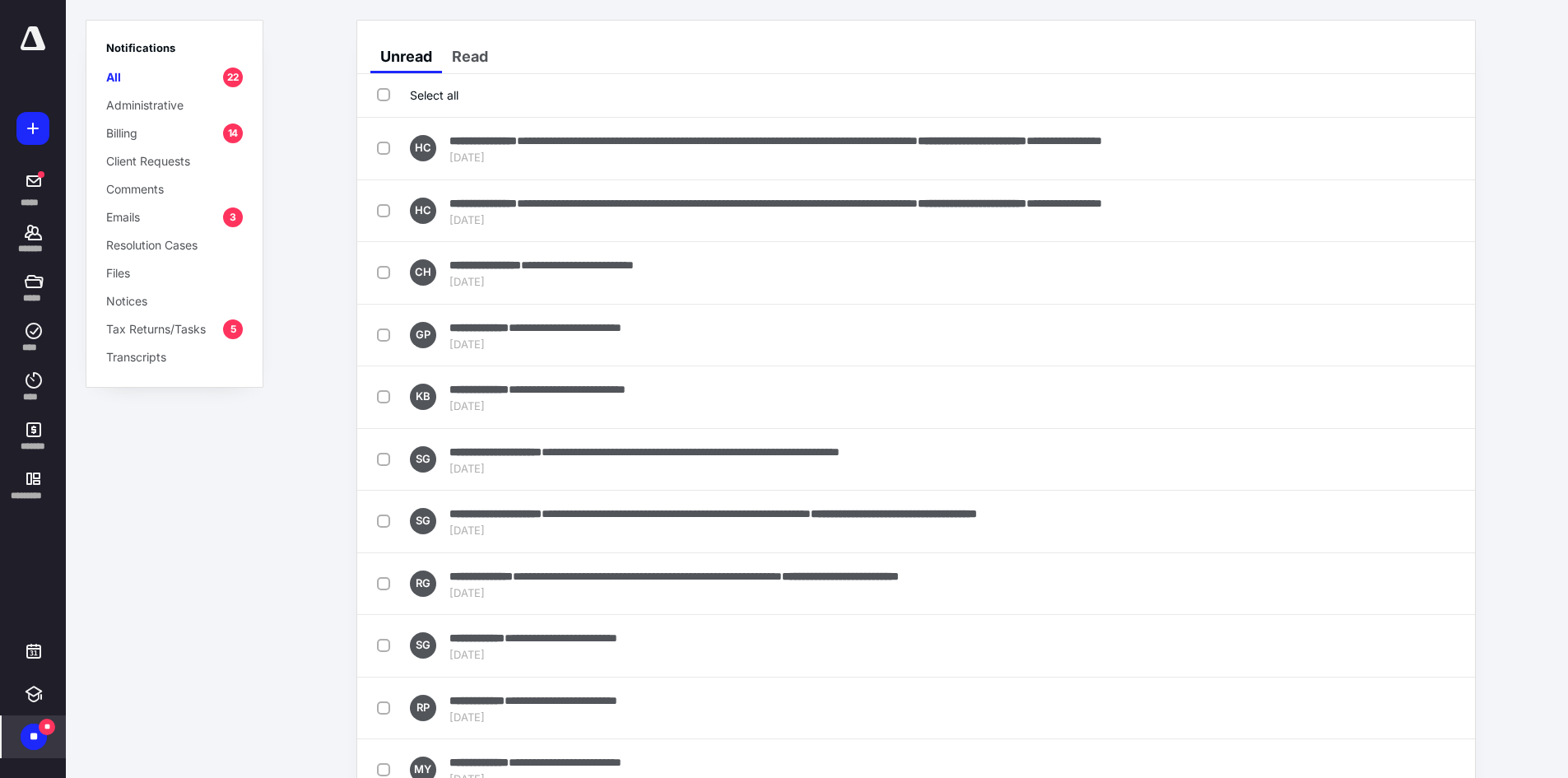 click on "Mark as  read" at bounding box center [1381, 148] 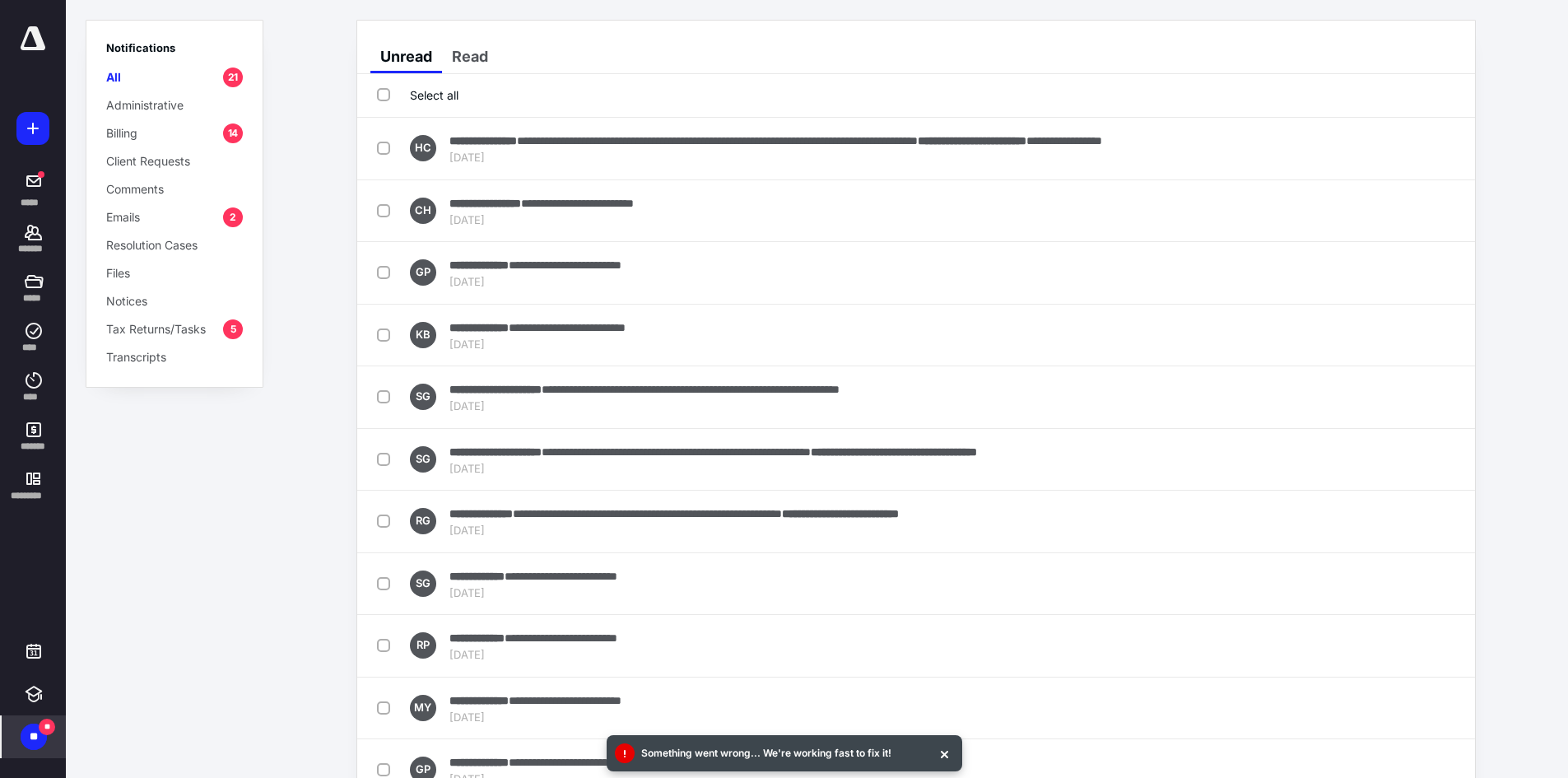 click on "Mark as  read" at bounding box center [1381, 148] 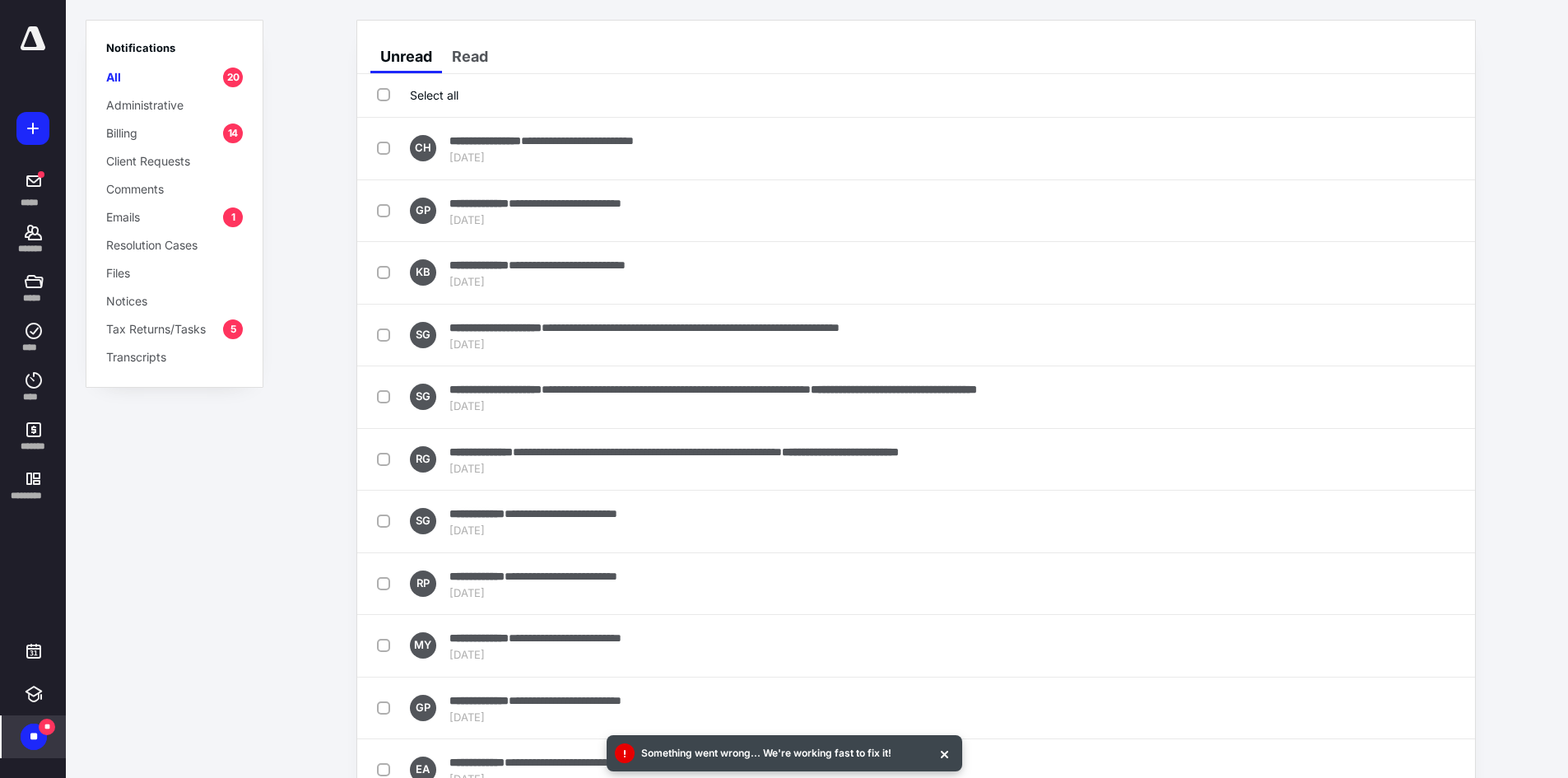 click on "Mark as  read" at bounding box center [1381, 148] 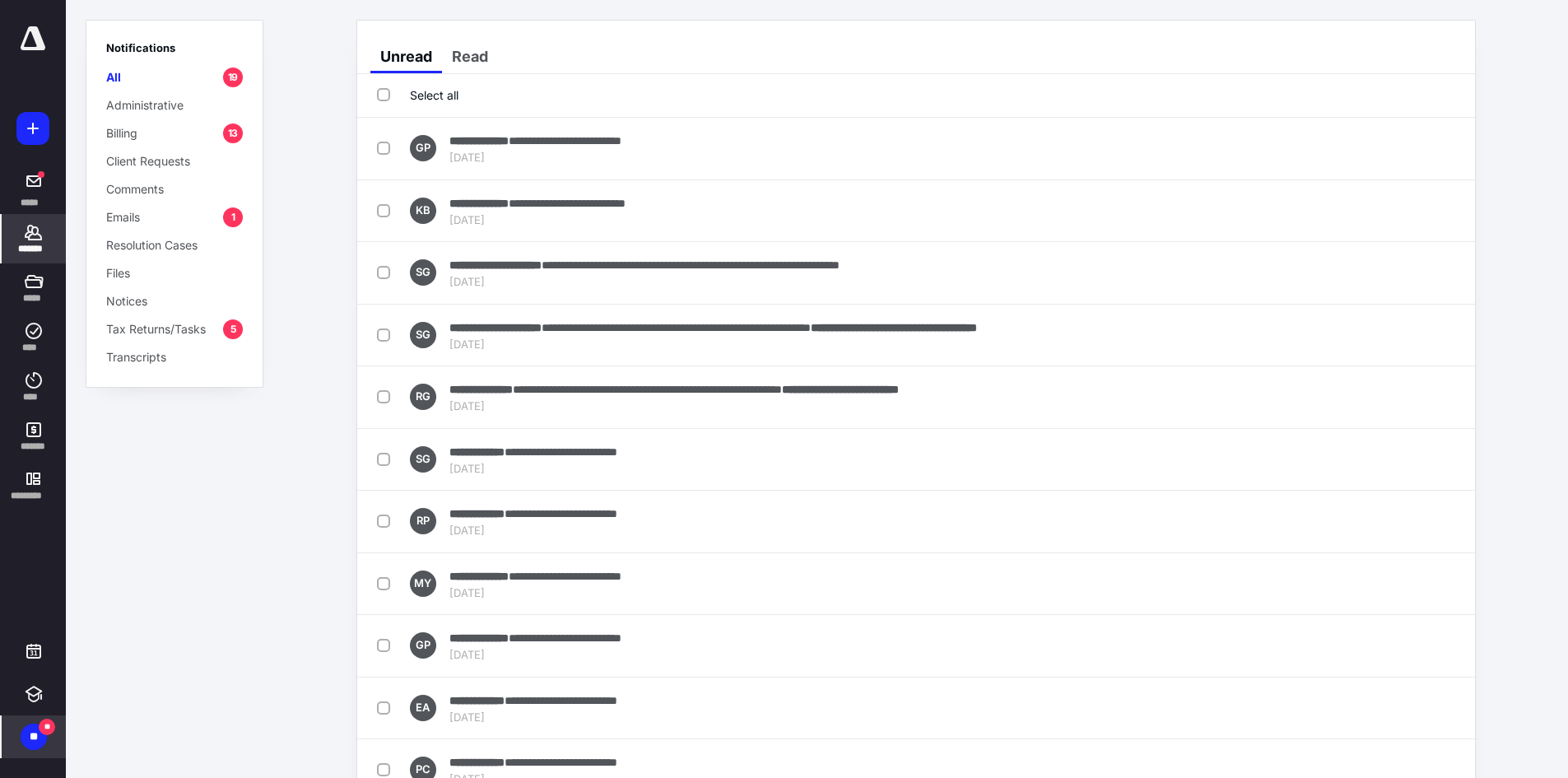click 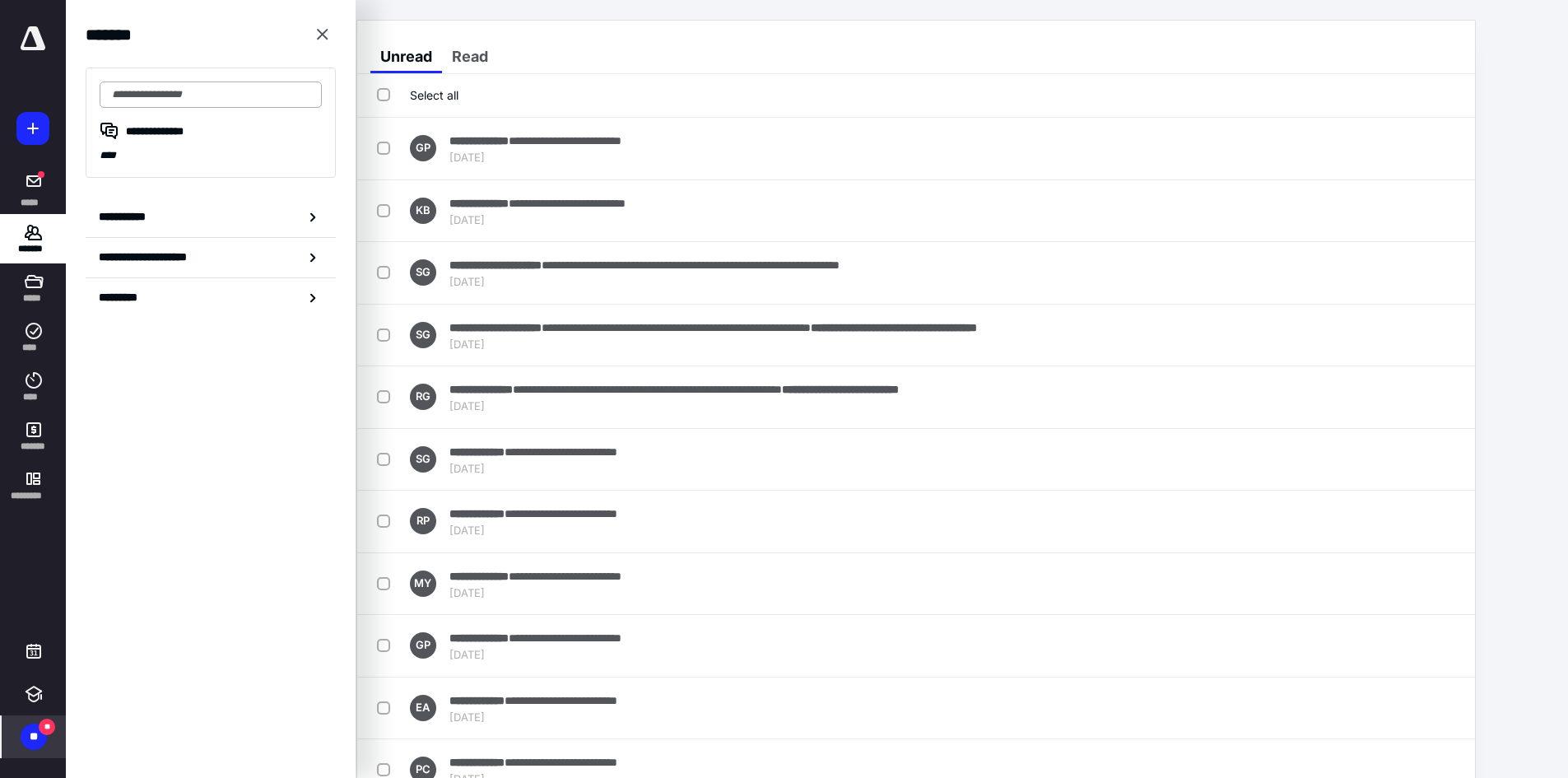 click at bounding box center (211, 95) 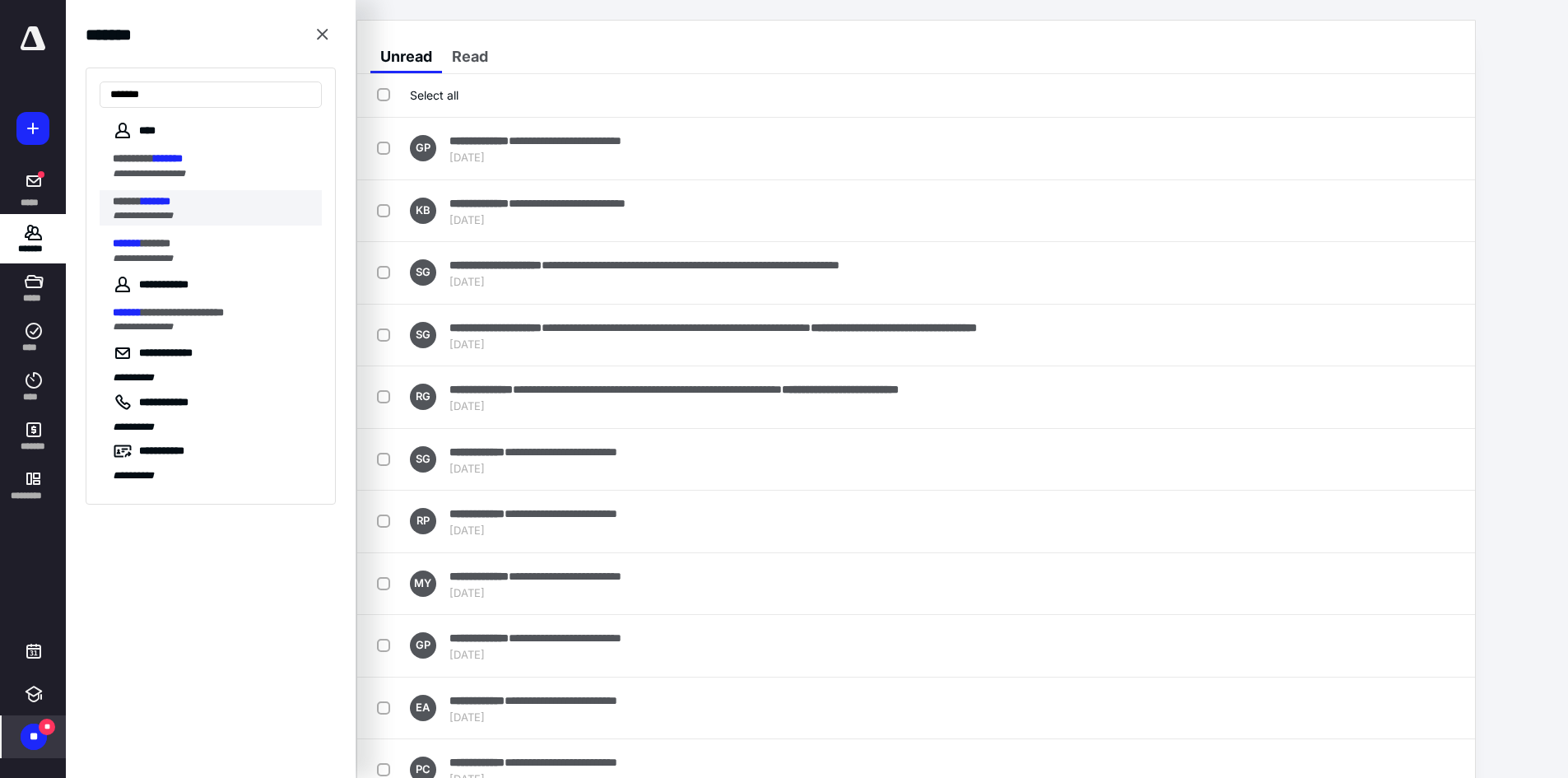 type on "*******" 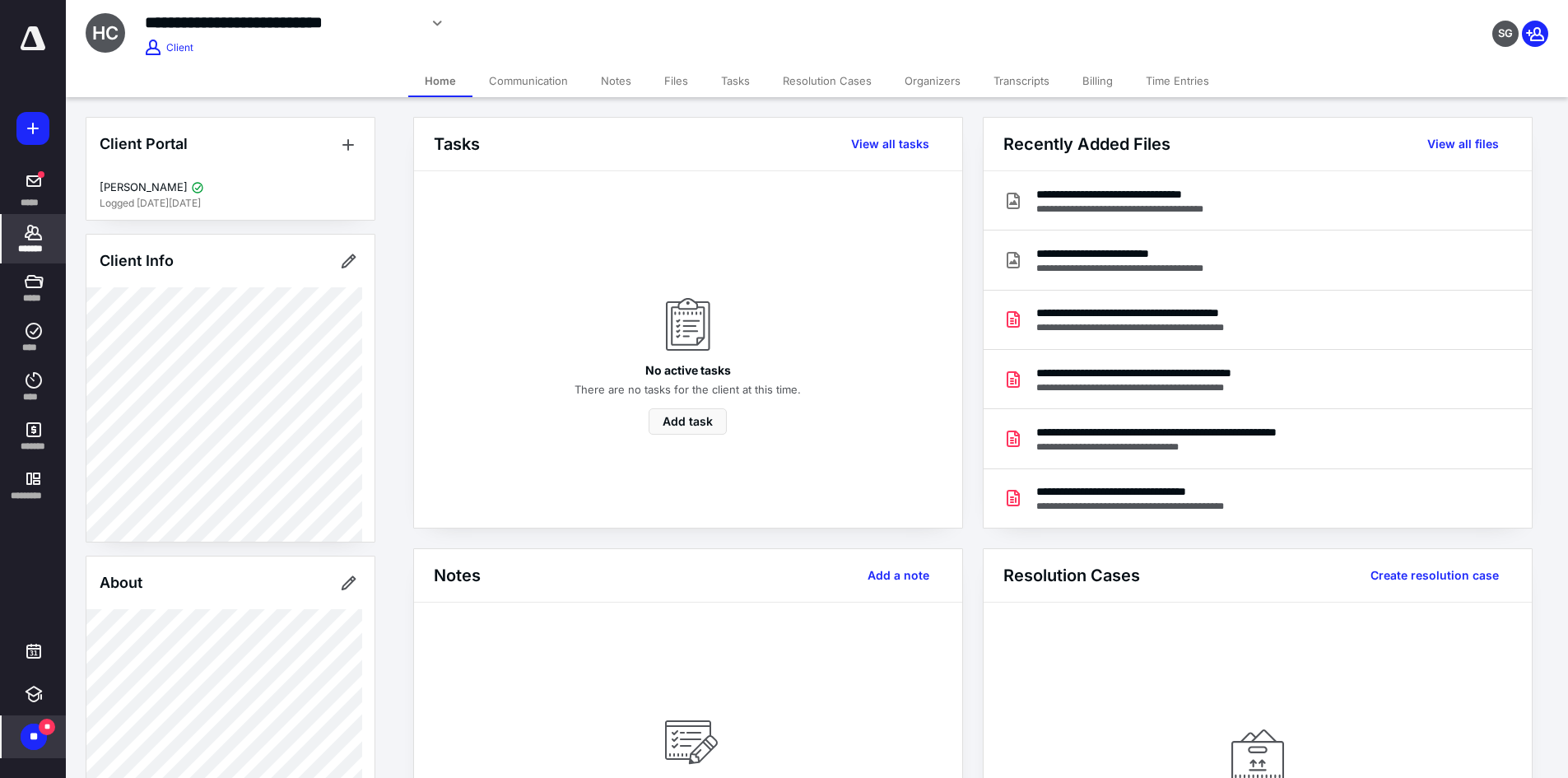 click on "Billing" at bounding box center [1097, 81] 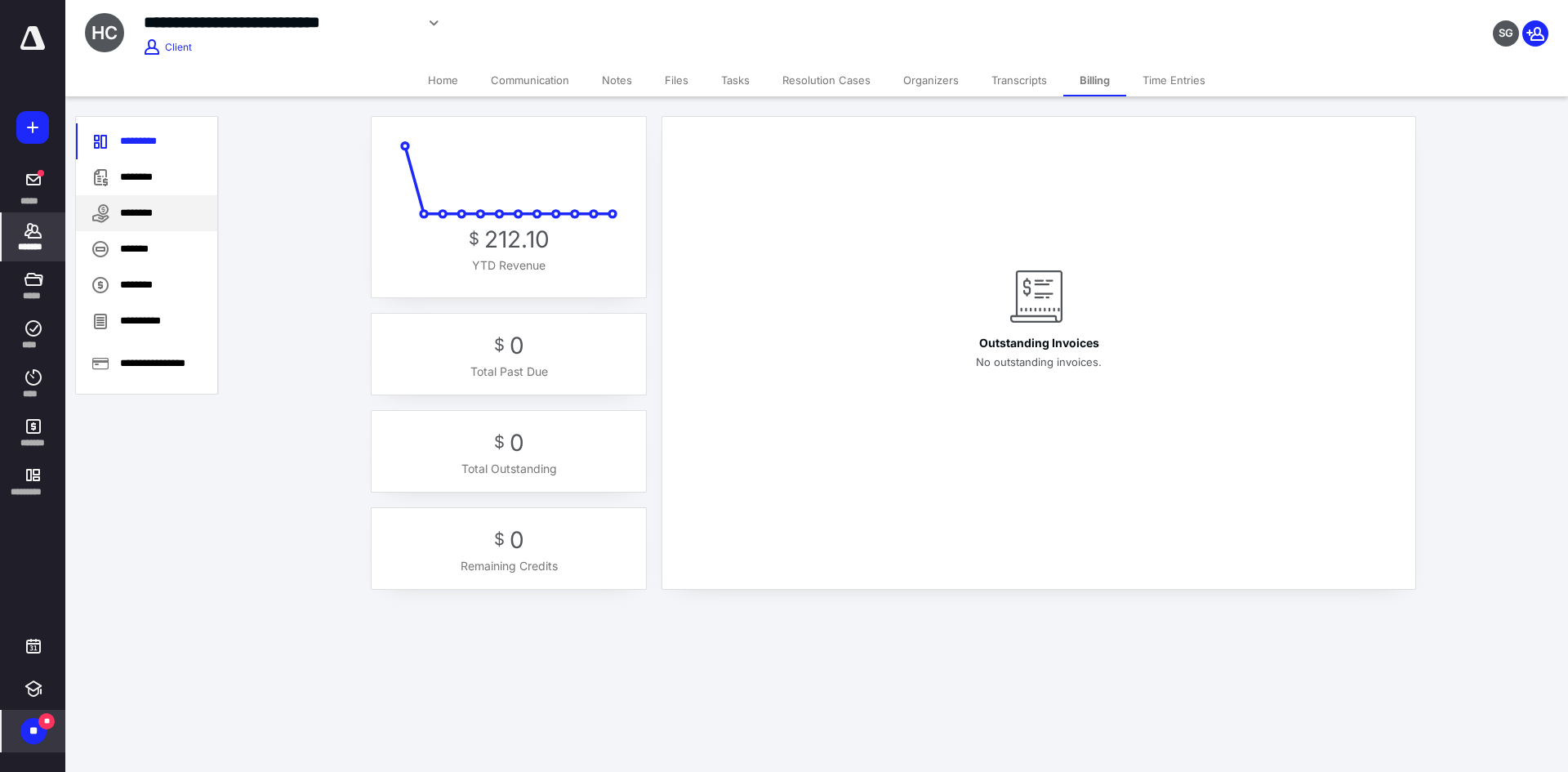 click on "********" at bounding box center (146, 213) 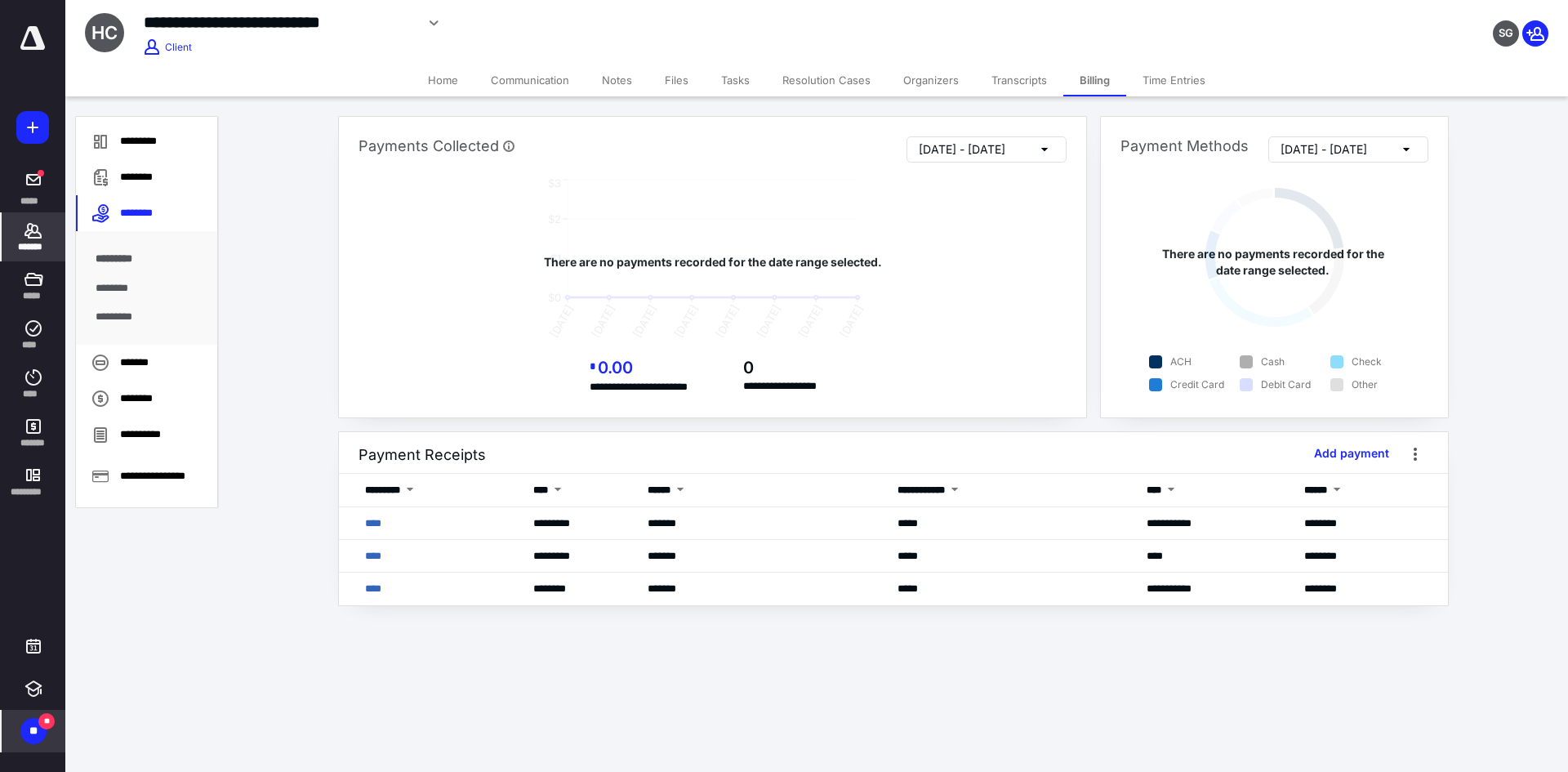 click on "**" at bounding box center [33, 731] 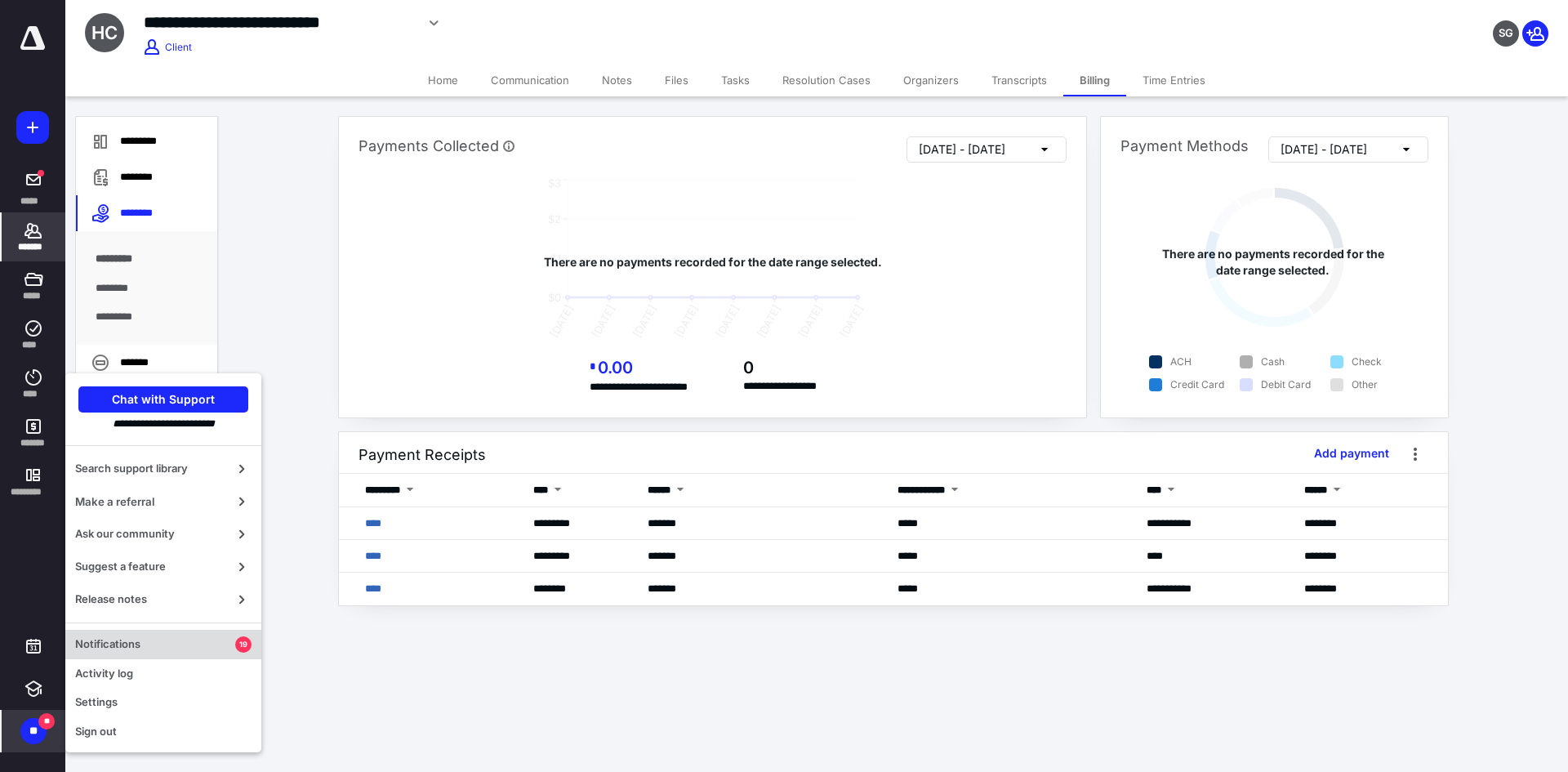 click on "Notifications" at bounding box center [155, 645] 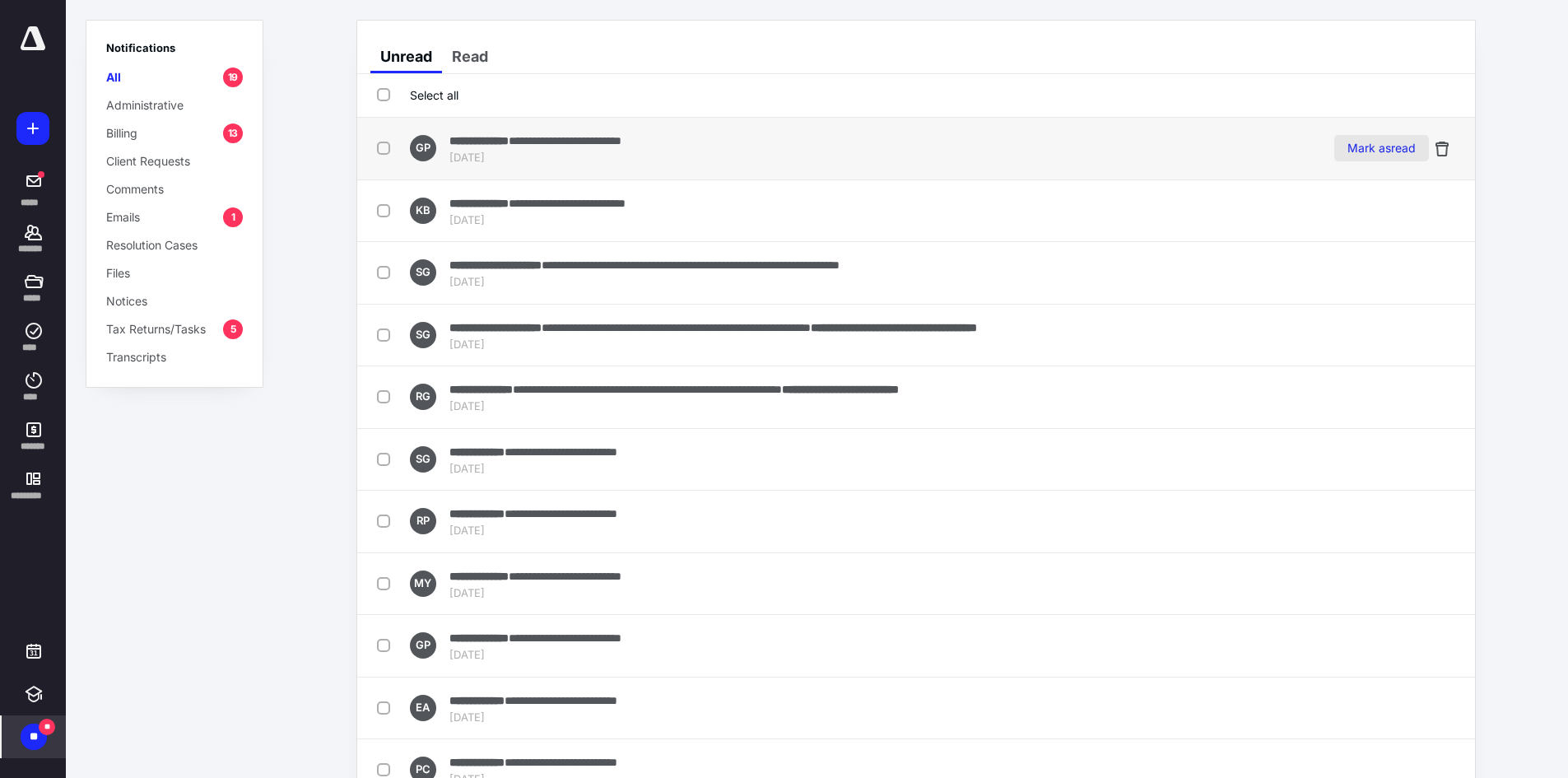 click on "Mark as  read" at bounding box center [1381, 148] 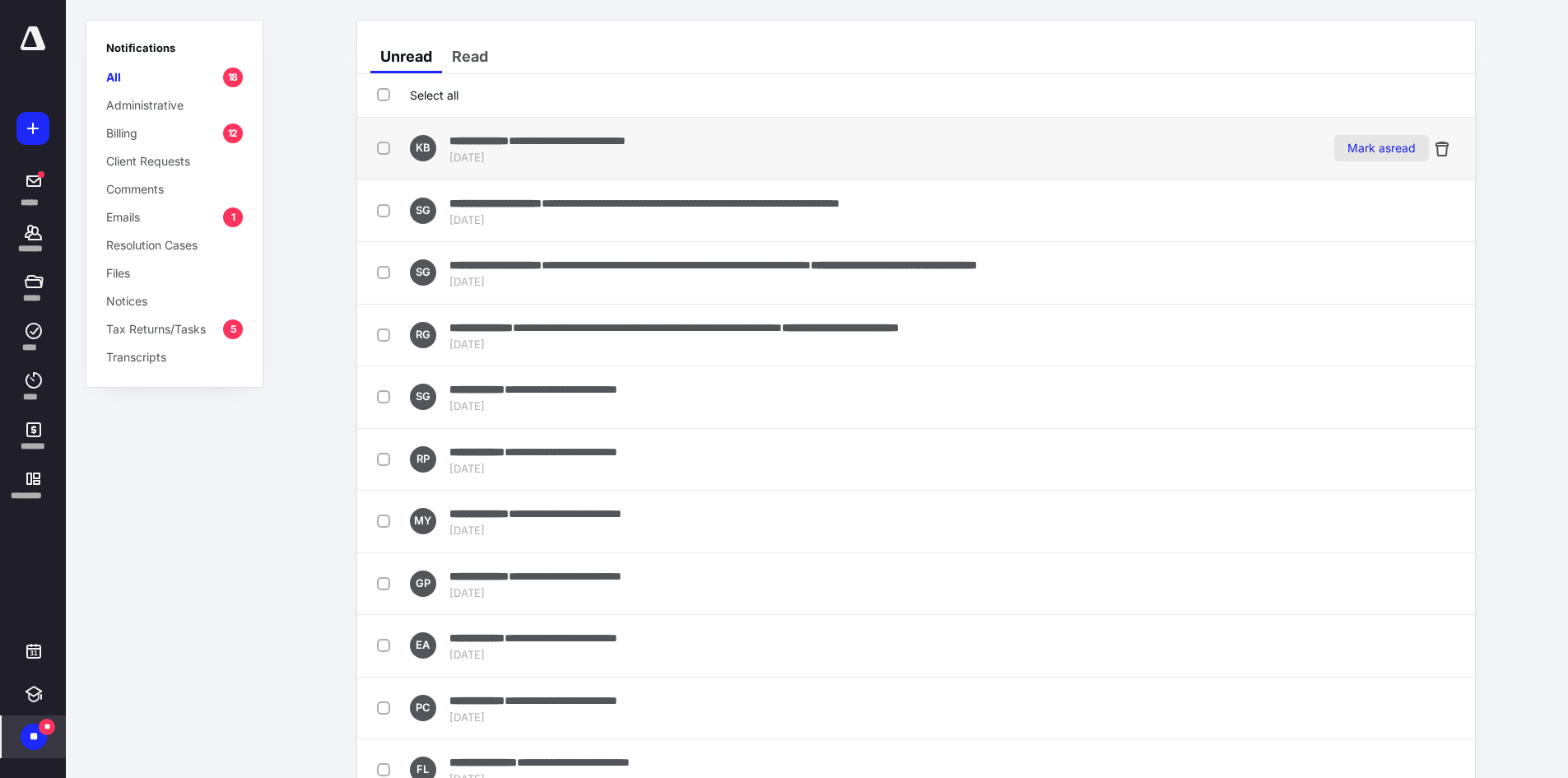 click on "Mark as  read" at bounding box center (1381, 148) 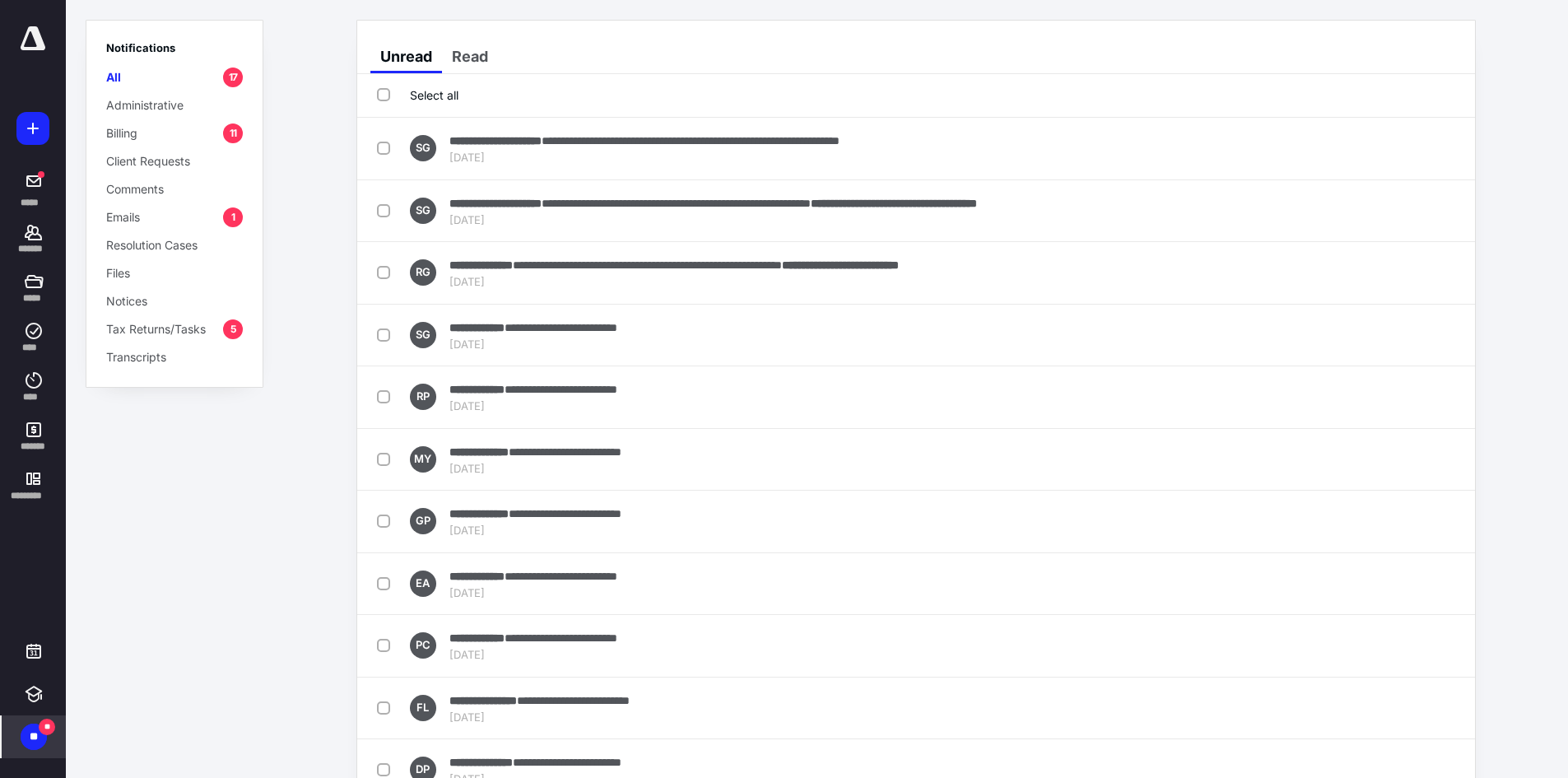 click on "Mark as  read" at bounding box center [1381, 148] 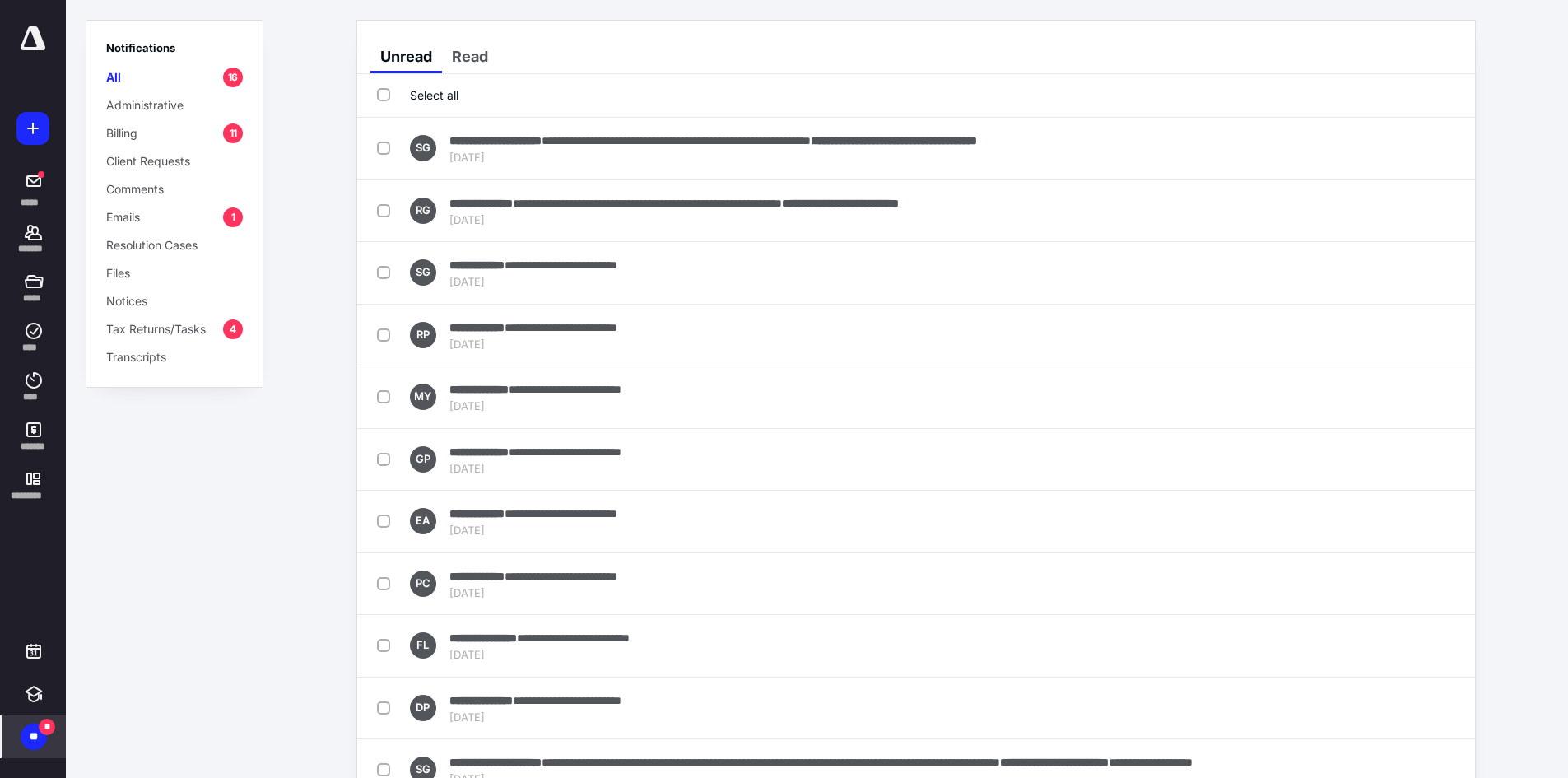 click on "**********" at bounding box center (916, 149) 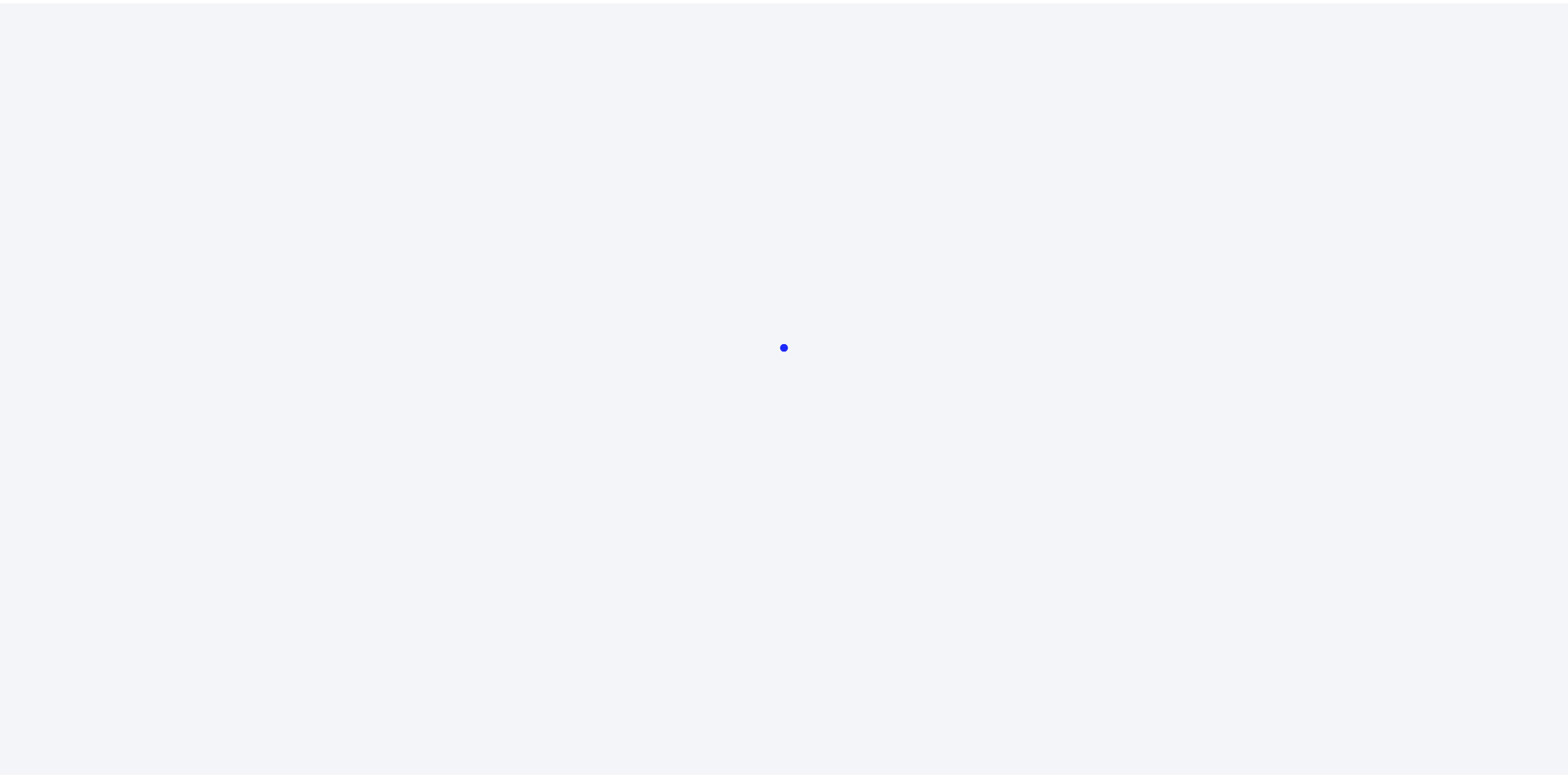 scroll, scrollTop: 0, scrollLeft: 0, axis: both 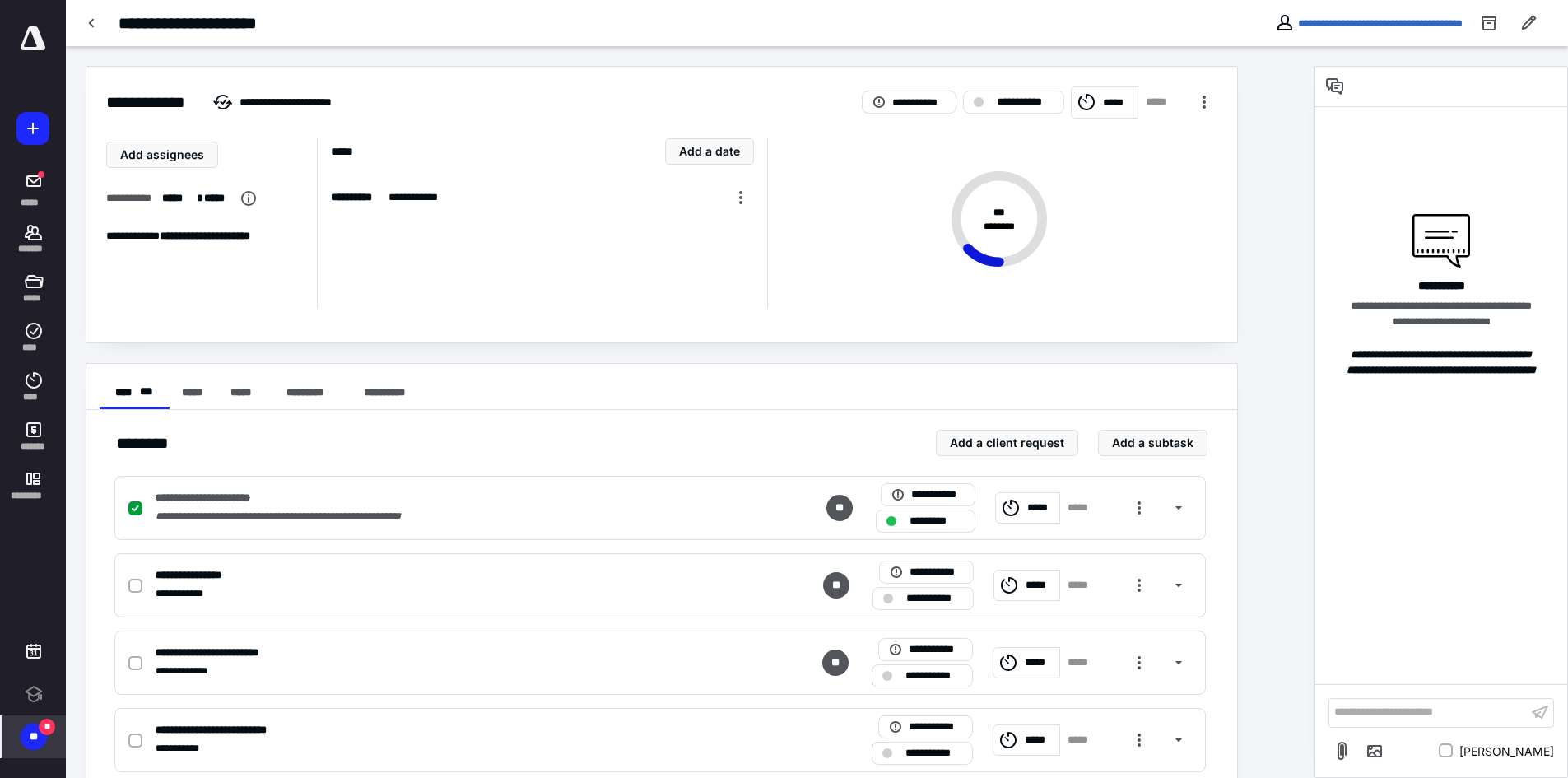 click on "**" at bounding box center [47, 727] 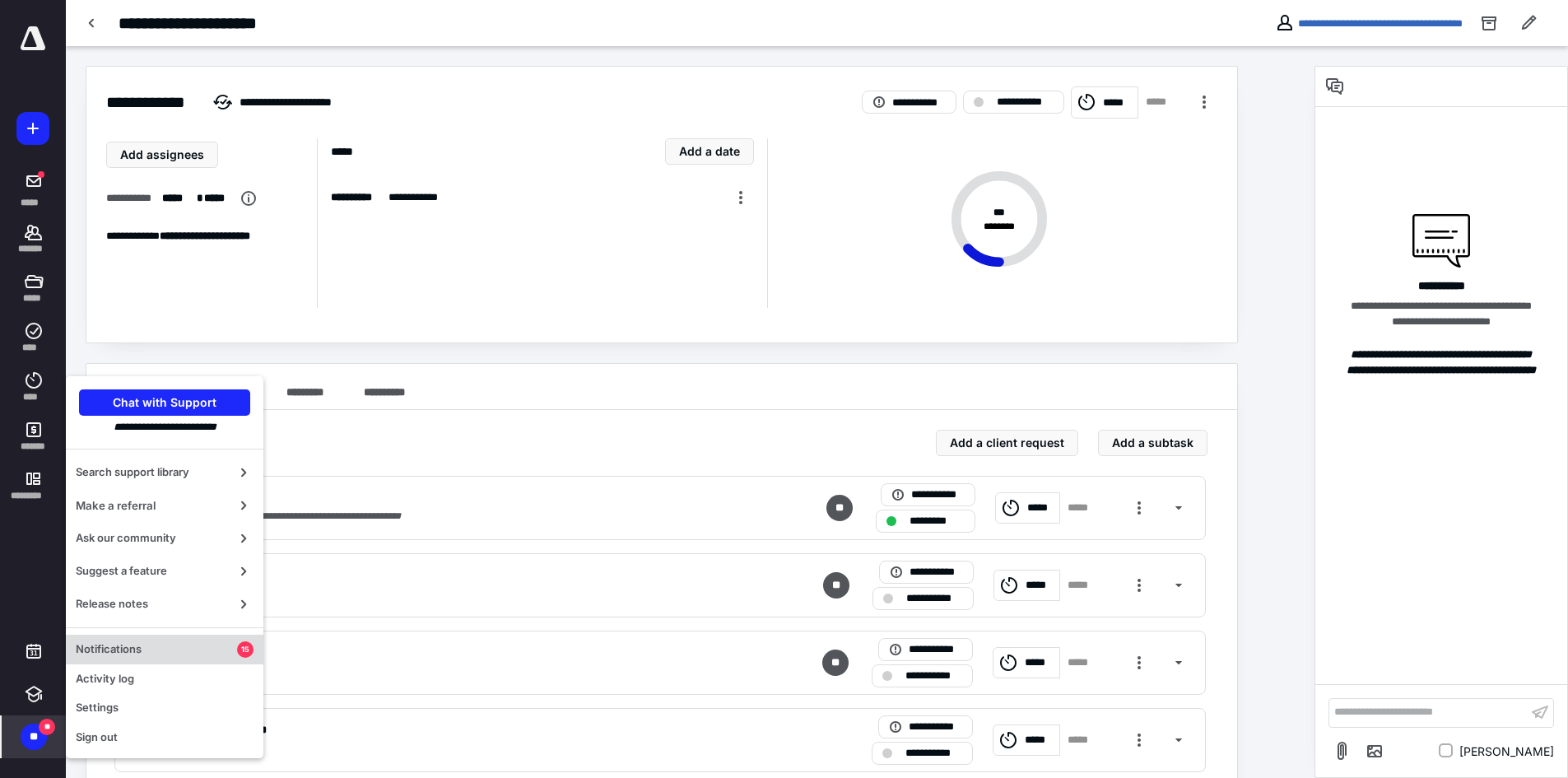 click on "Notifications" at bounding box center [156, 650] 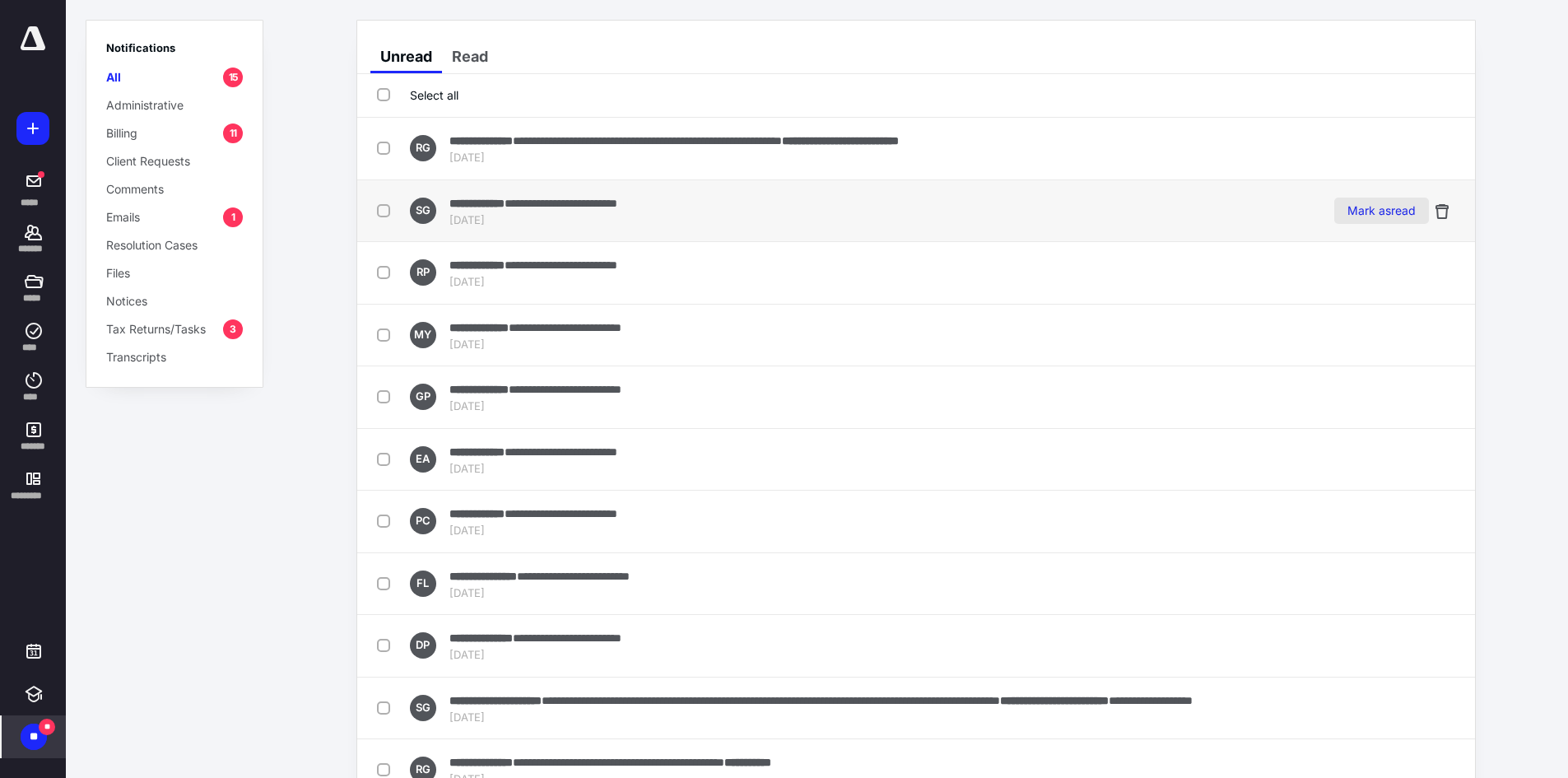 click on "Mark as  read" at bounding box center (1381, 211) 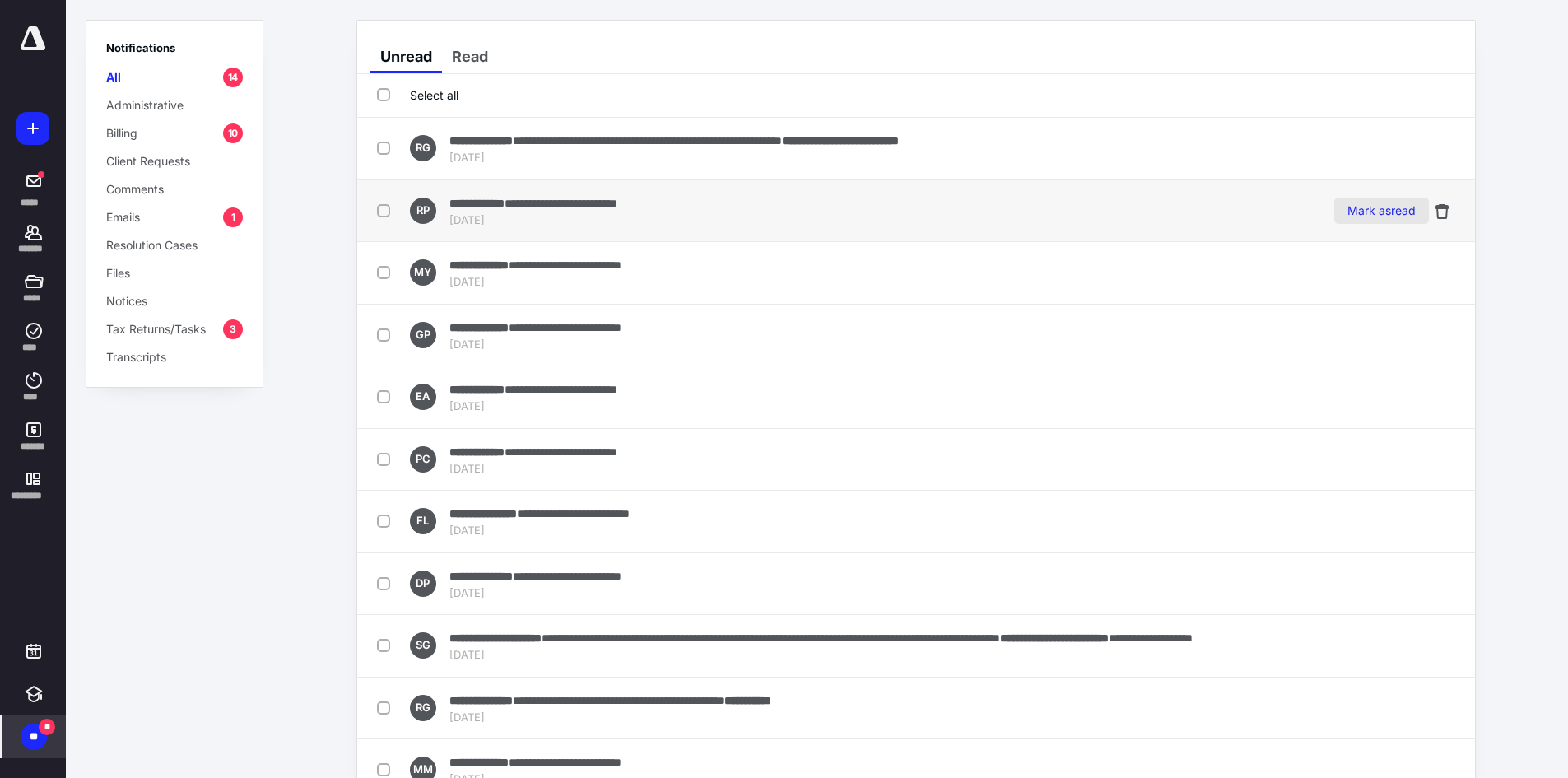 click on "Mark as  read" at bounding box center [1381, 211] 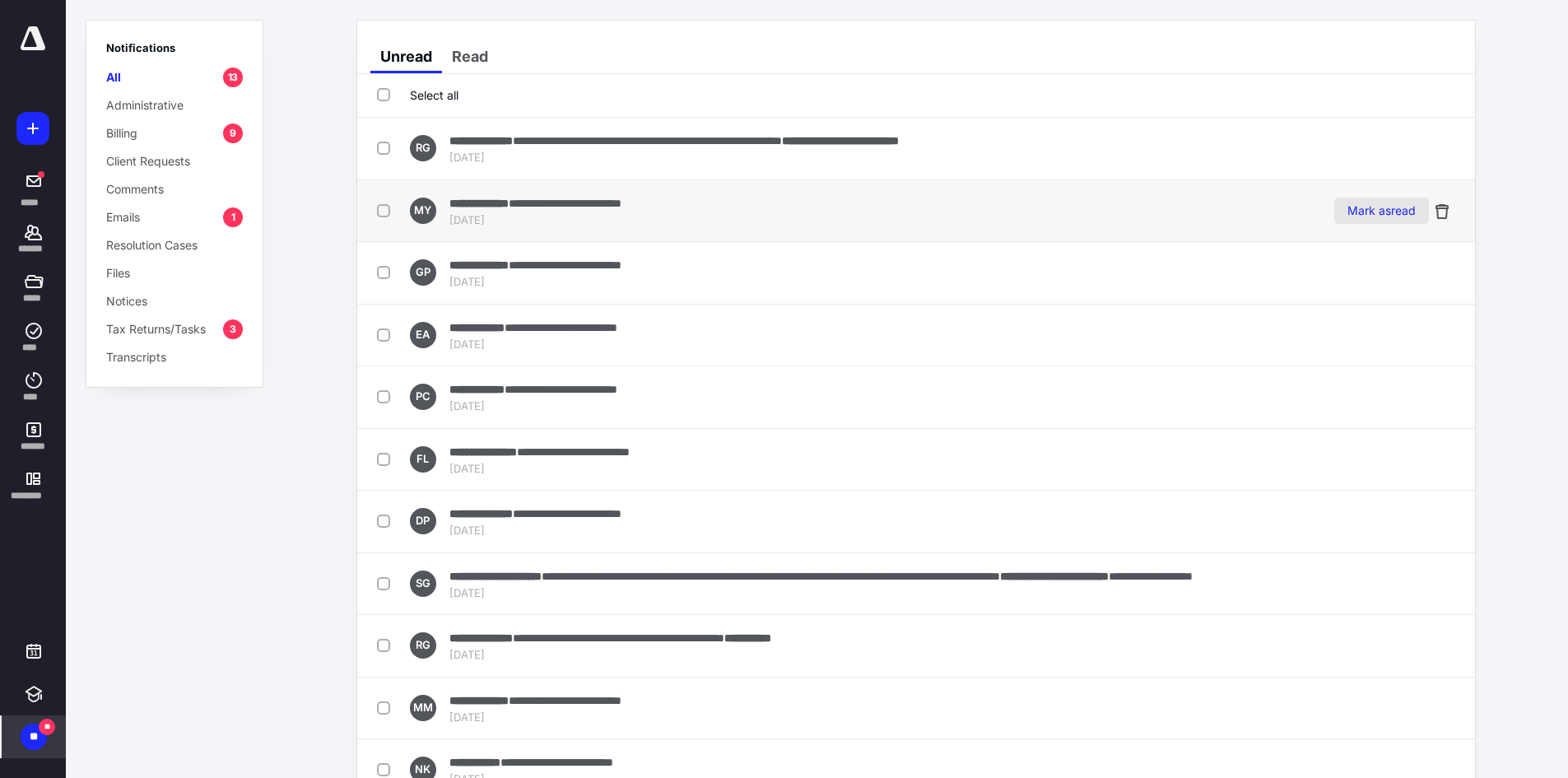 click on "Mark as  read" at bounding box center [1381, 211] 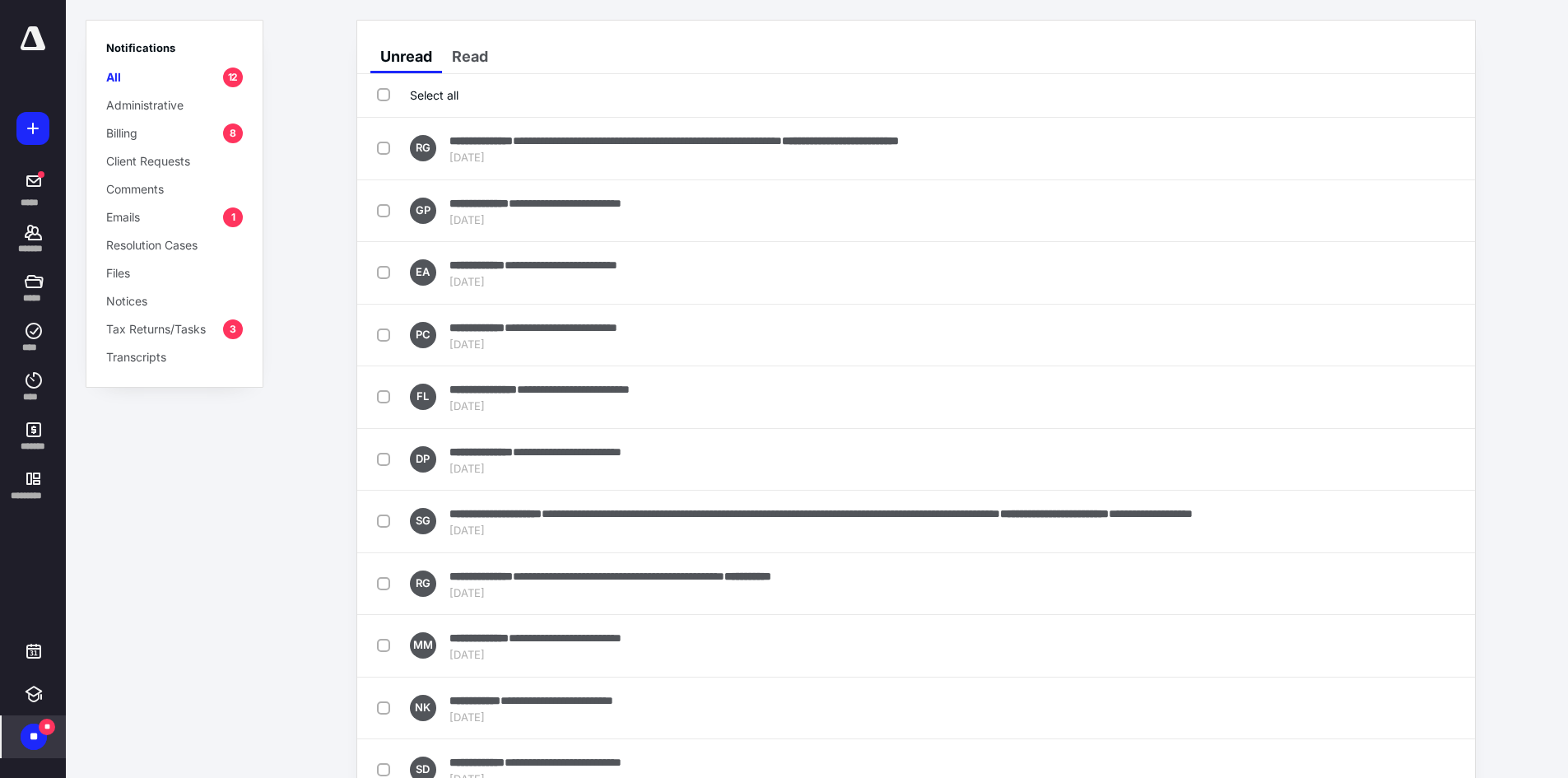 click on "Mark as  read" at bounding box center [1381, 211] 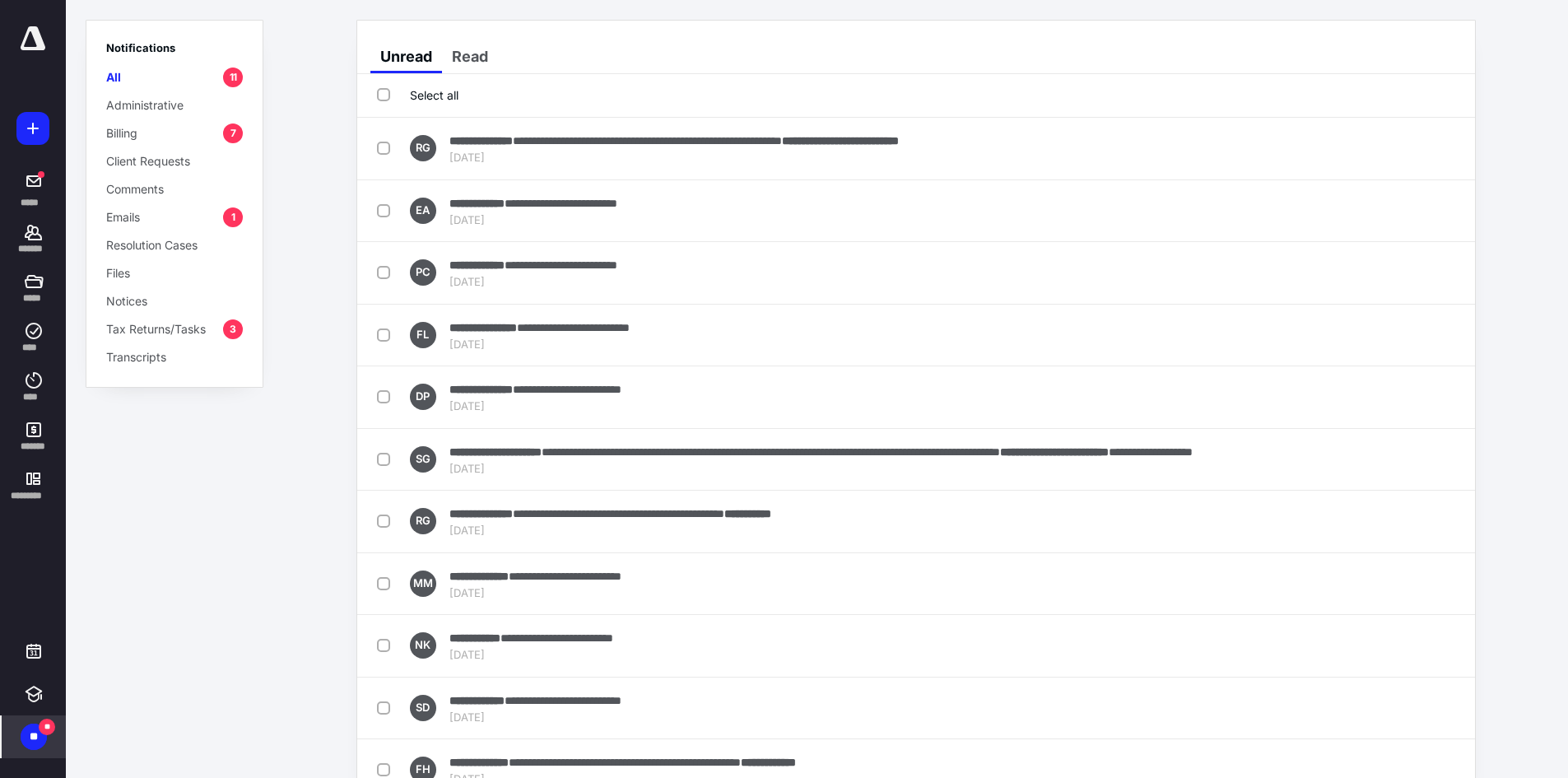 click on "Mark as  read" at bounding box center [1381, 211] 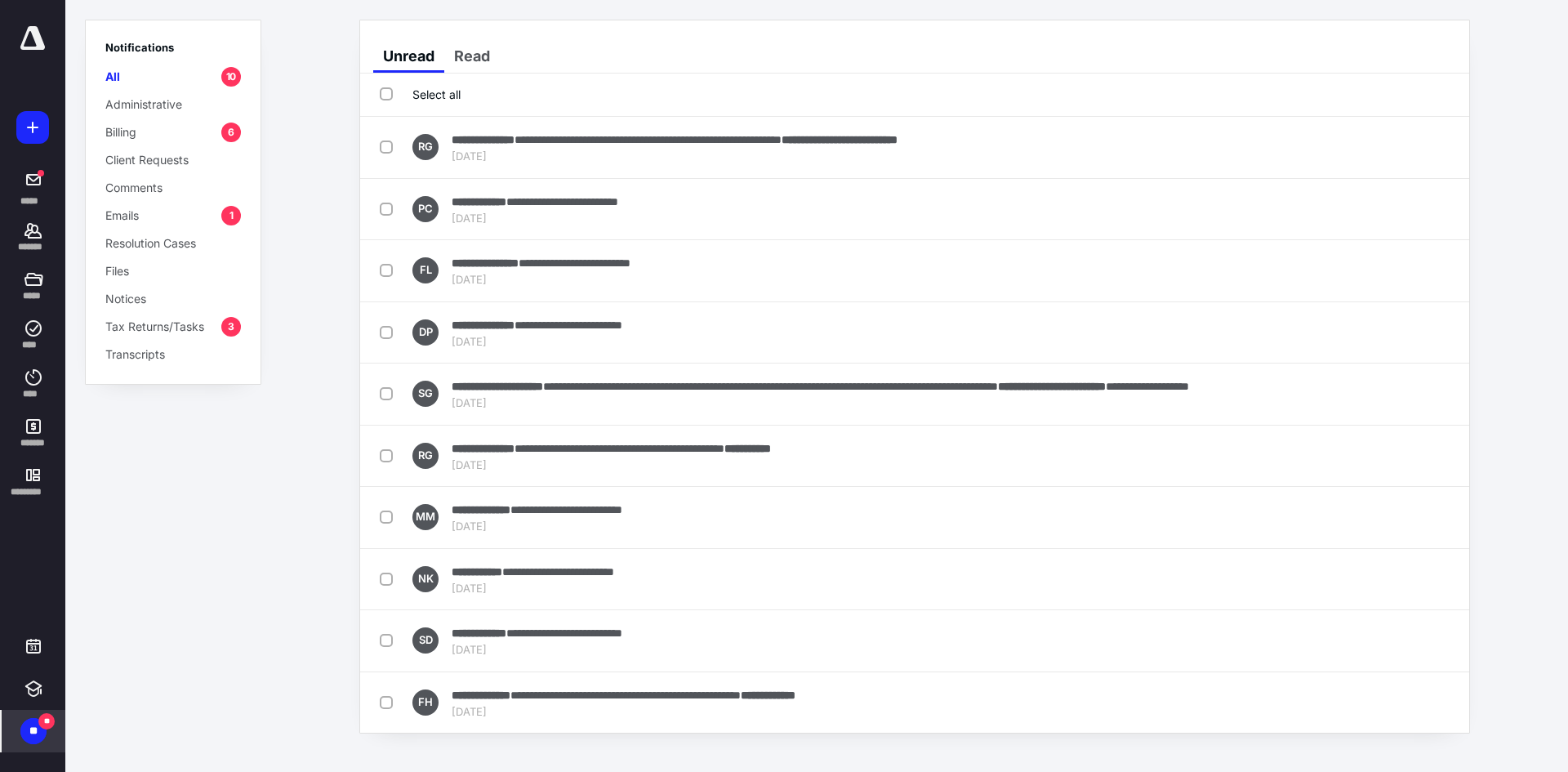 click on "Mark as  read" at bounding box center (1376, 209) 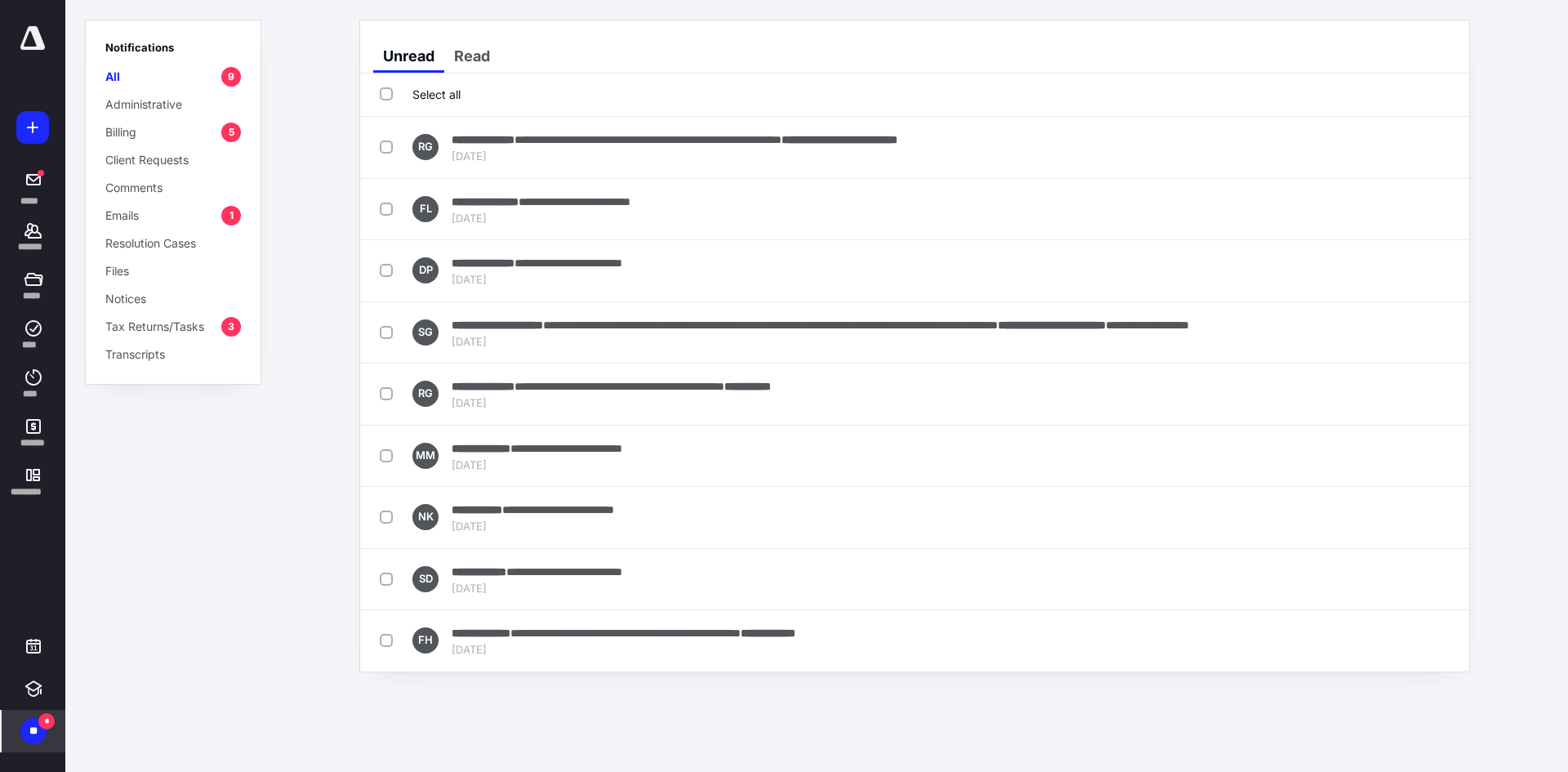 click on "Mark as  read" at bounding box center (1376, 209) 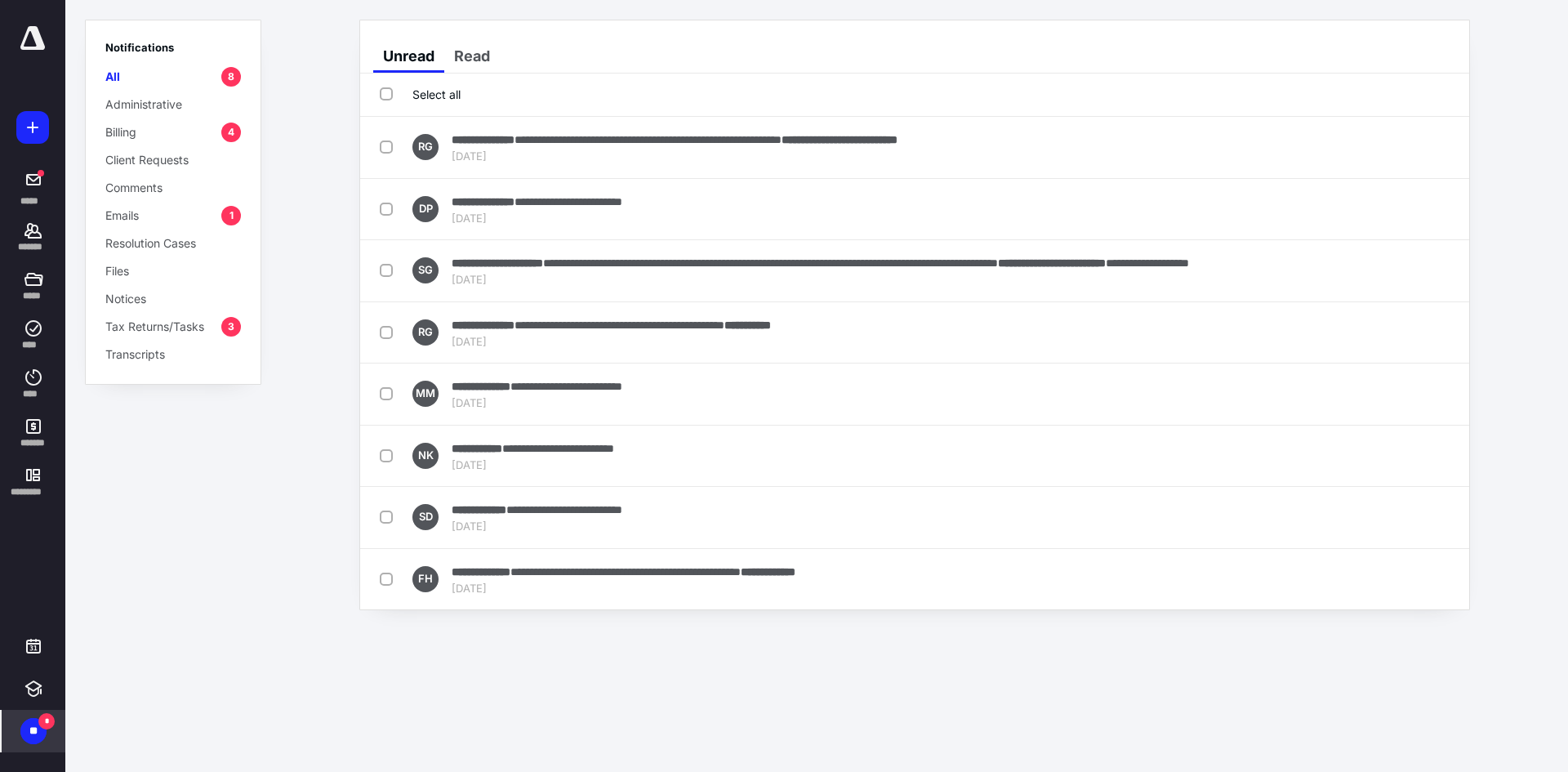 click on "Mark as  read" at bounding box center [1376, 209] 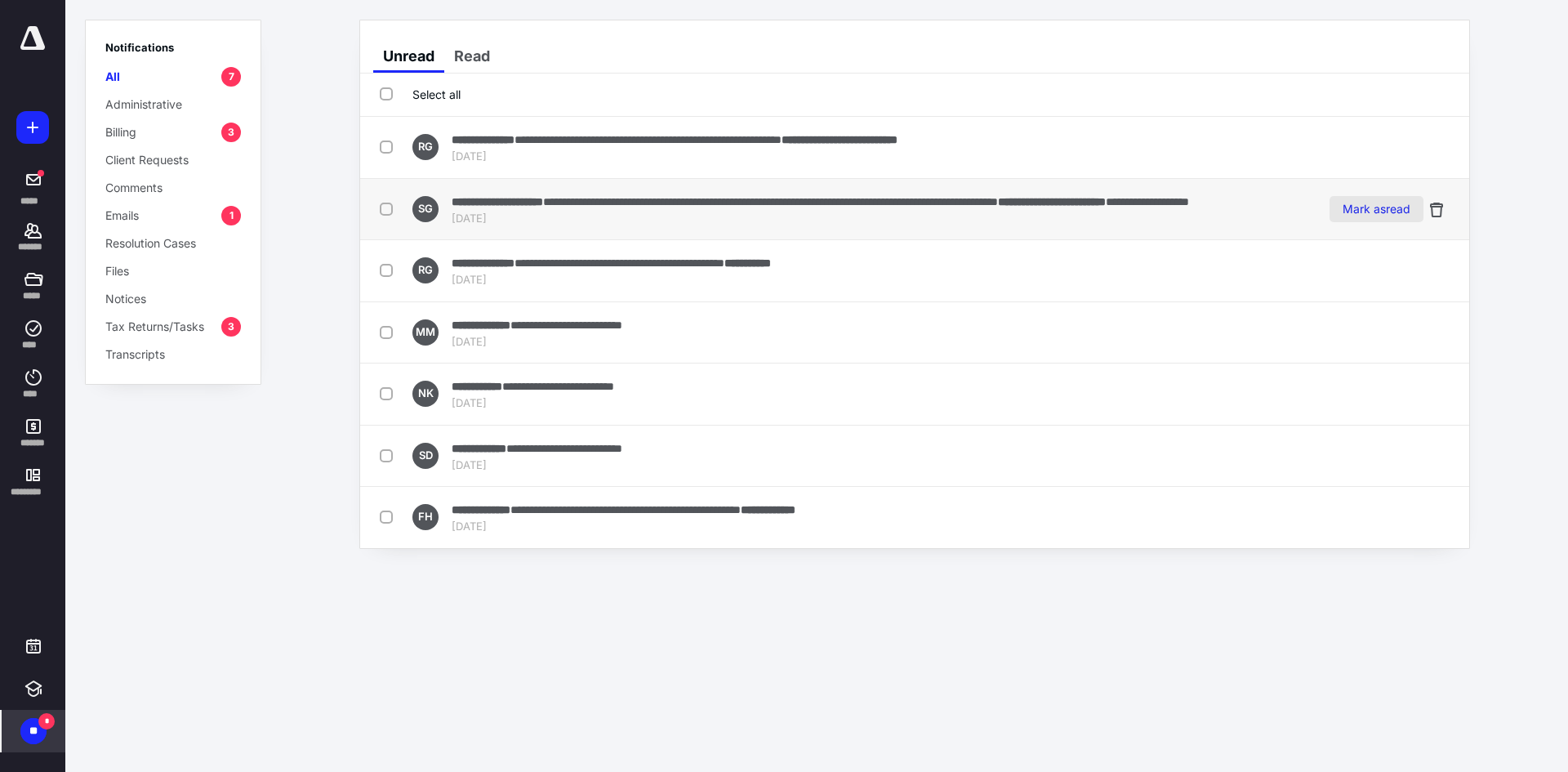click on "Mark as  read" at bounding box center [1376, 209] 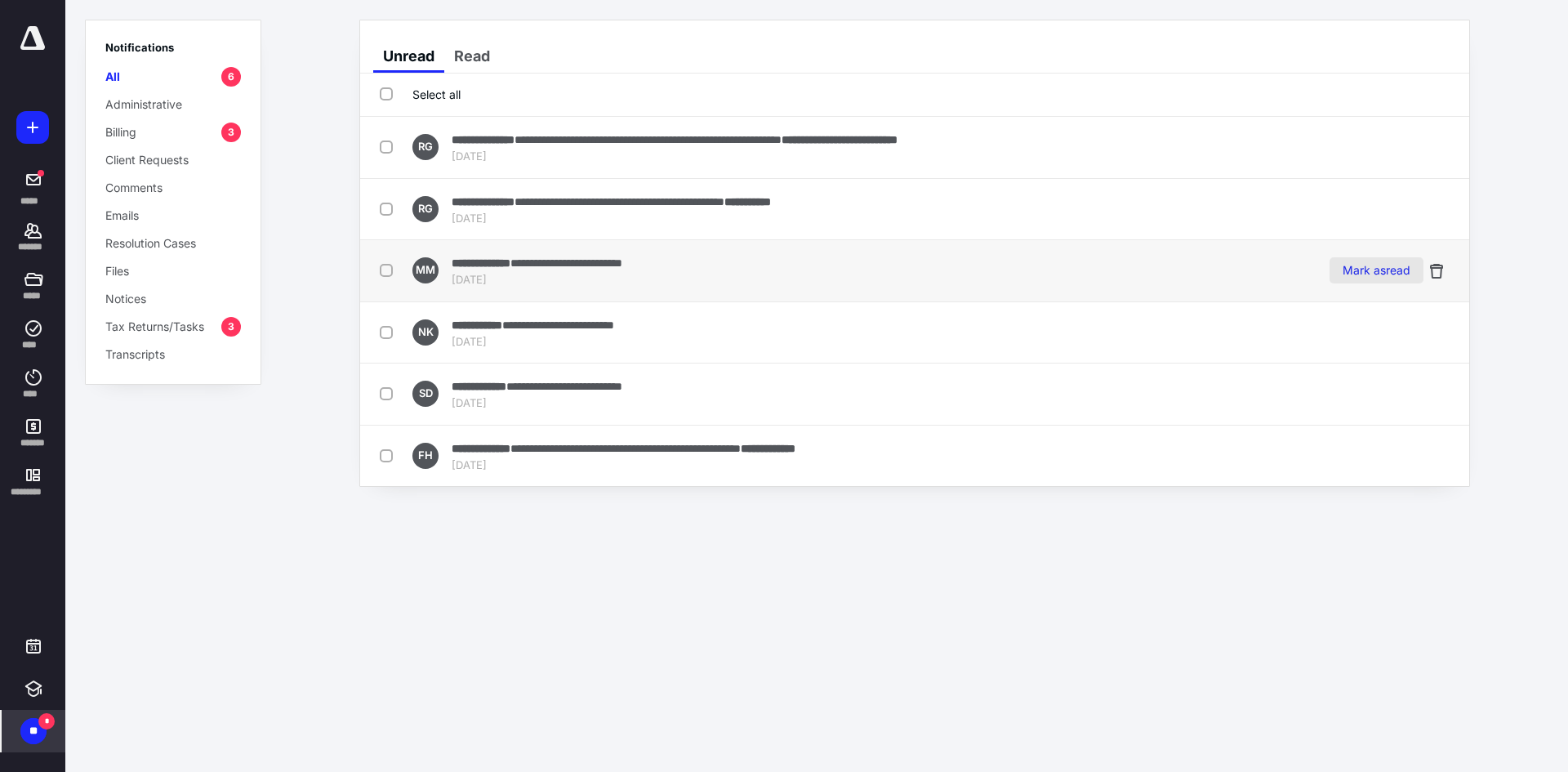 click on "Mark as  read" at bounding box center (1376, 270) 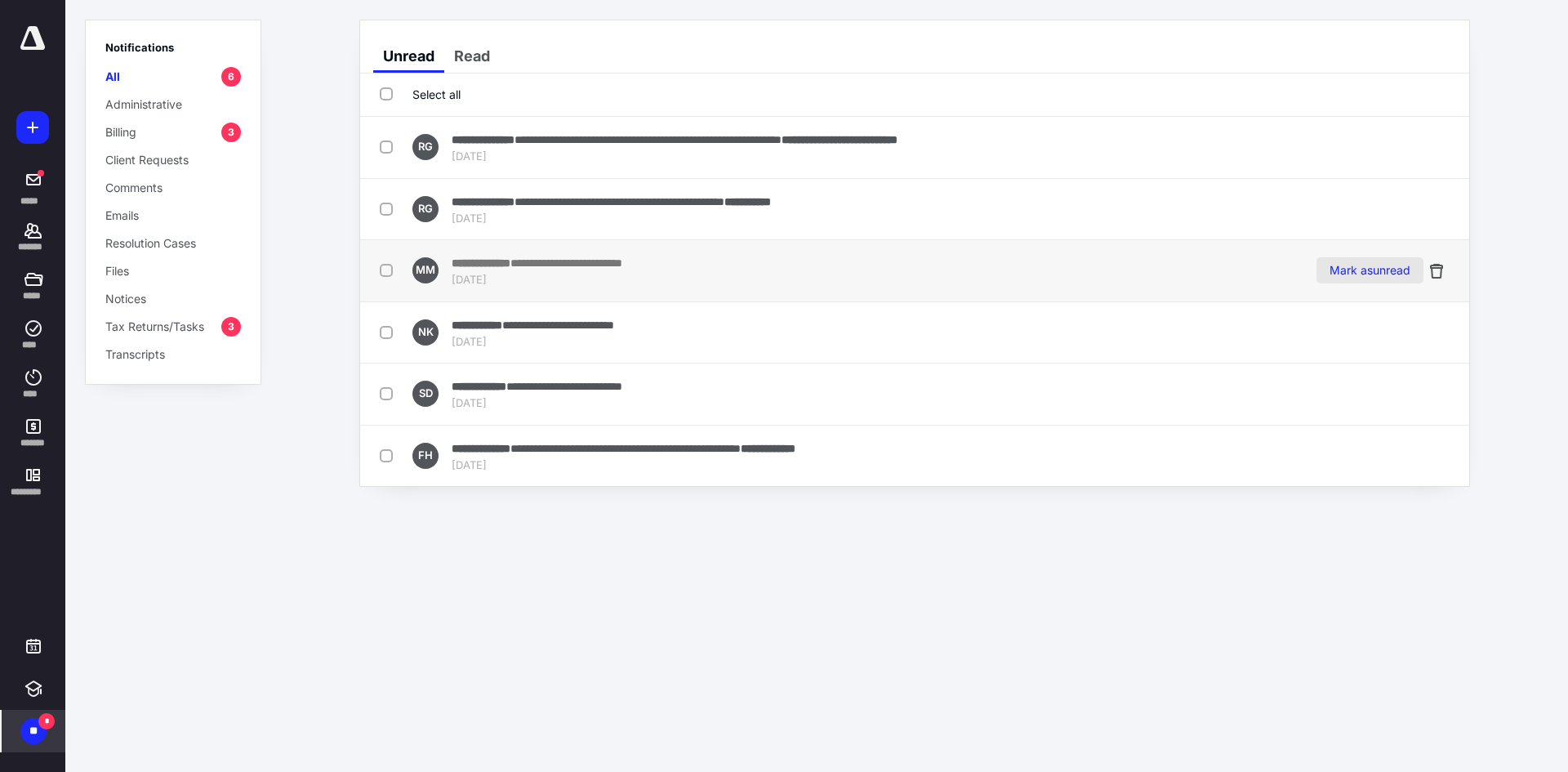 click on "**********" at bounding box center [915, 271] 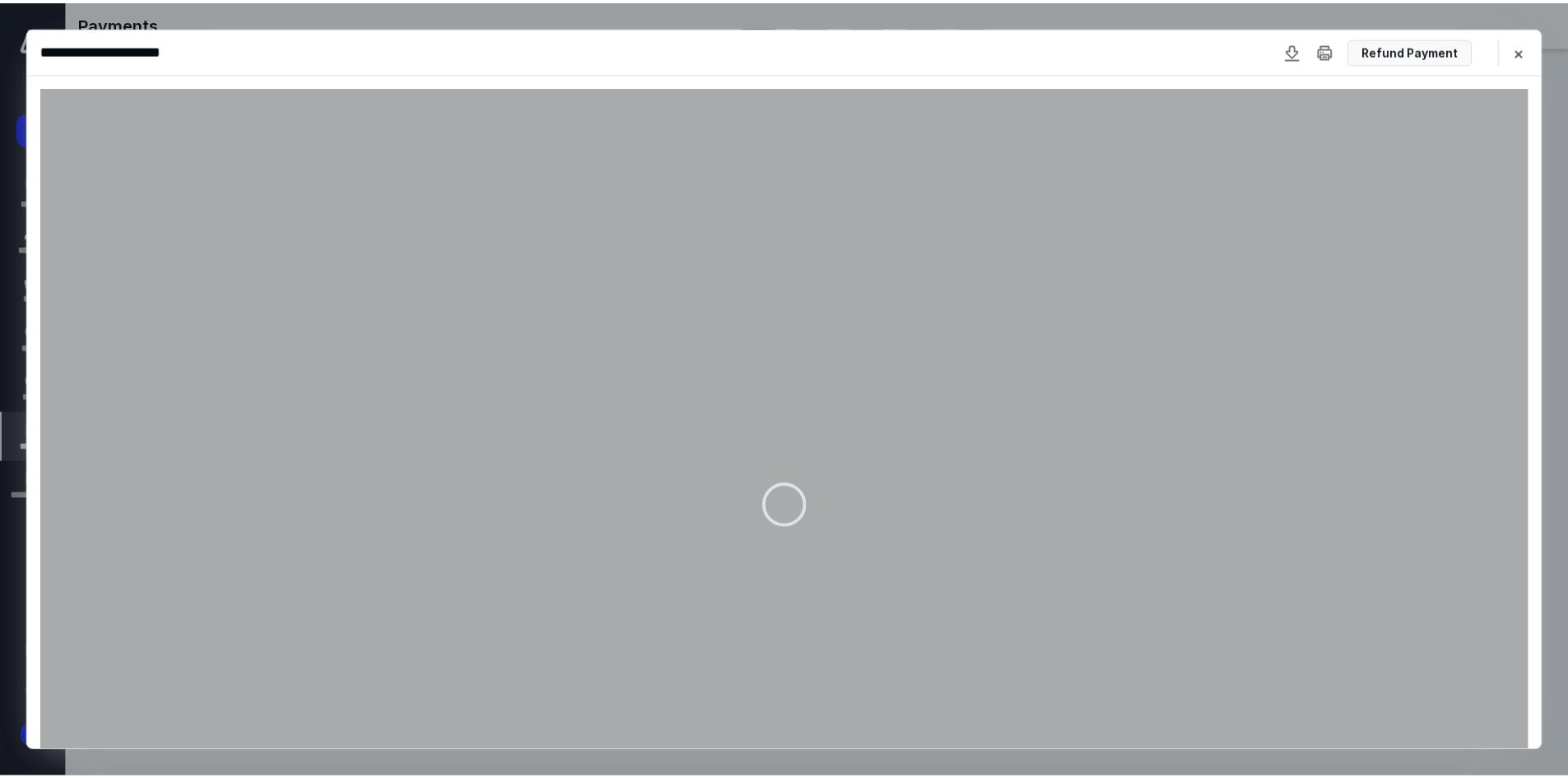 scroll, scrollTop: 0, scrollLeft: 0, axis: both 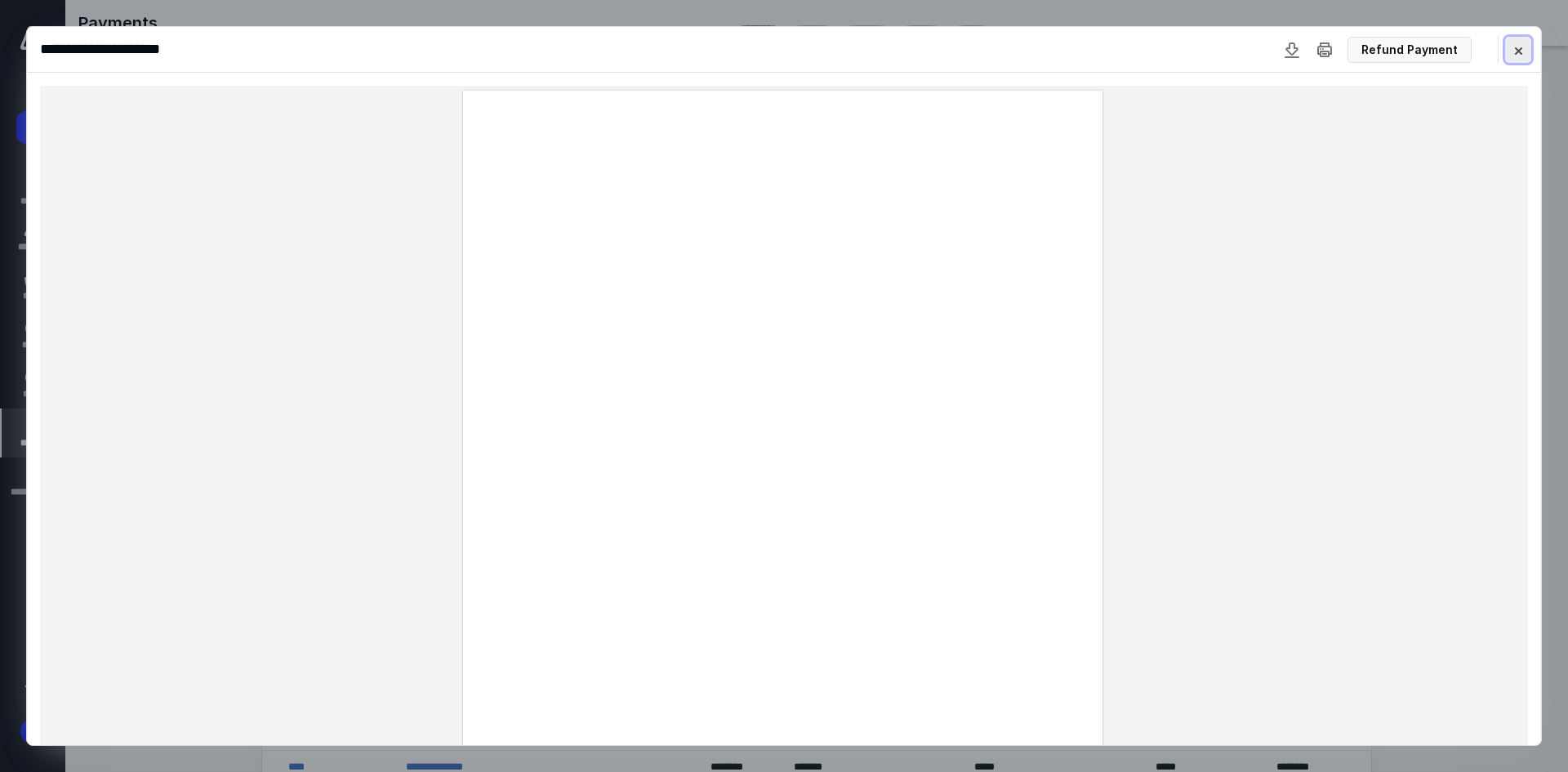 click at bounding box center (1518, 50) 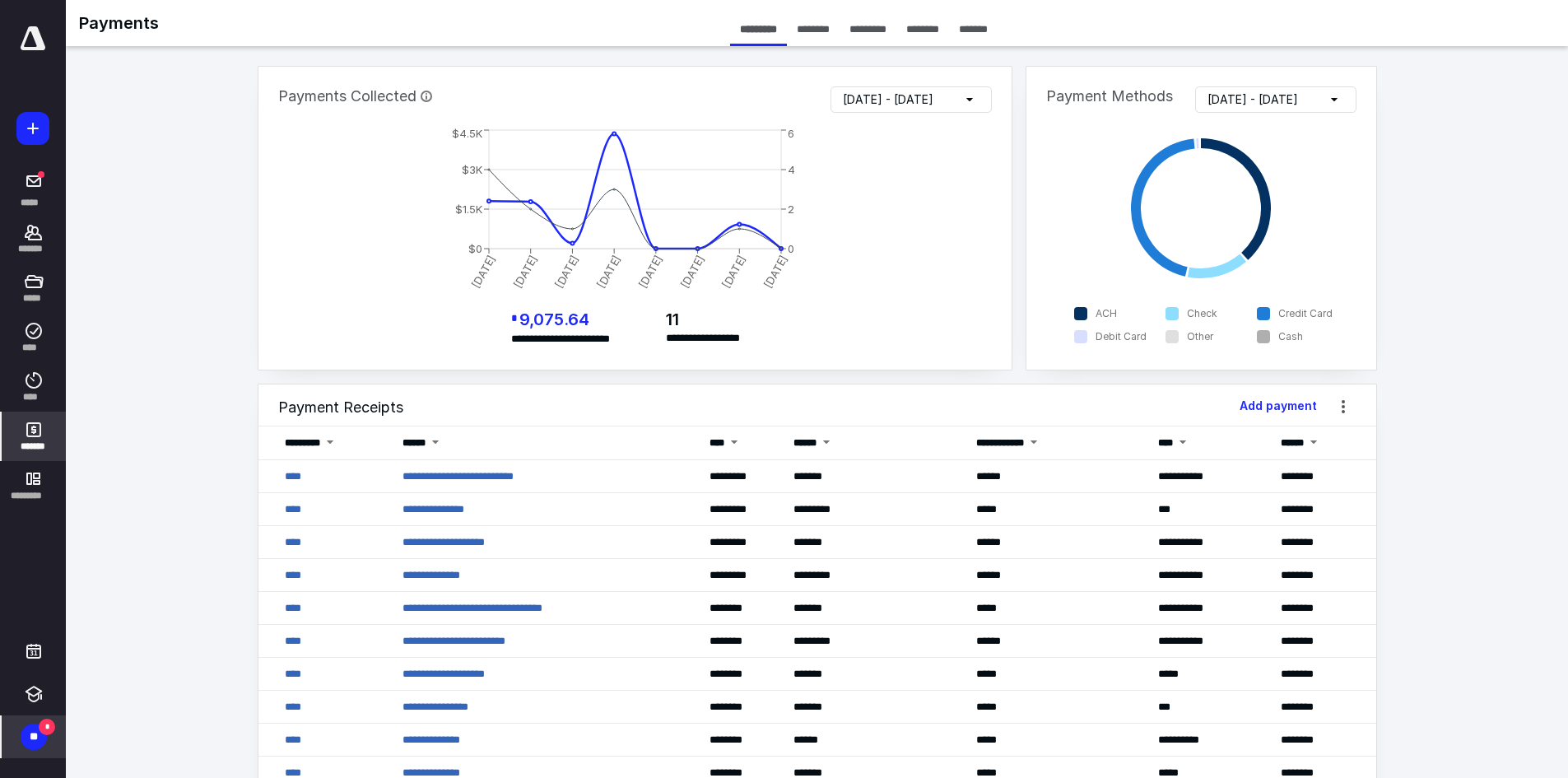 click on "**" at bounding box center [34, 737] 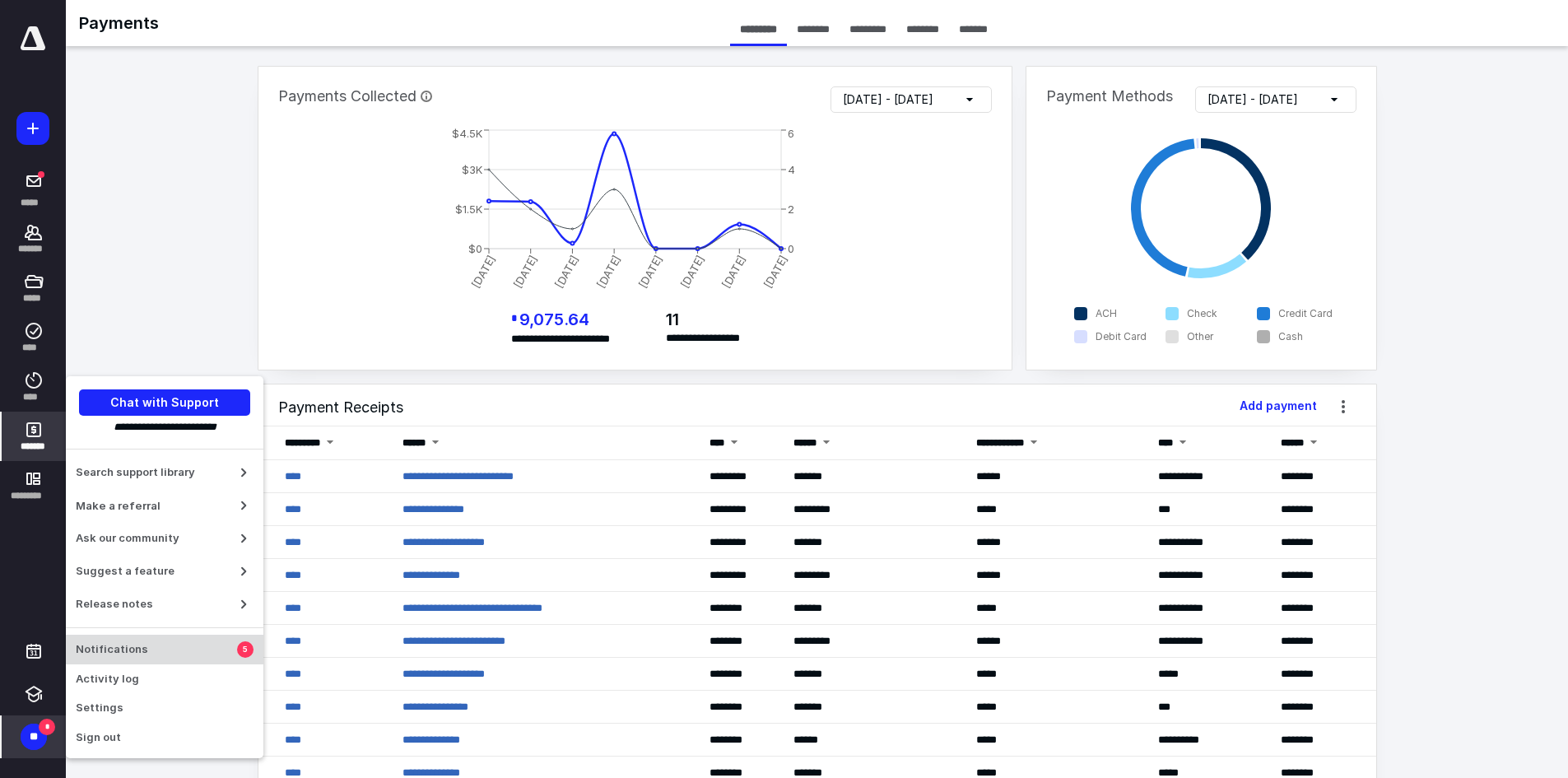 click on "Notifications" at bounding box center (156, 650) 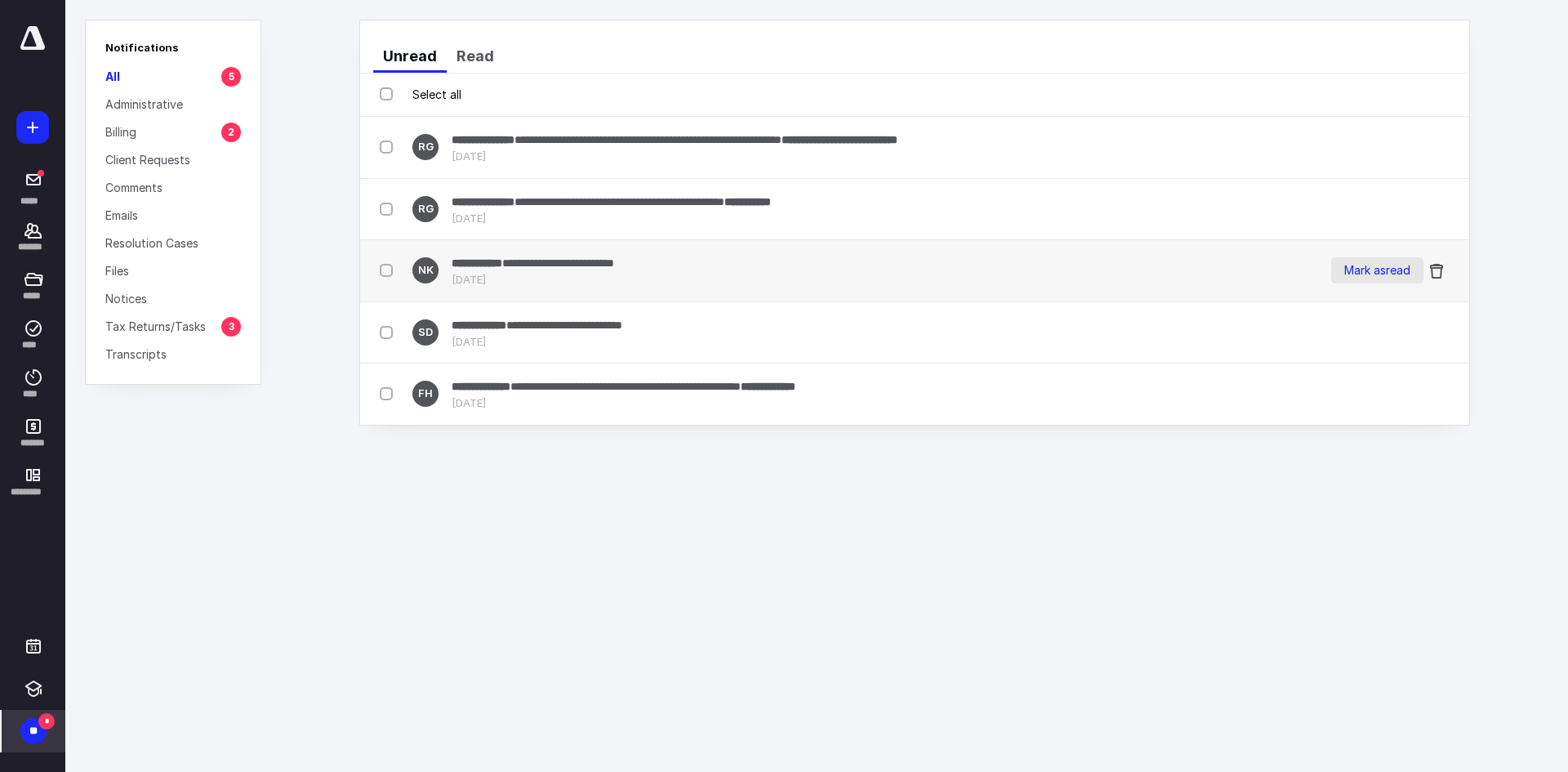 click on "Mark as  read" at bounding box center (1377, 270) 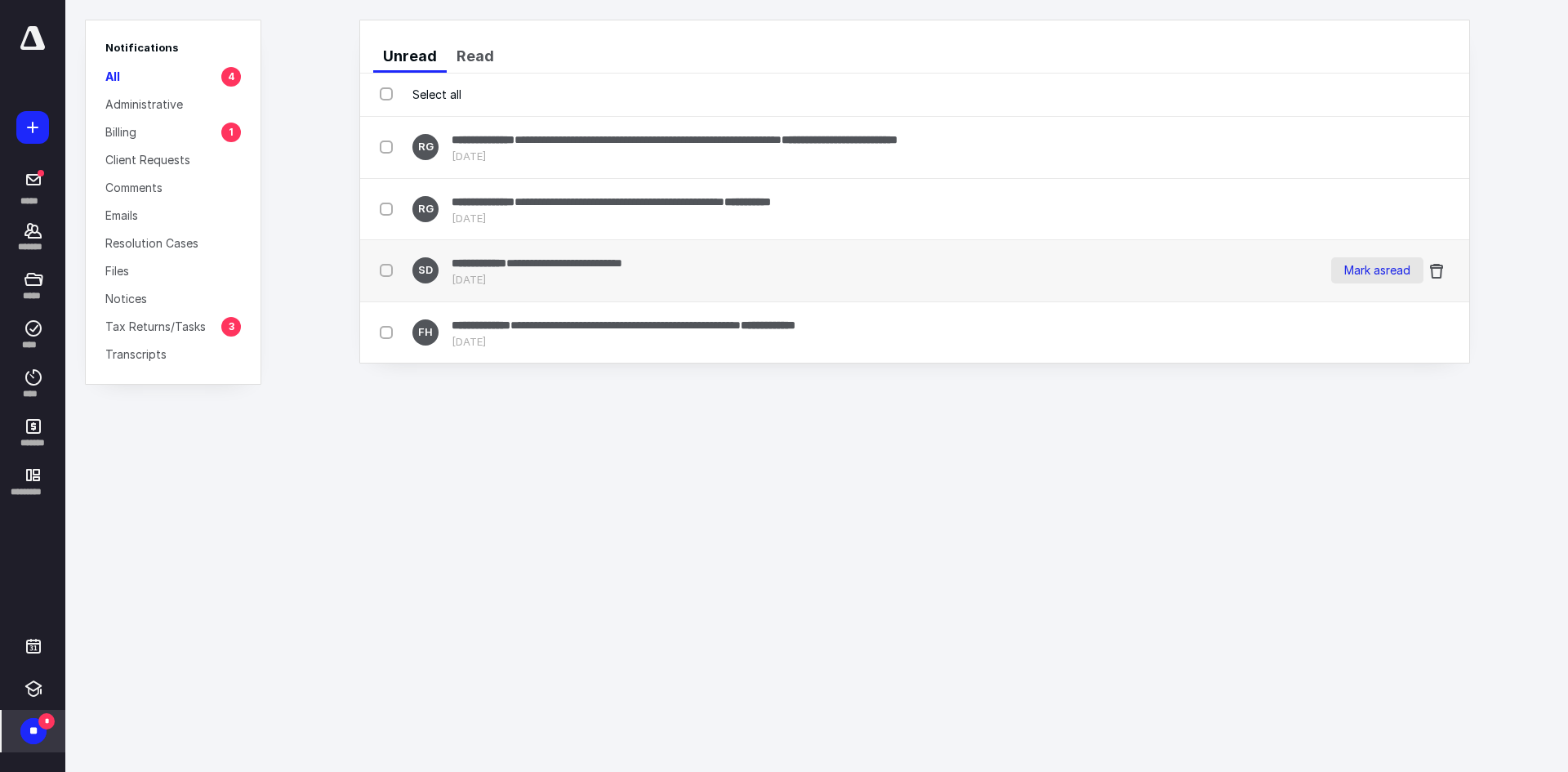 click on "Mark as  read" at bounding box center (1377, 270) 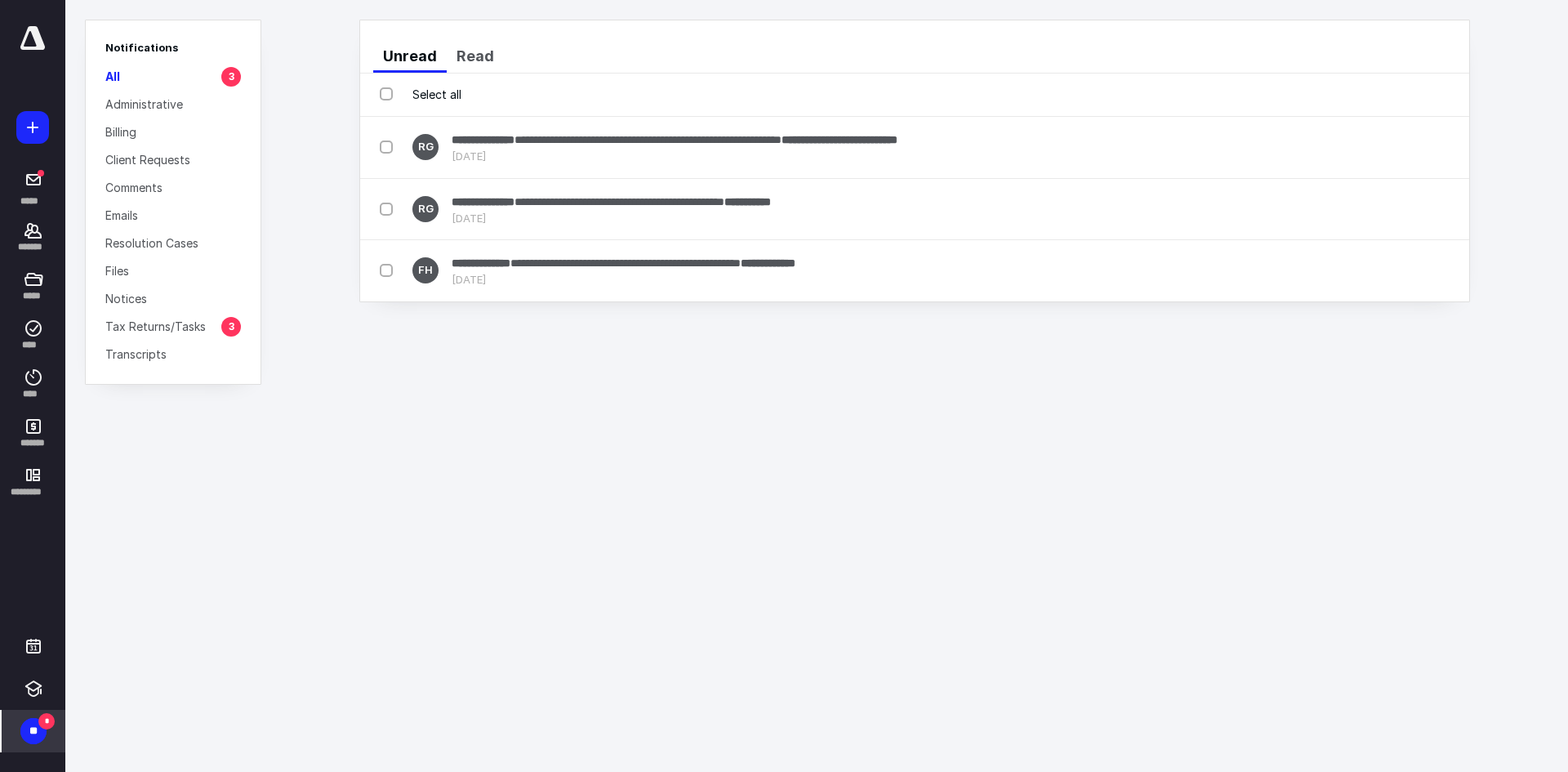 click on "Mark as  read" at bounding box center [1377, 270] 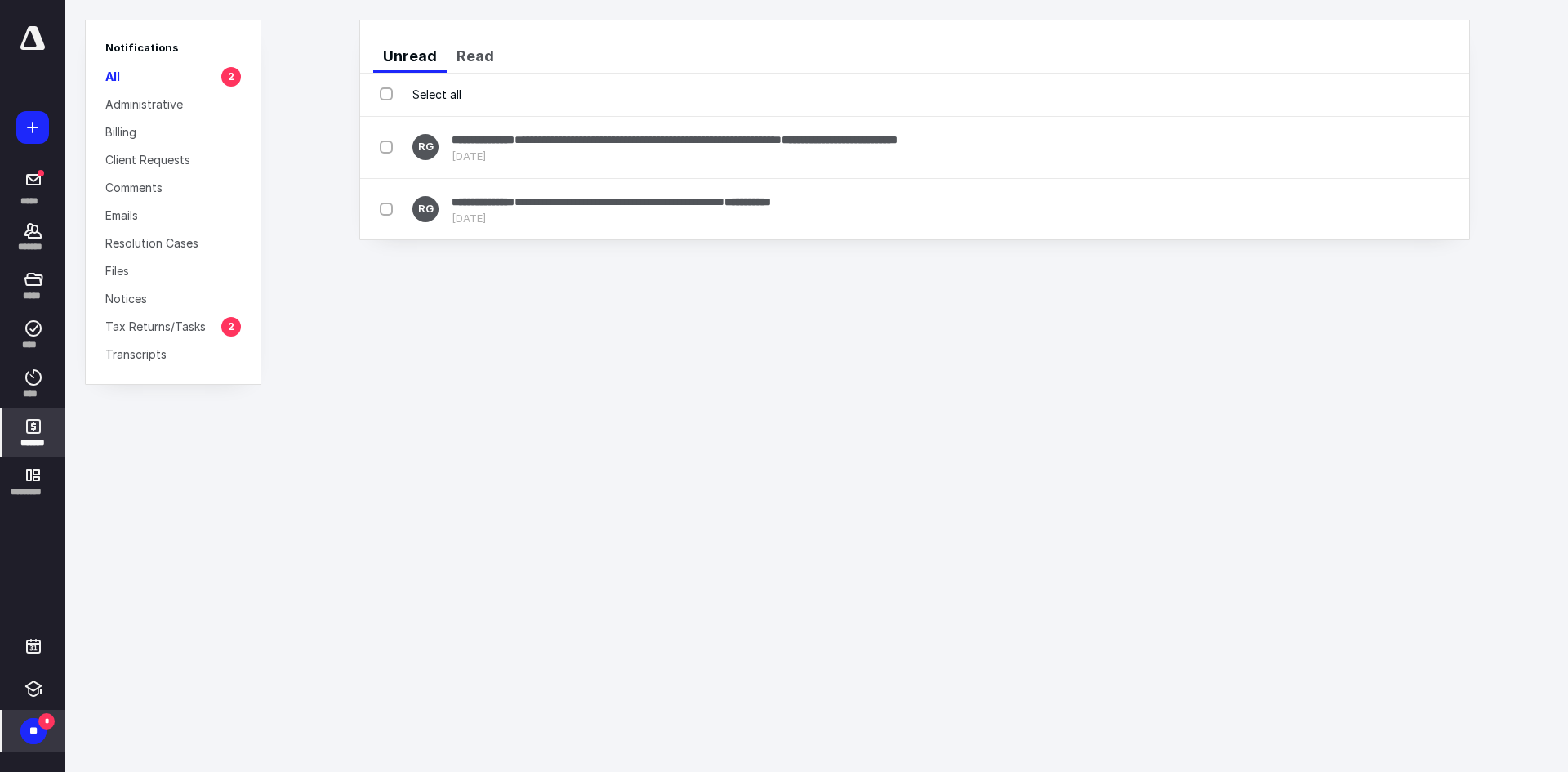 click 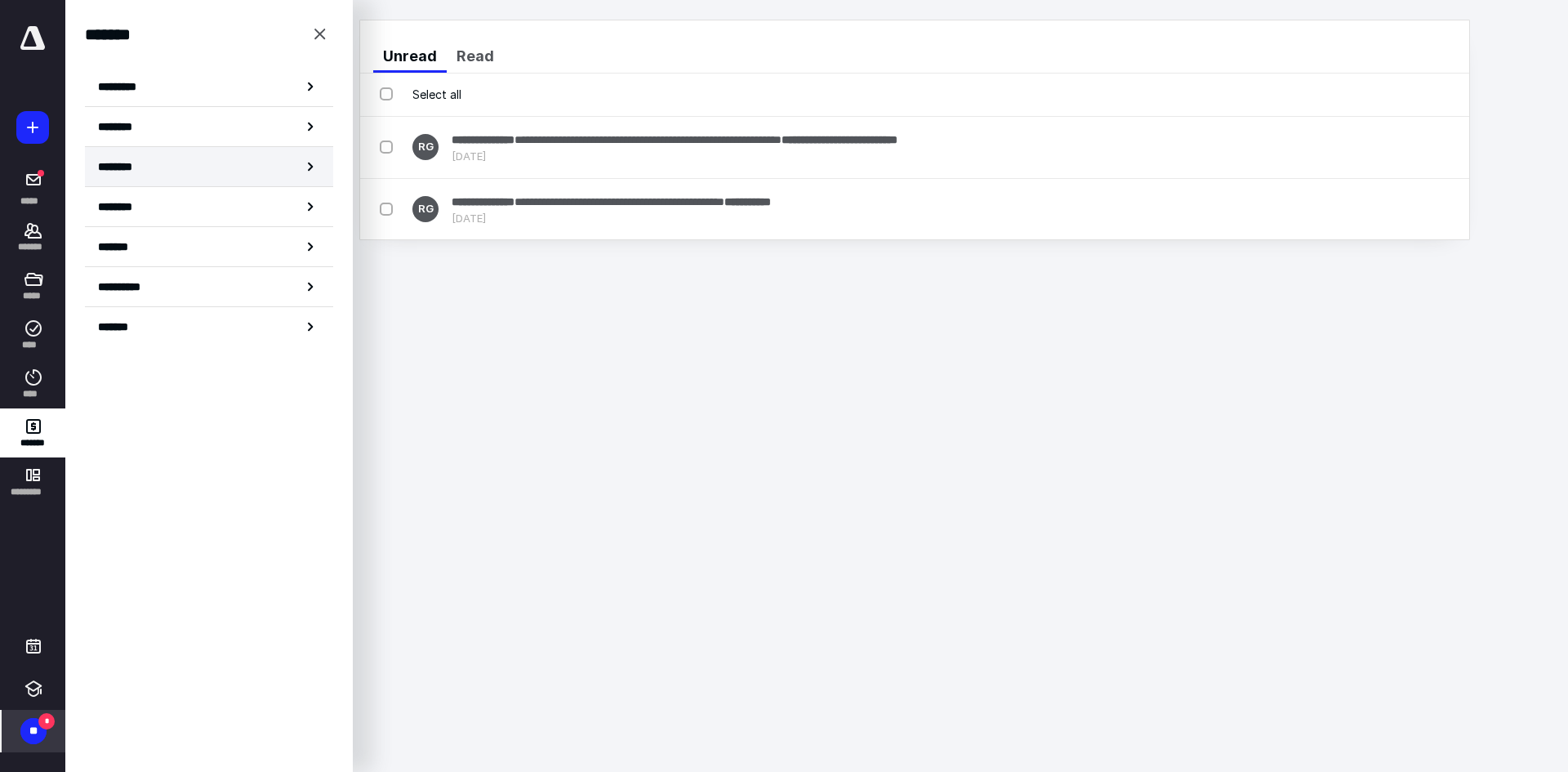 click on "********" at bounding box center [209, 167] 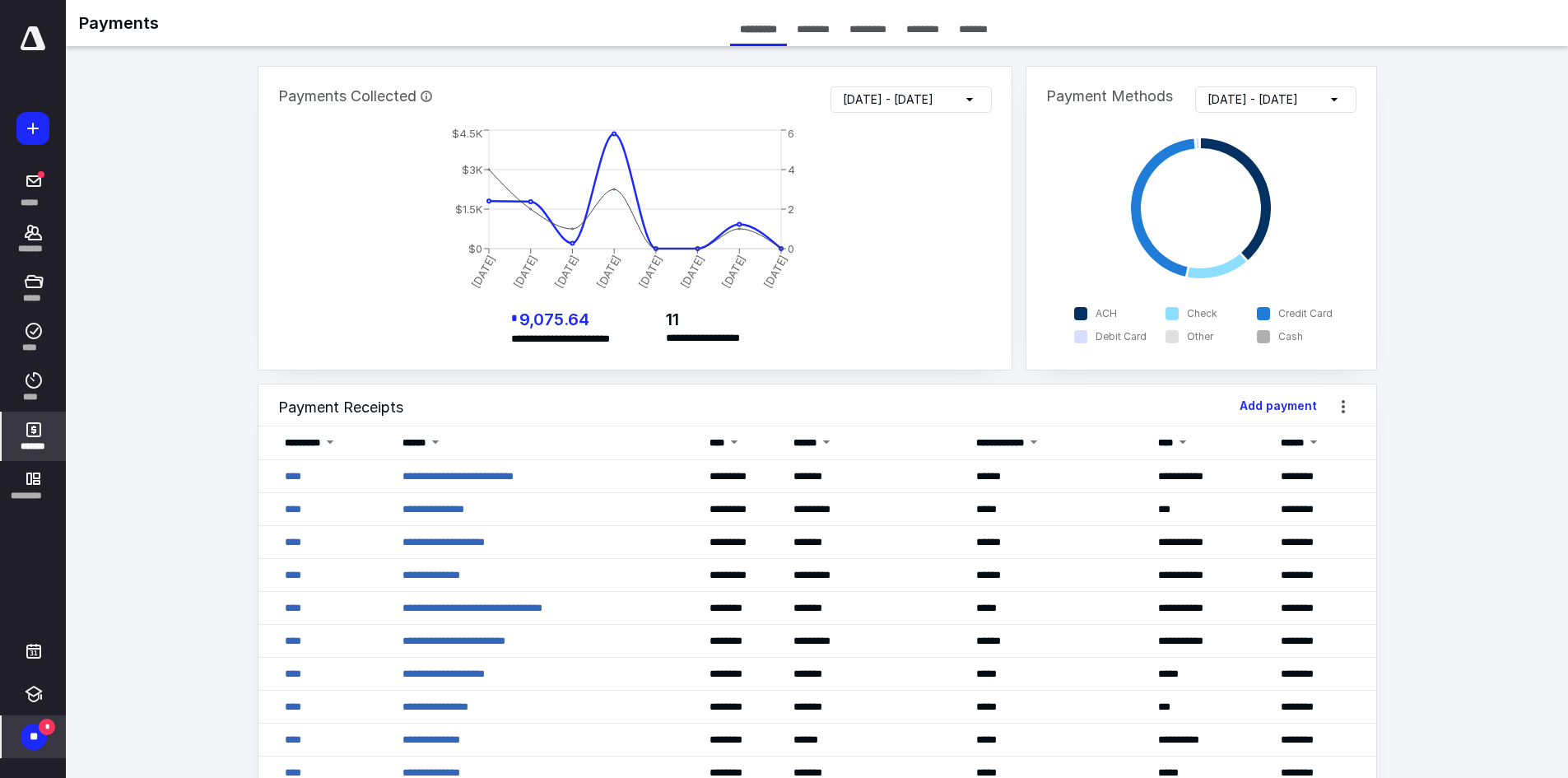 click on "********" at bounding box center (923, 29) 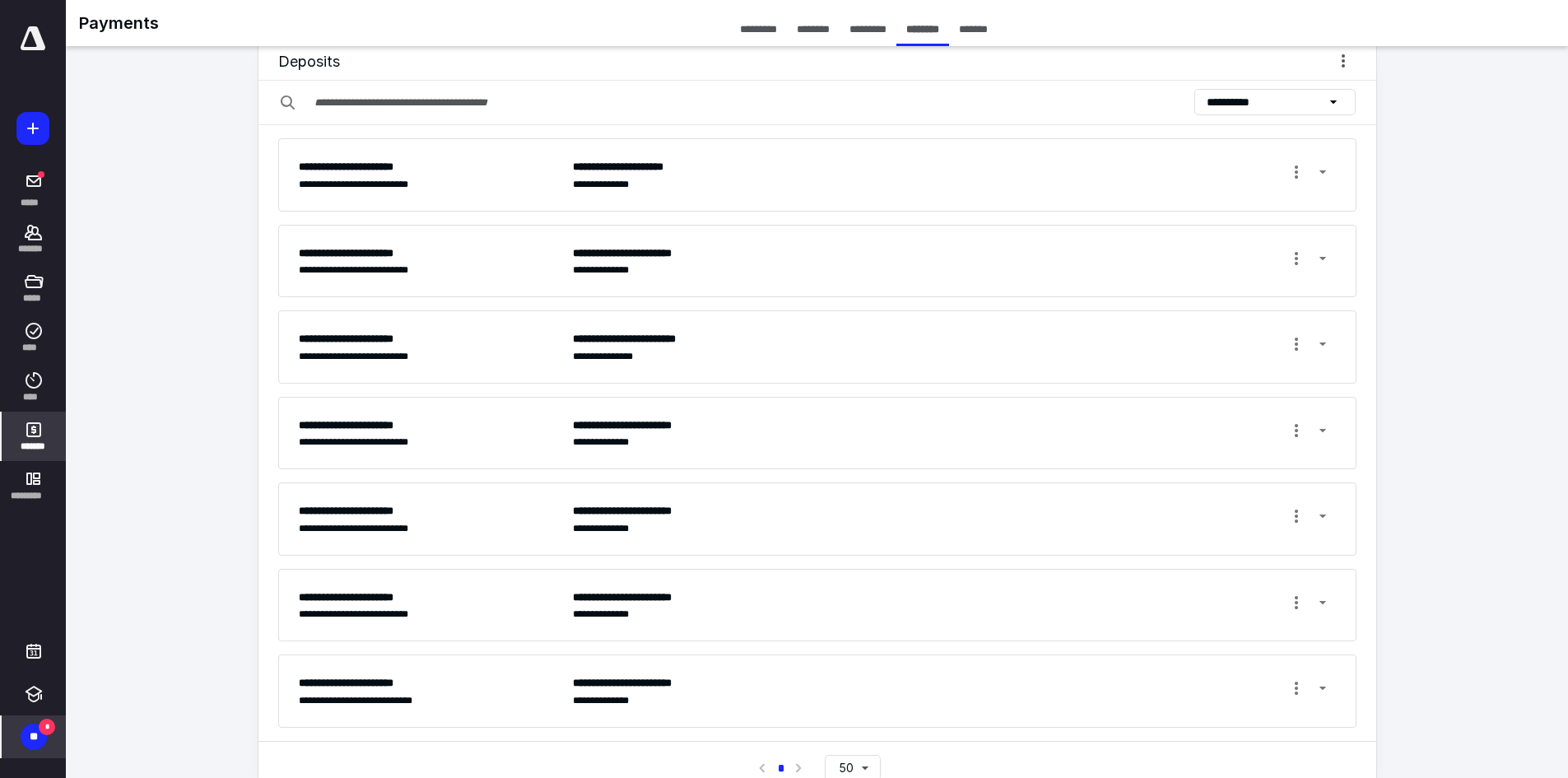 scroll, scrollTop: 0, scrollLeft: 0, axis: both 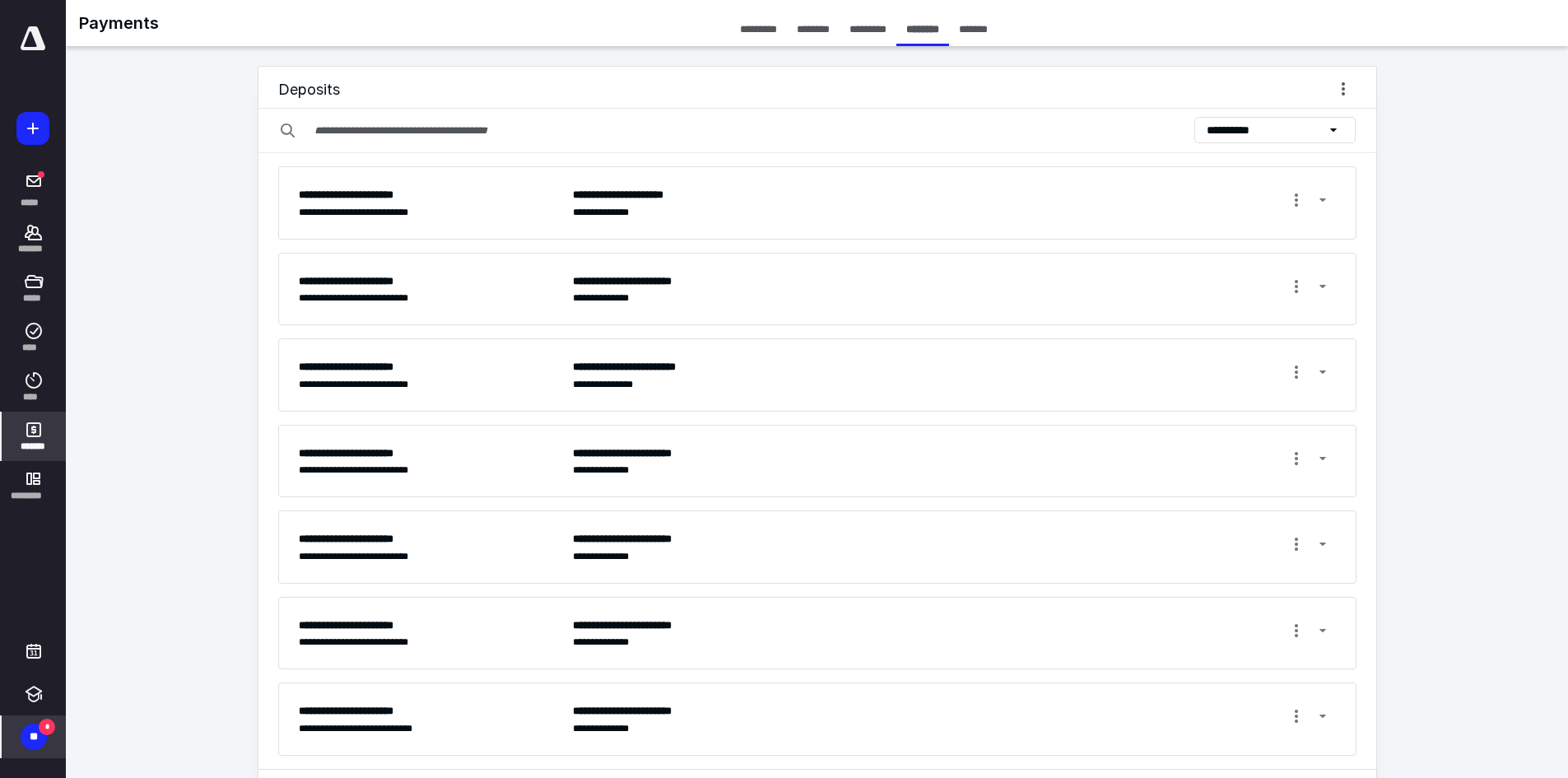 click on "**********" at bounding box center (954, 203) 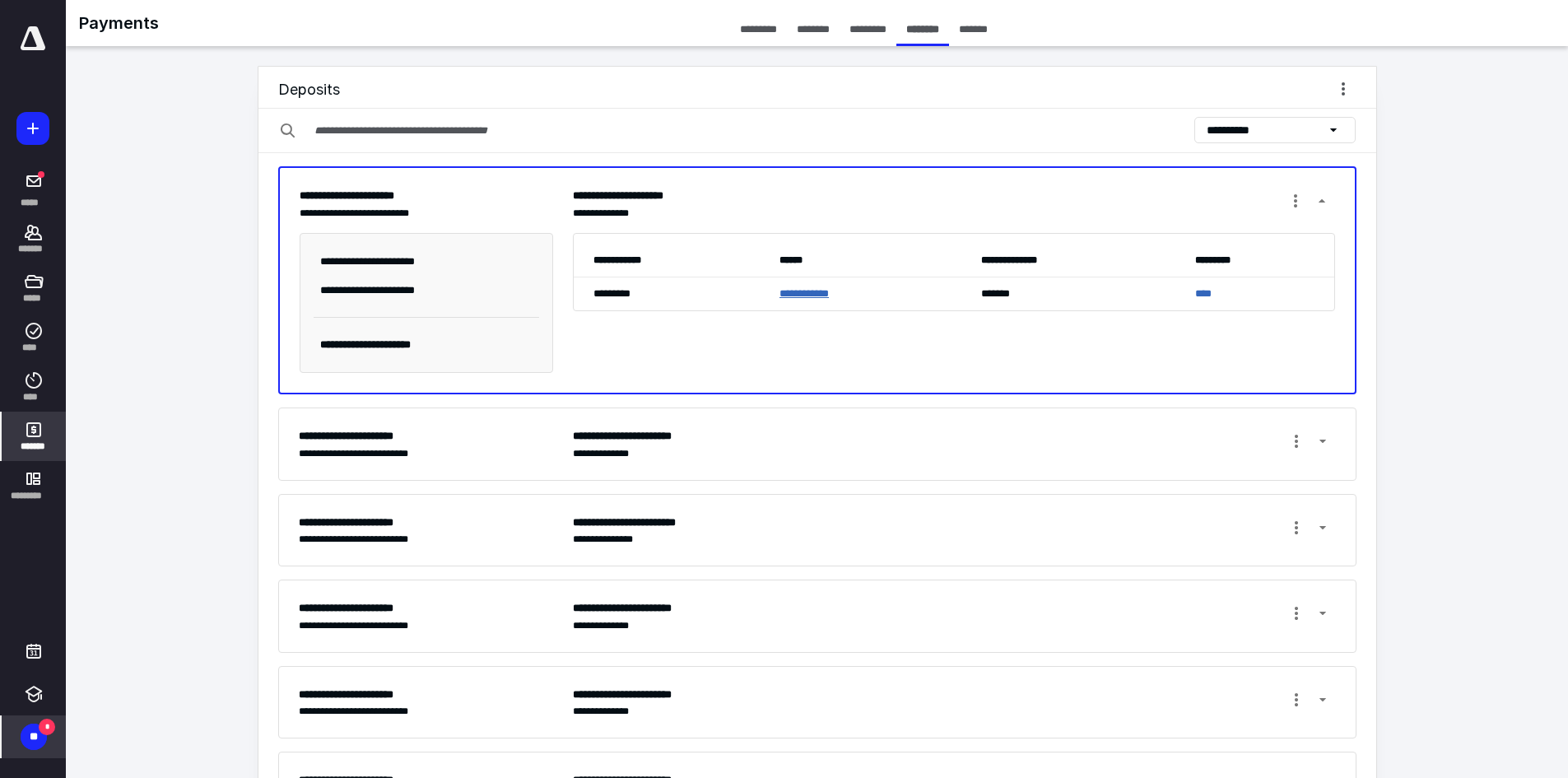 click on "**********" at bounding box center [804, 293] 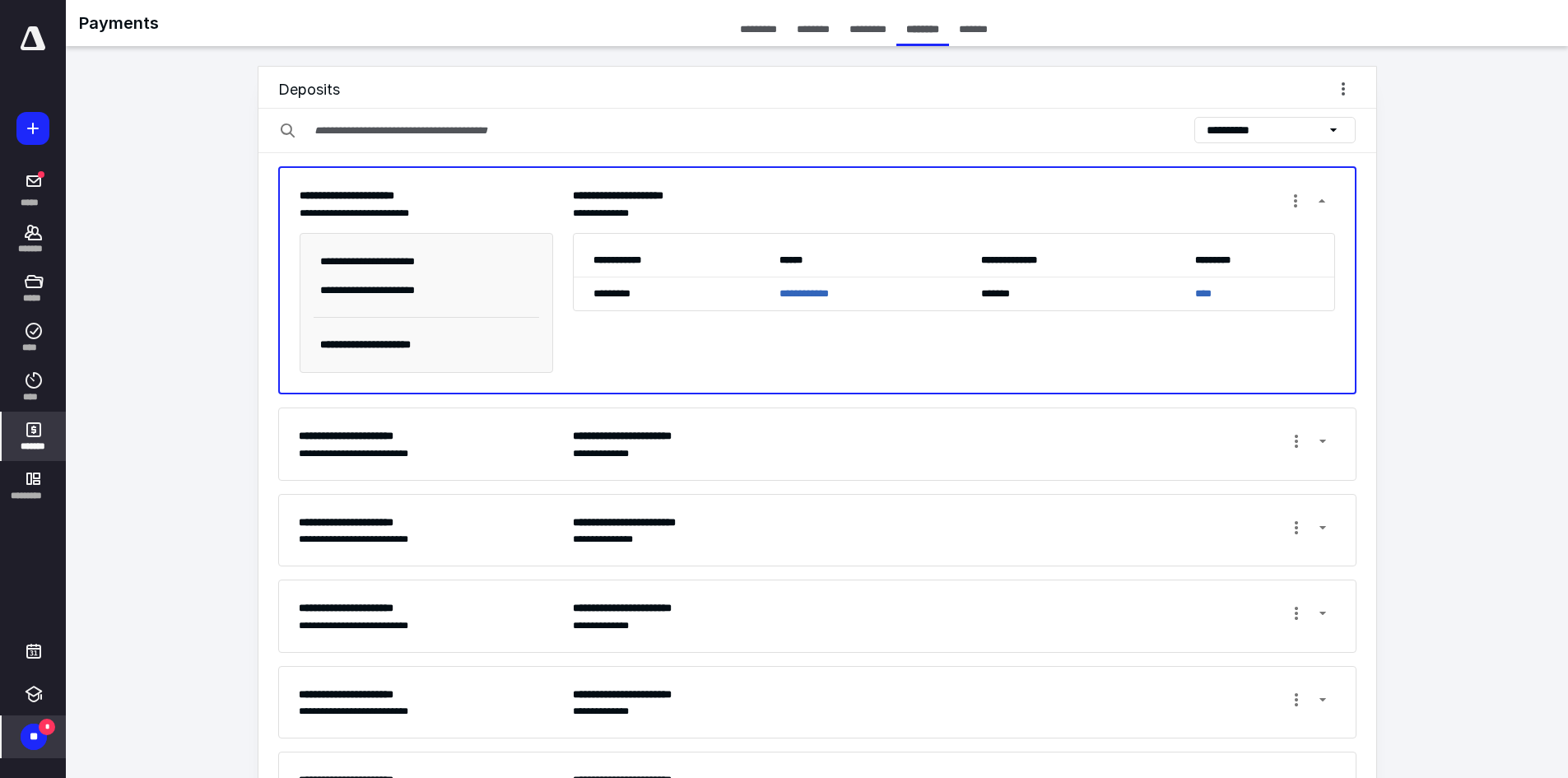 click on "**********" at bounding box center [954, 444] 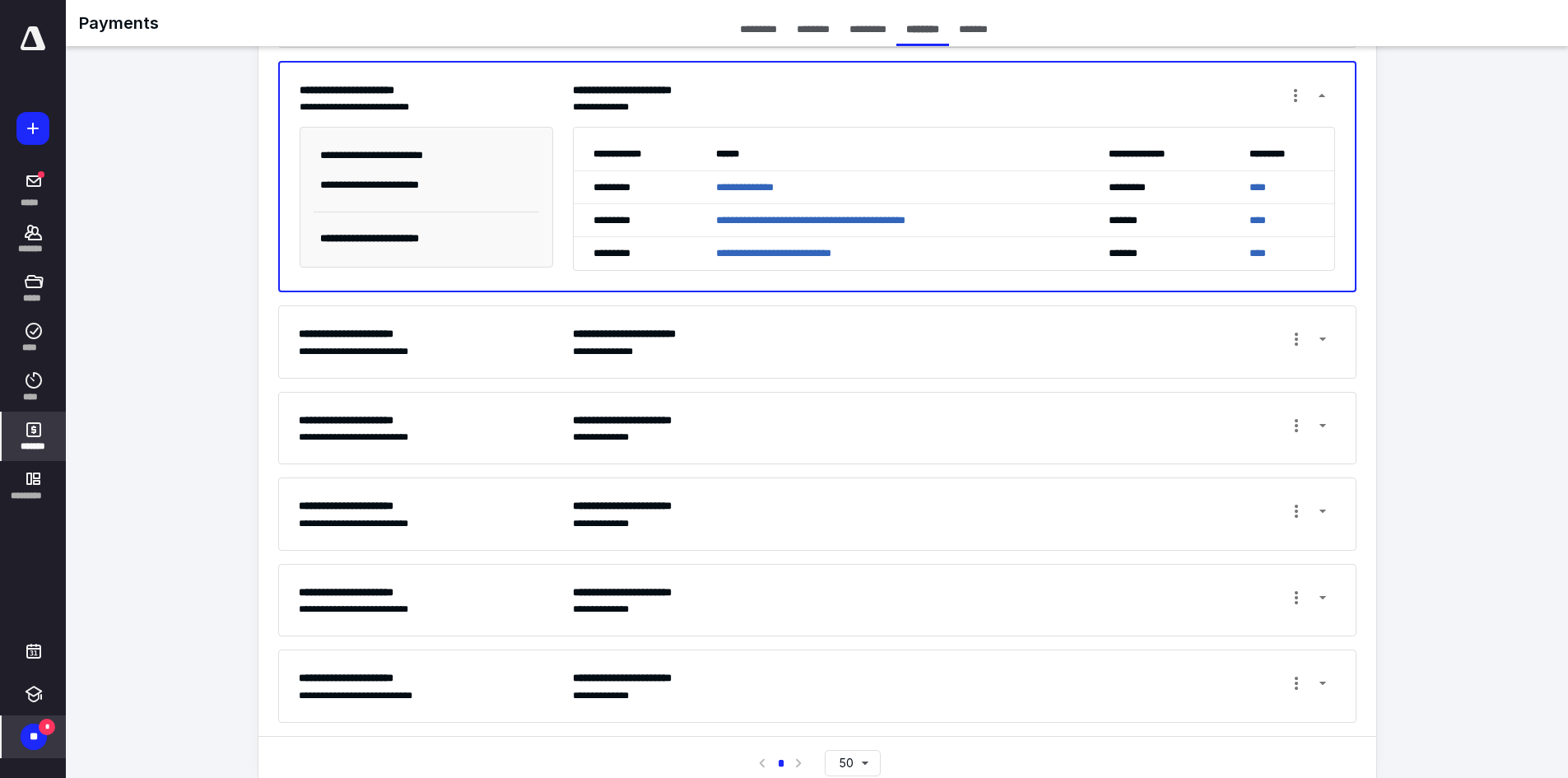 scroll, scrollTop: 240, scrollLeft: 0, axis: vertical 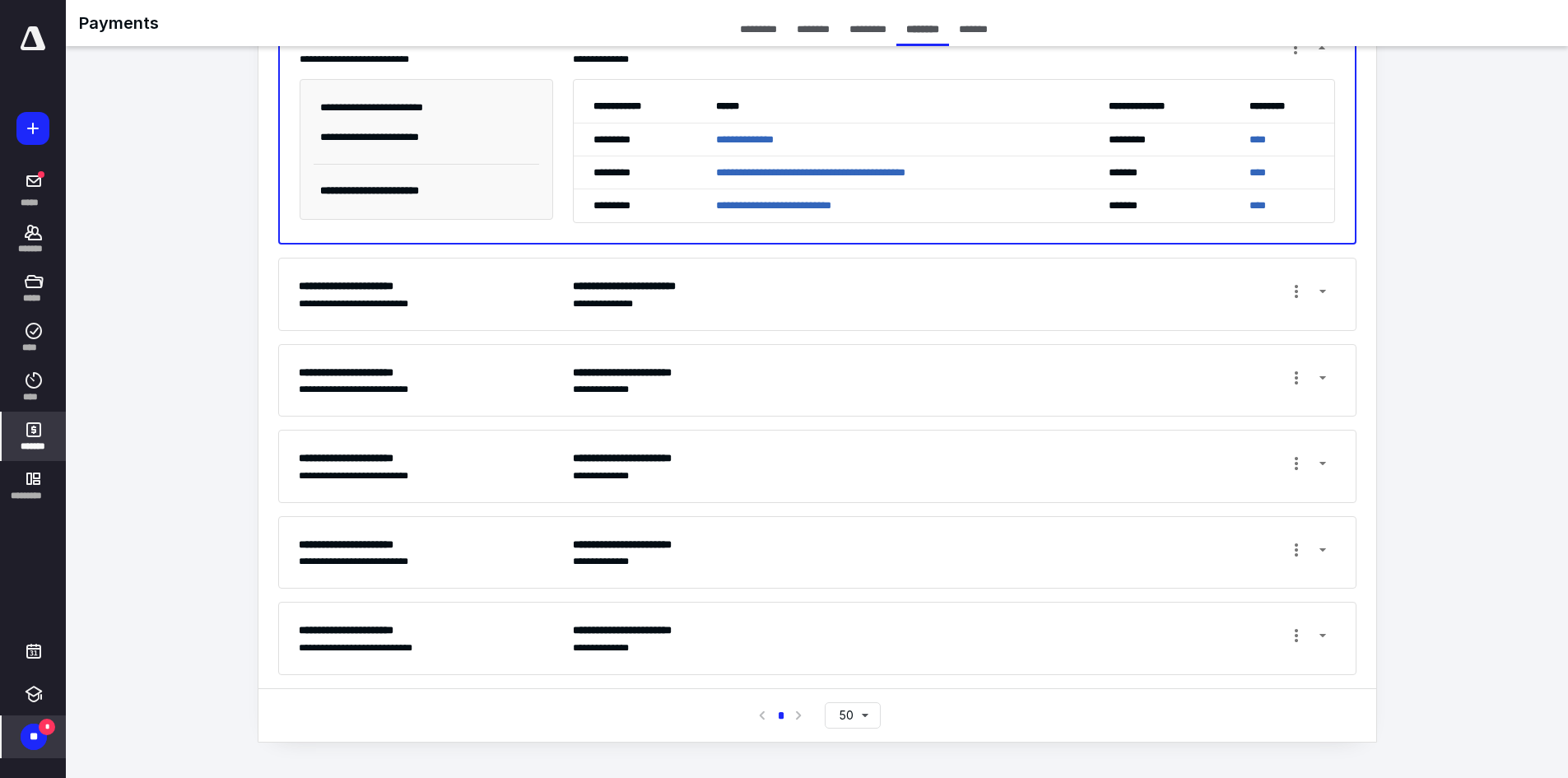 click on "**********" at bounding box center (954, 294) 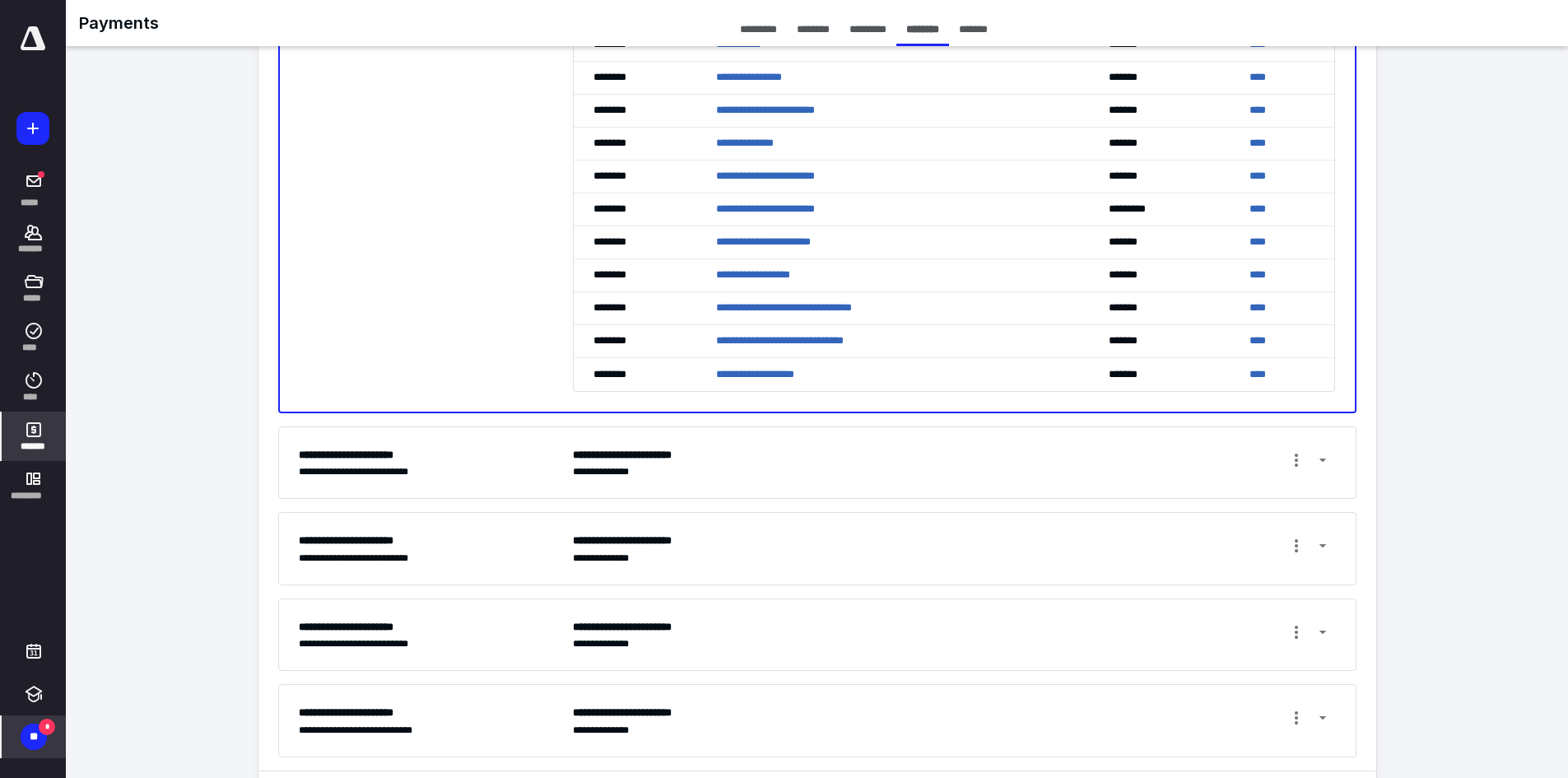 scroll, scrollTop: 964, scrollLeft: 0, axis: vertical 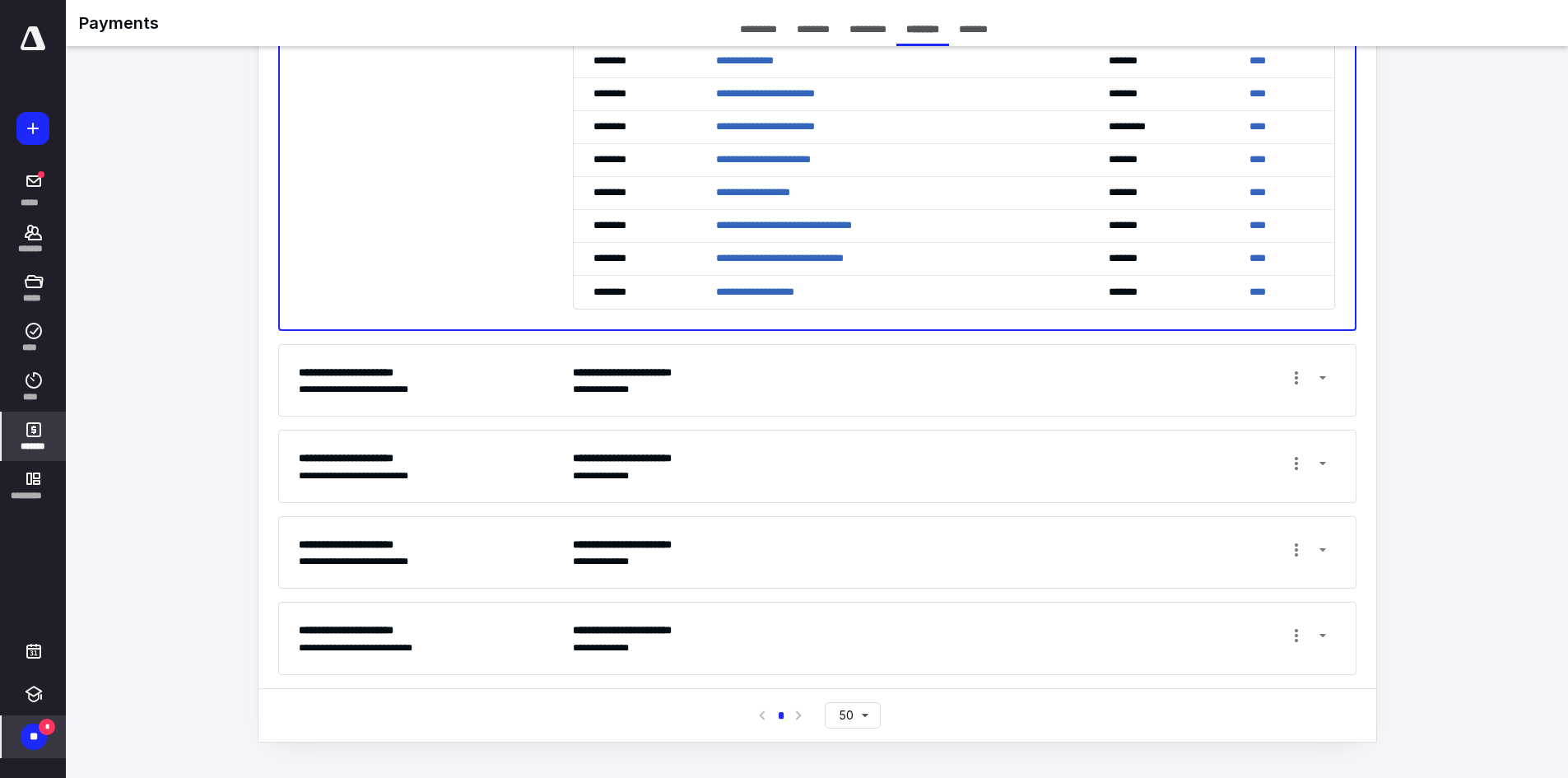 click on "**********" at bounding box center [954, 380] 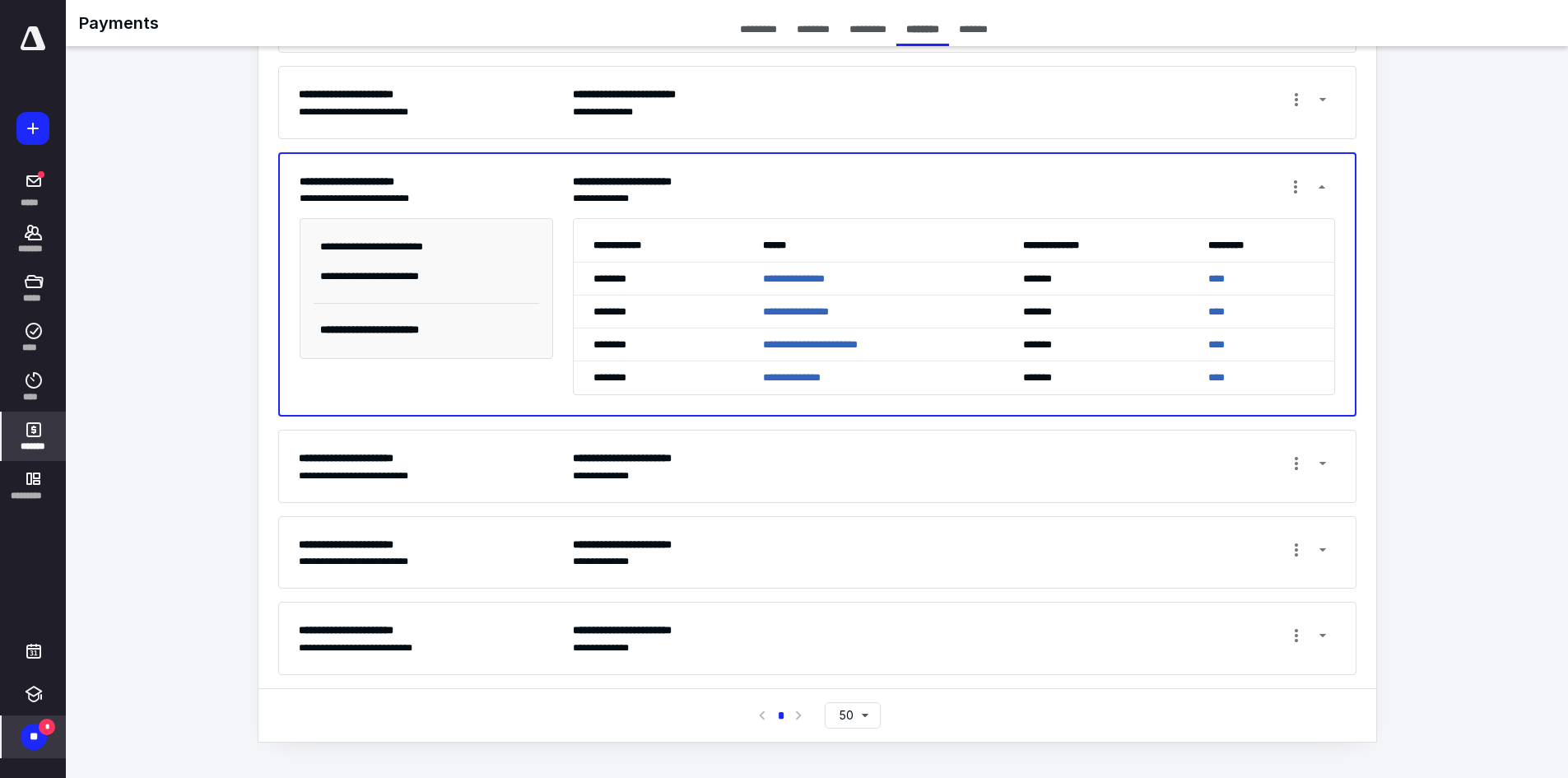 scroll, scrollTop: 273, scrollLeft: 0, axis: vertical 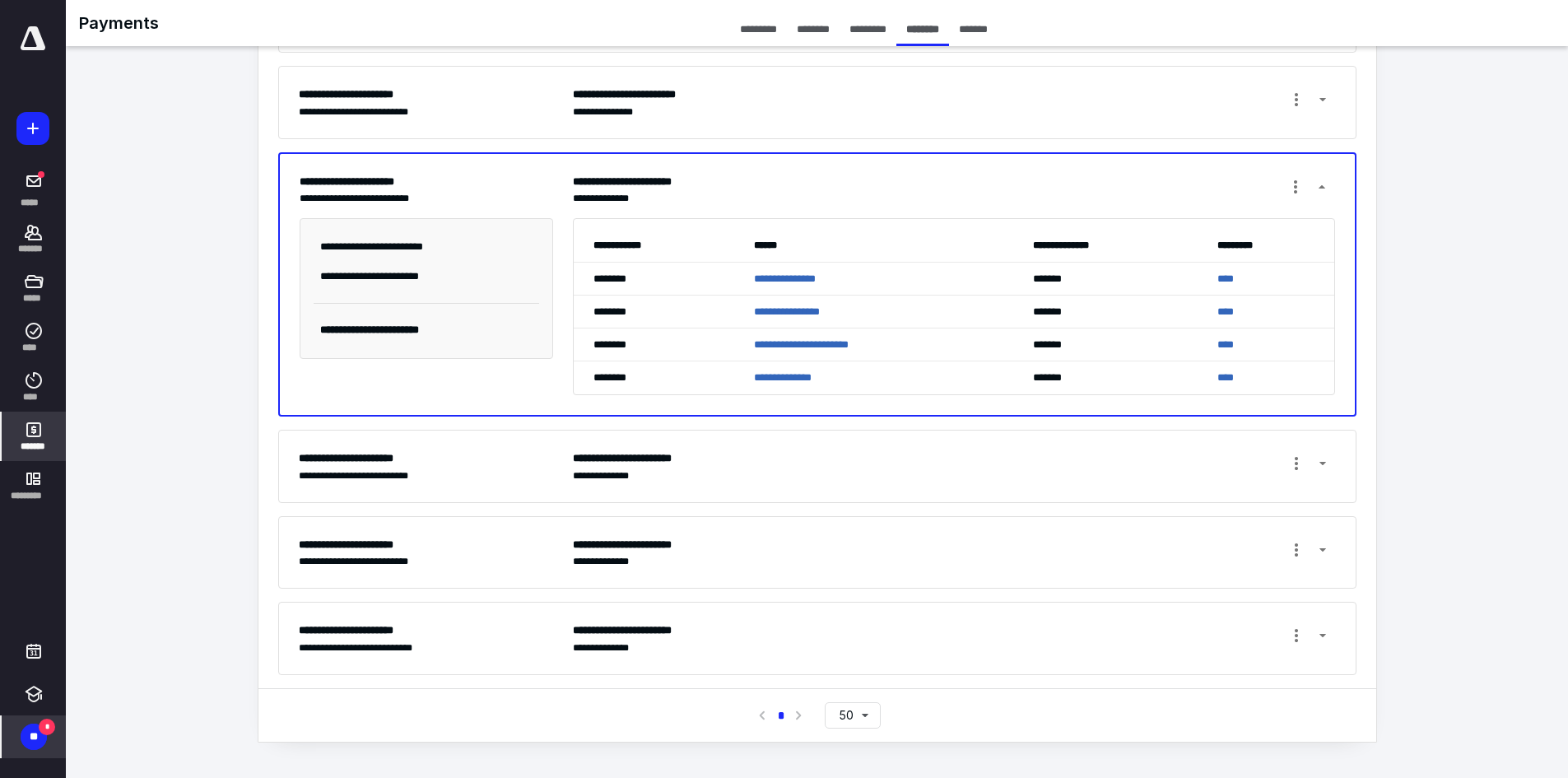 click on "**********" at bounding box center [954, 466] 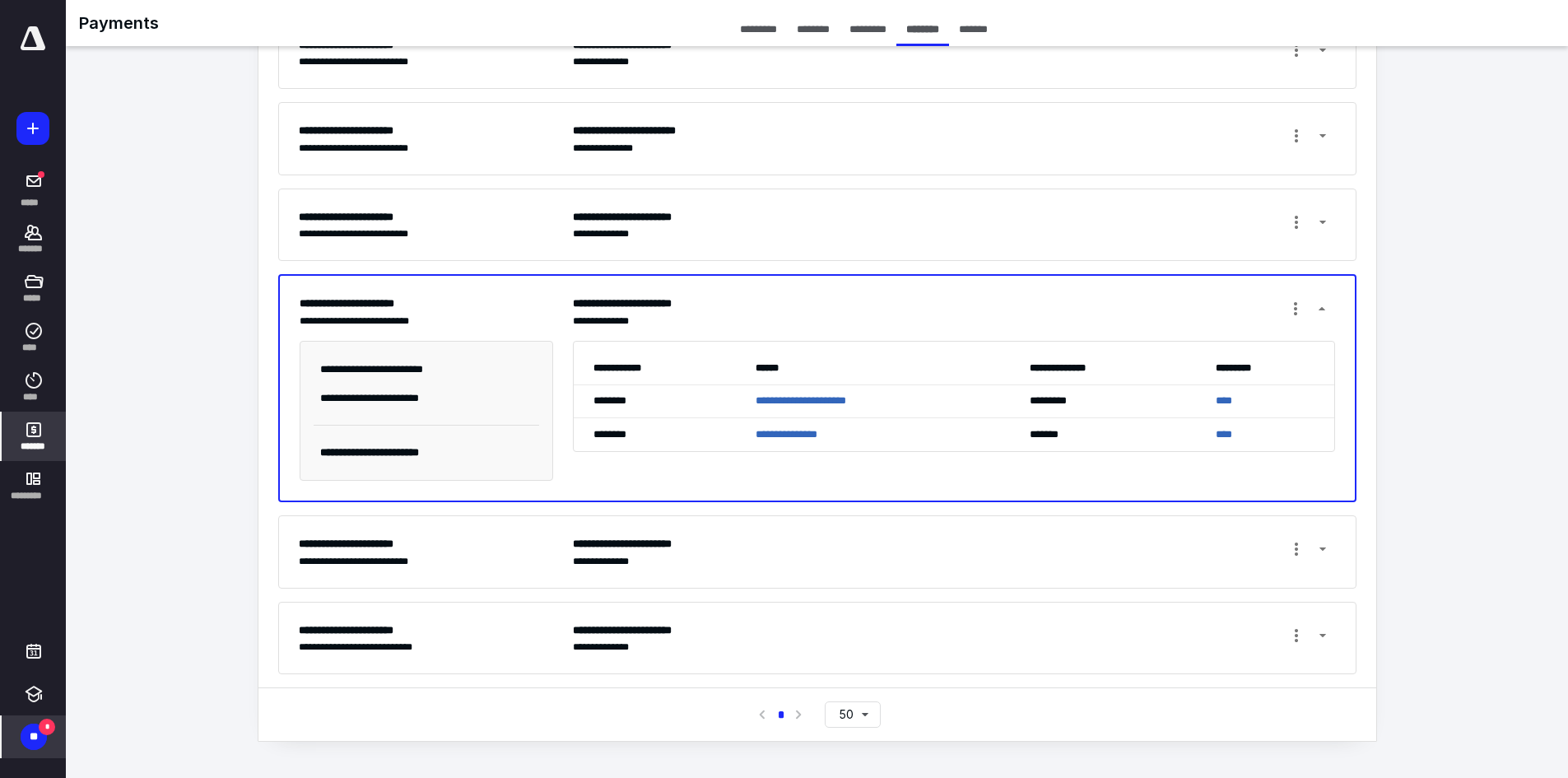 click on "**********" at bounding box center [954, 552] 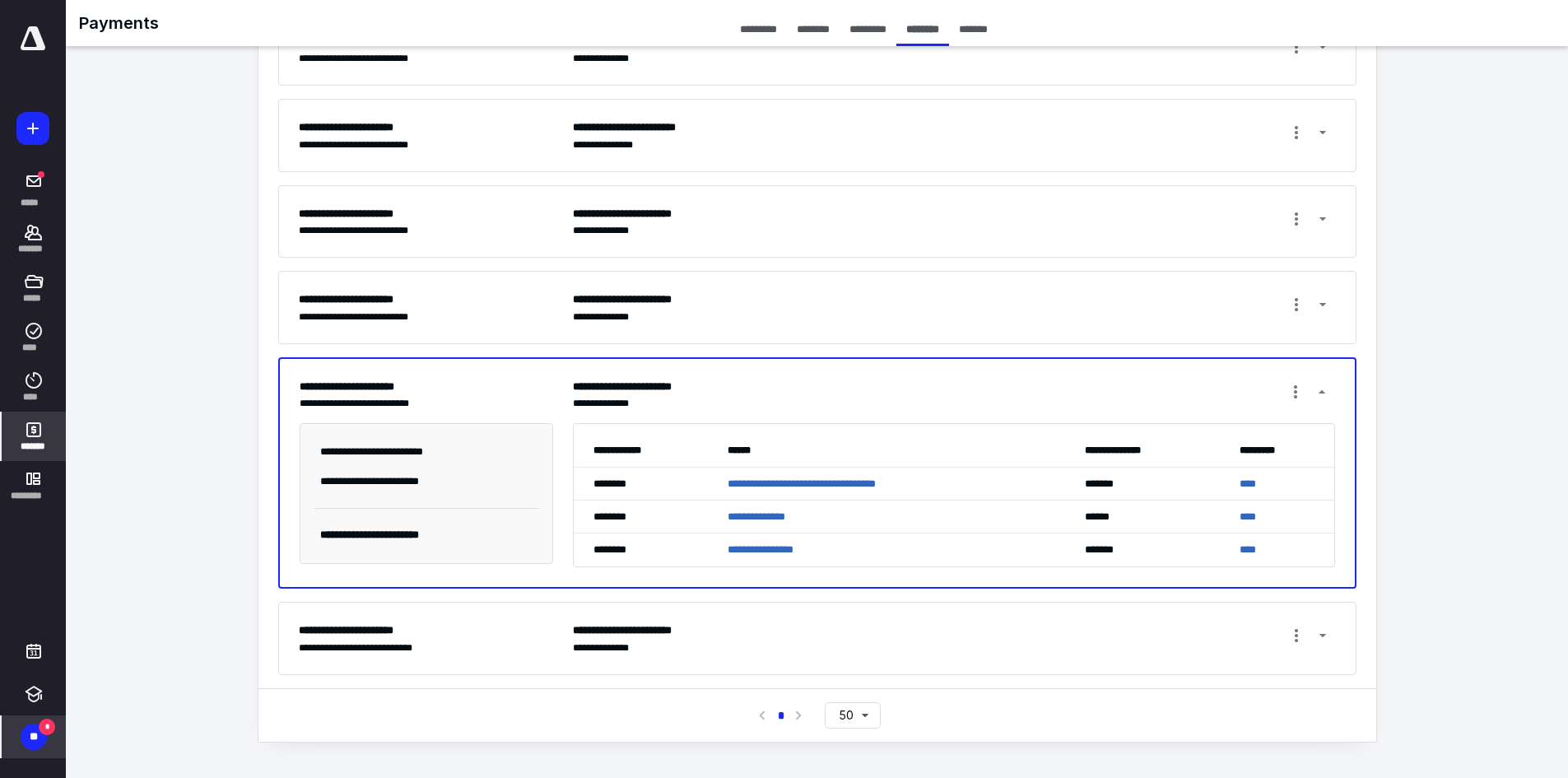 click on "**********" at bounding box center [954, 638] 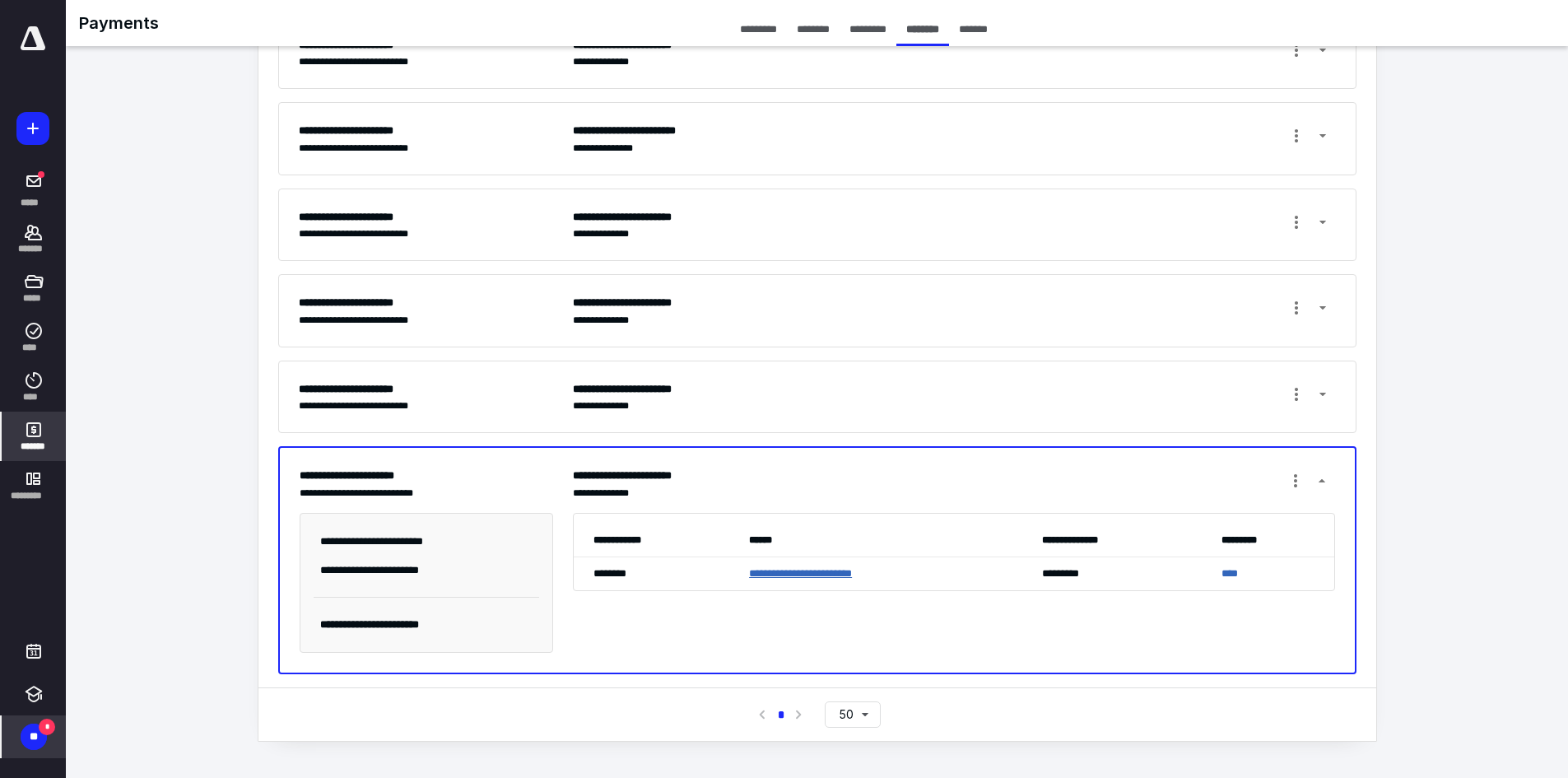 click on "**********" at bounding box center [800, 573] 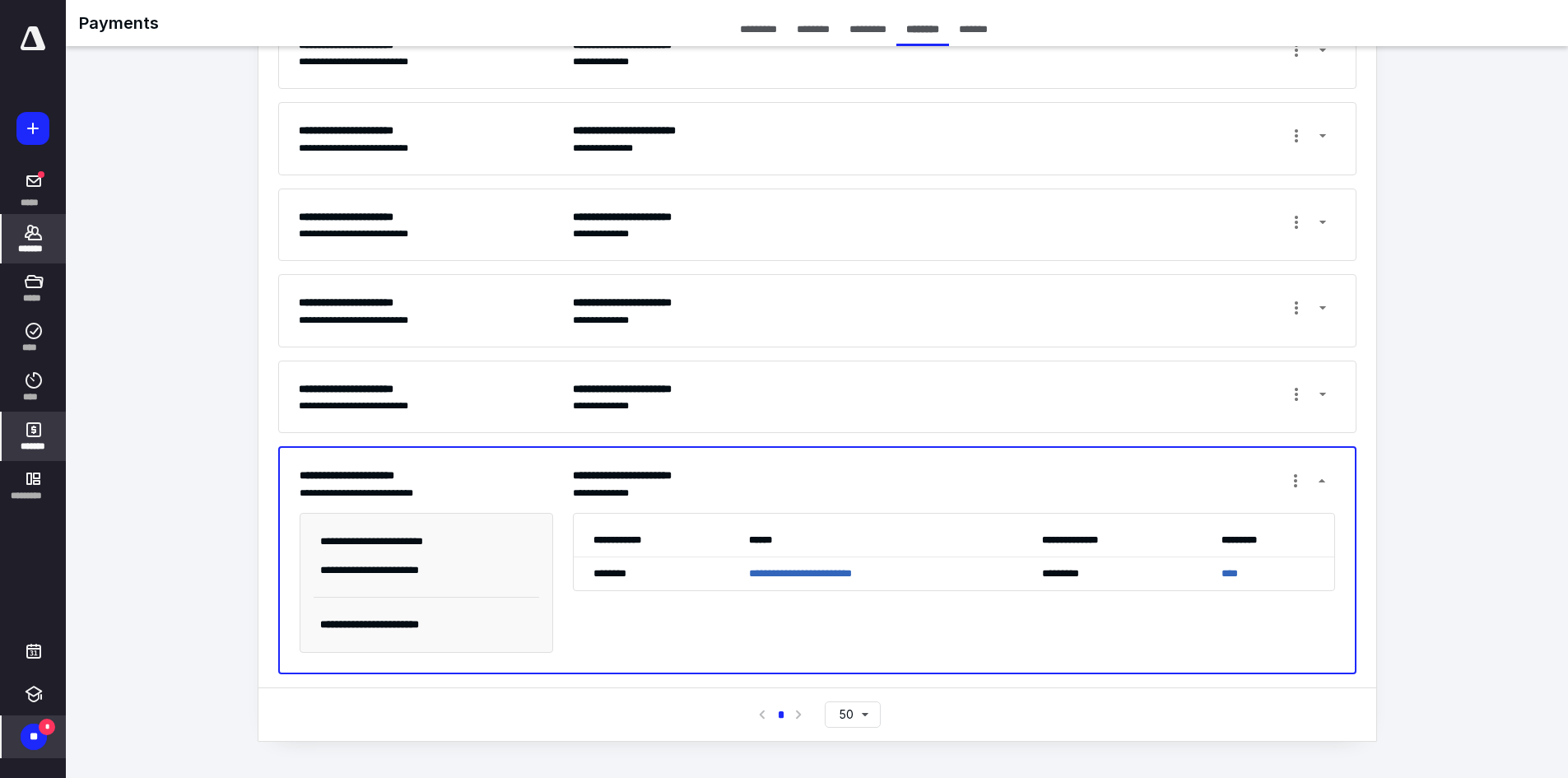 click on "*******" at bounding box center (34, 249) 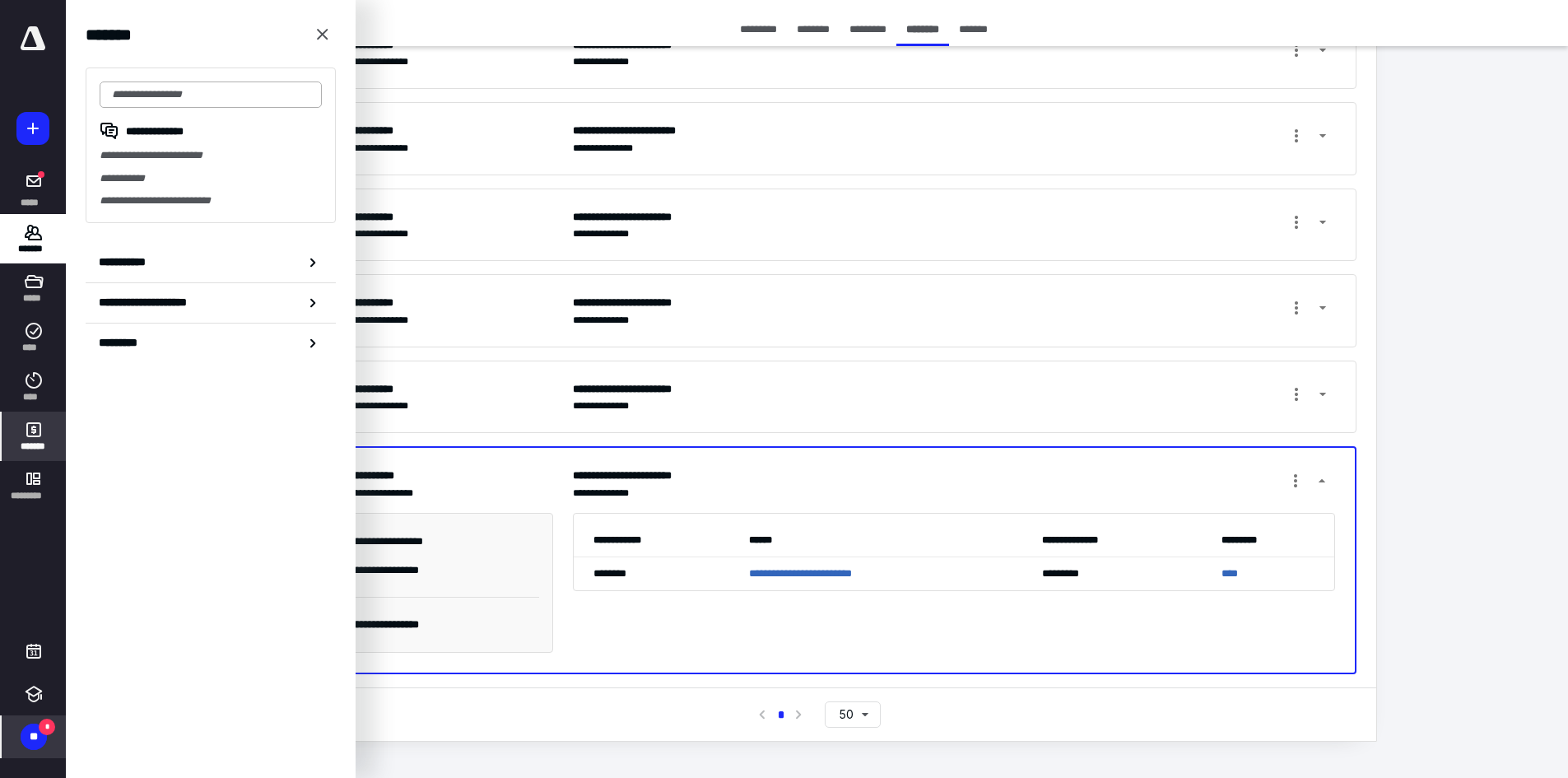 click at bounding box center [211, 95] 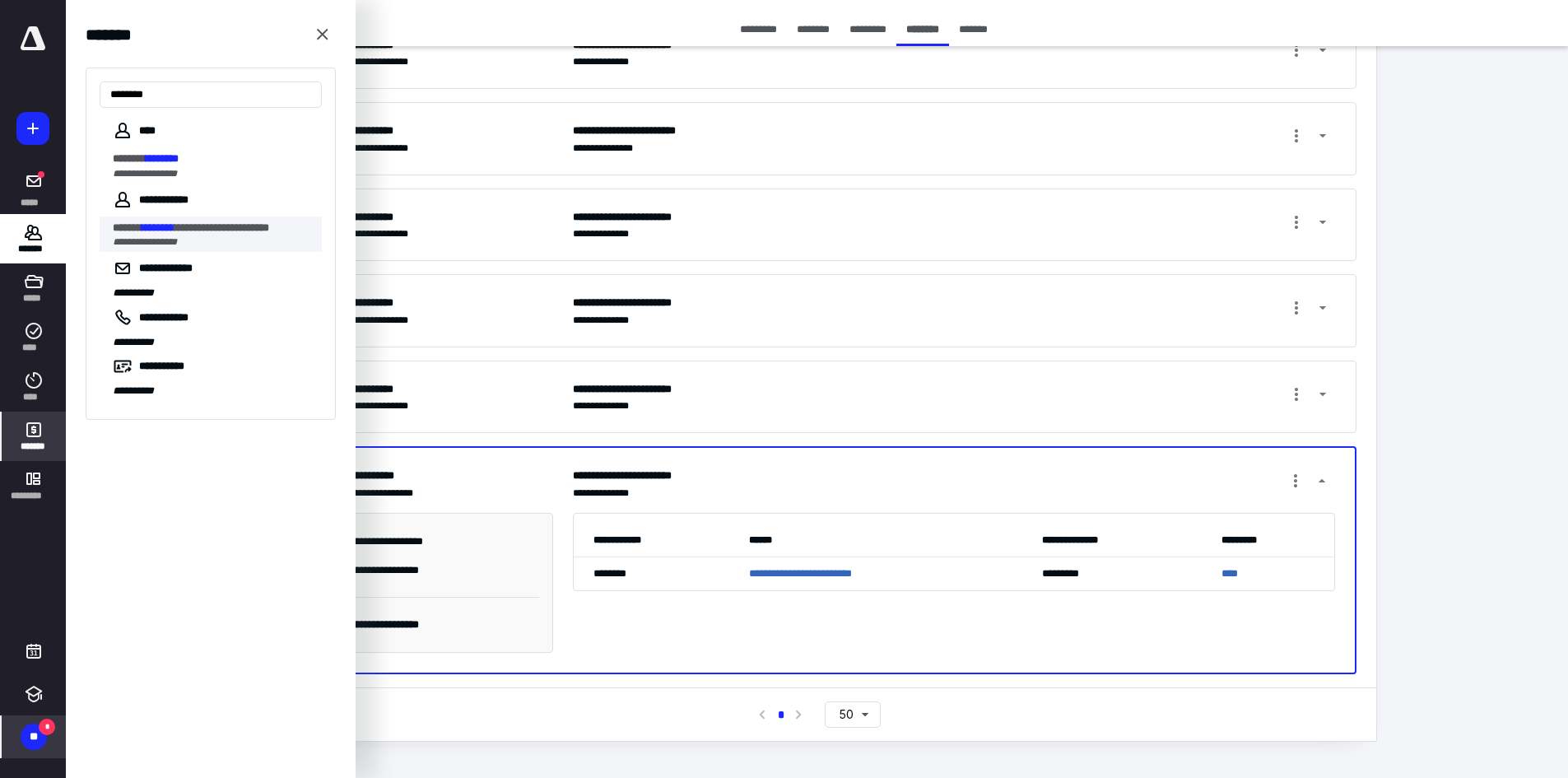 type on "********" 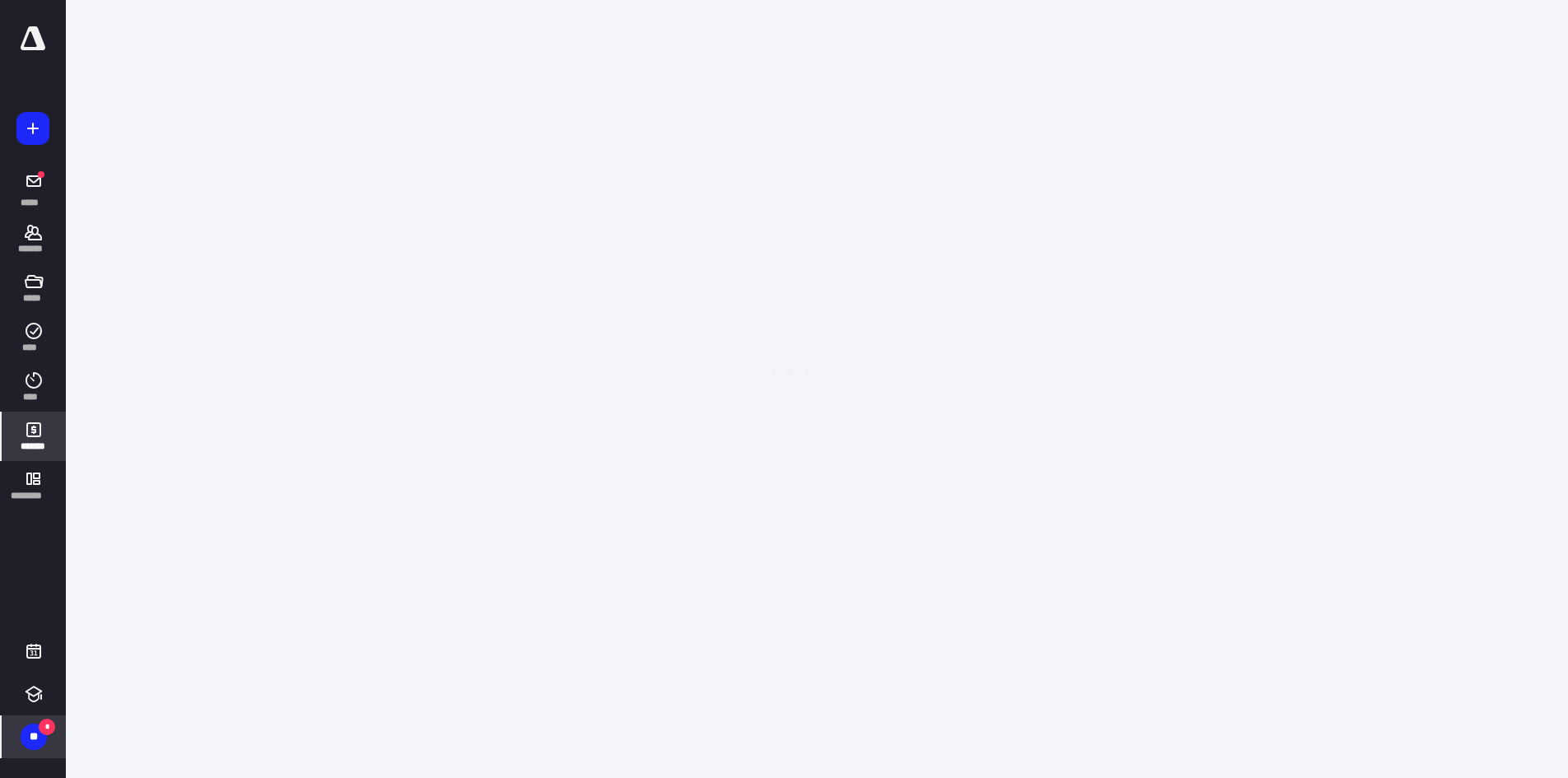 scroll, scrollTop: 0, scrollLeft: 0, axis: both 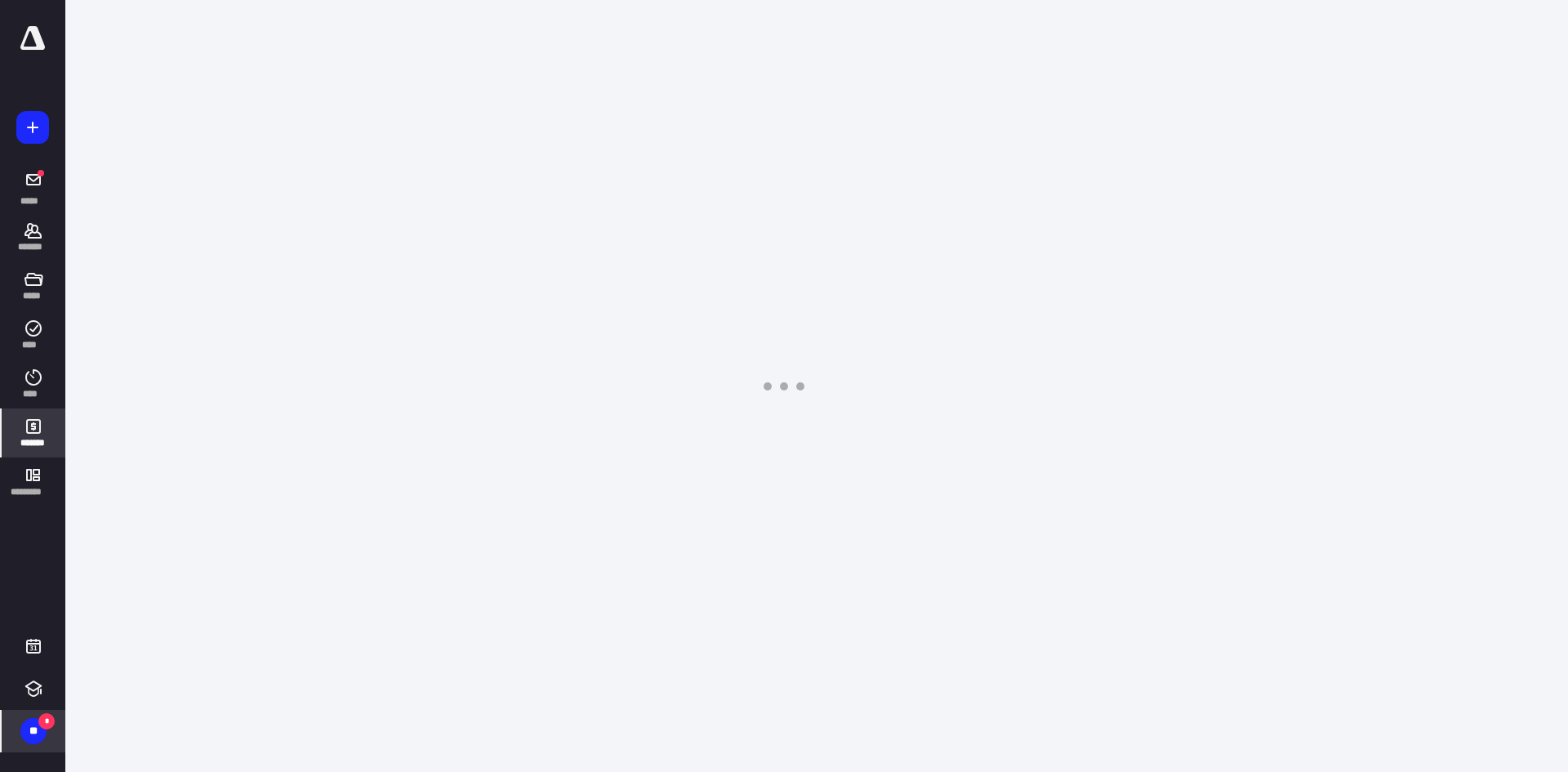 click on "**********" at bounding box center (784, 8) 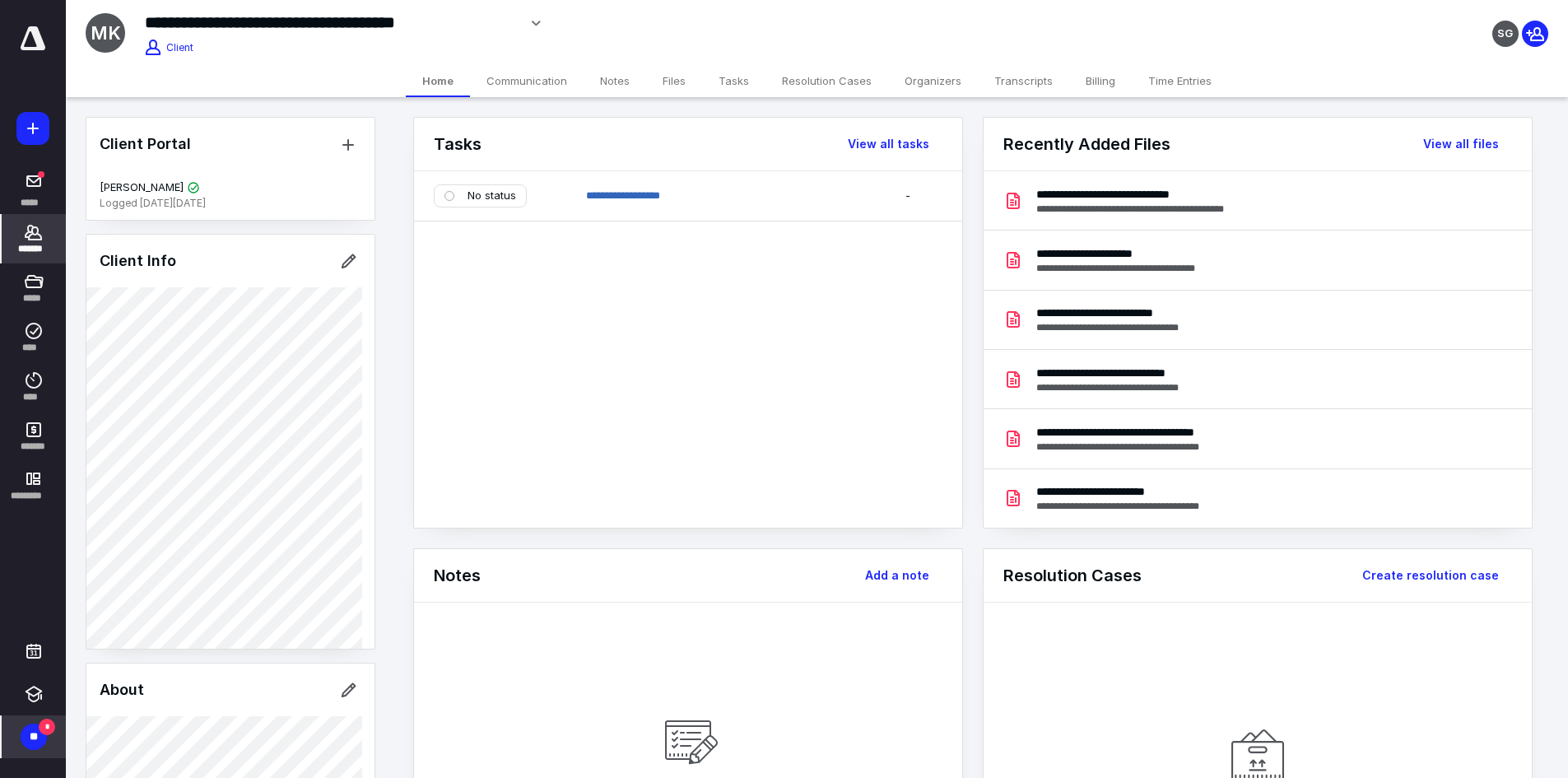click on "Notes" at bounding box center (615, 81) 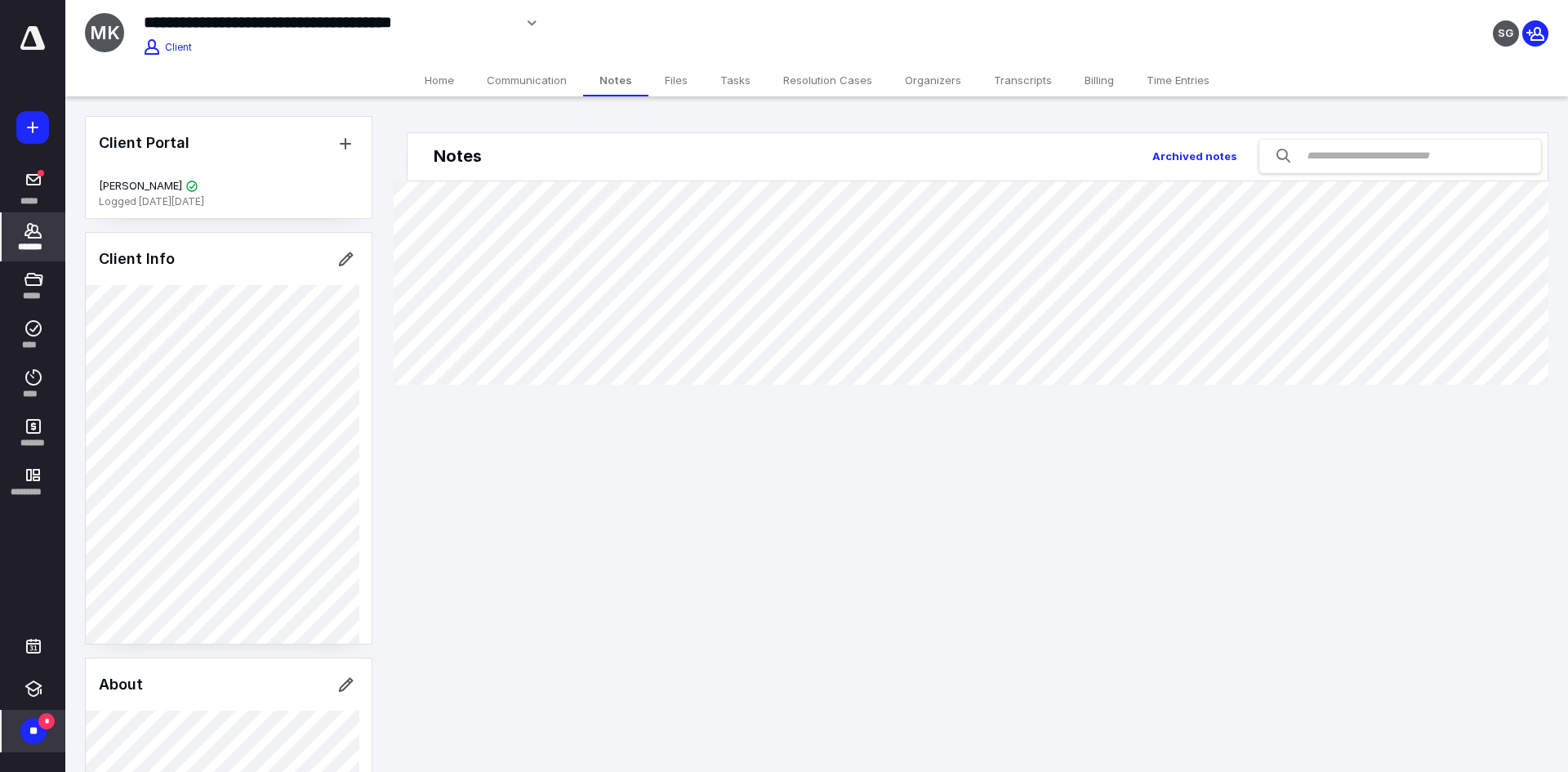 click on "Communication" at bounding box center [527, 80] 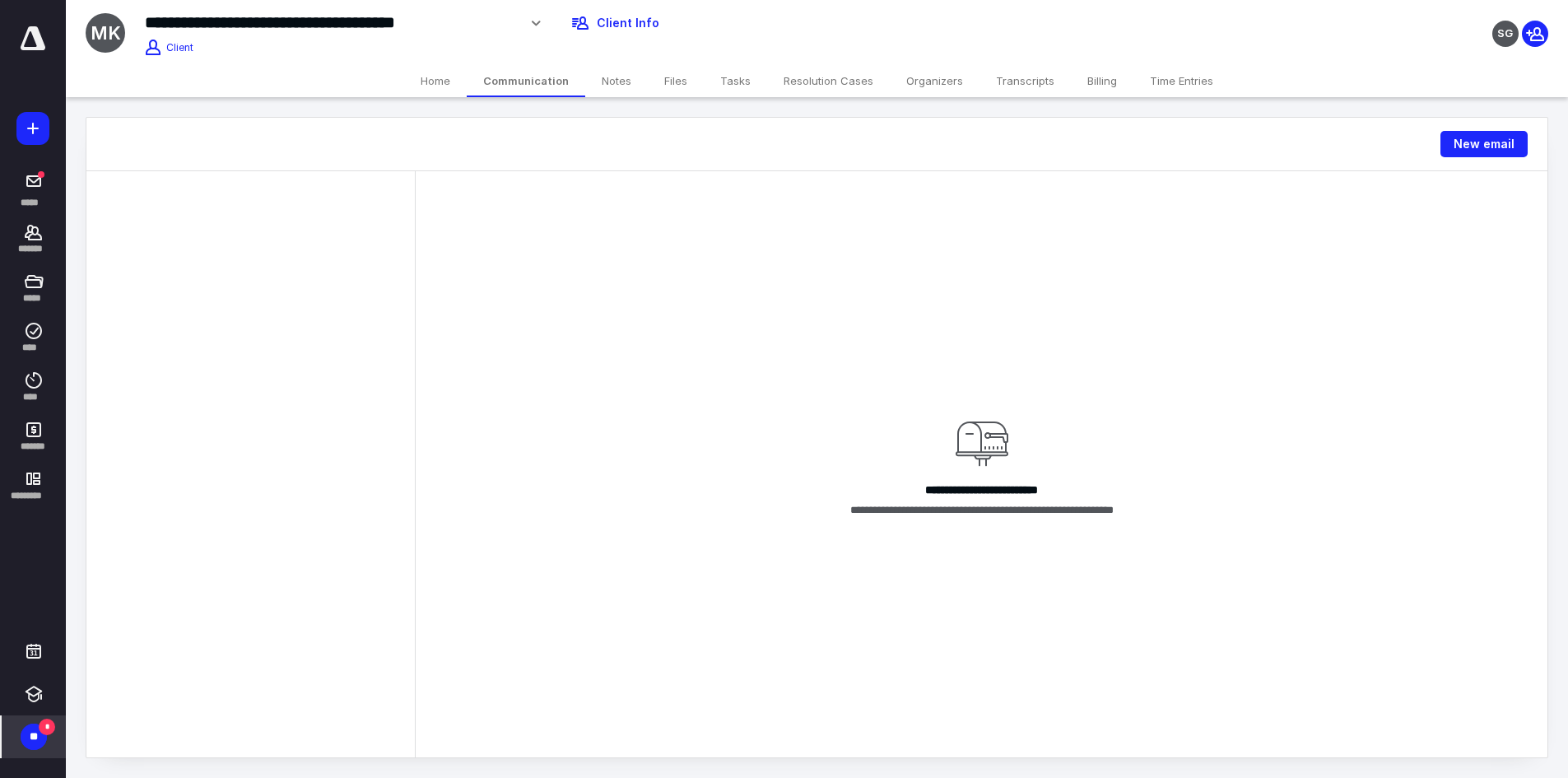 click on "Tasks" at bounding box center [735, 81] 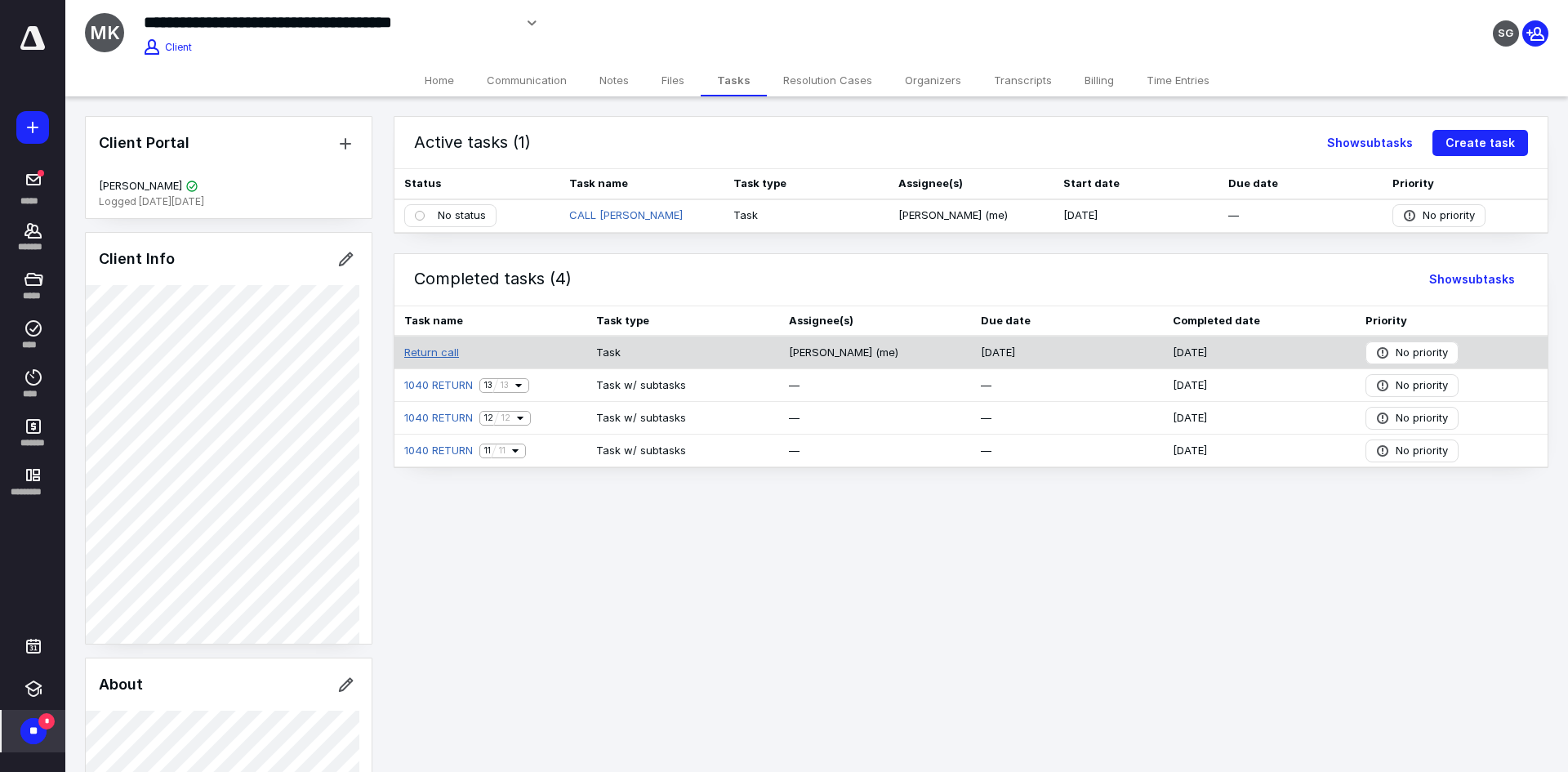 click on "Return call" at bounding box center (431, 353) 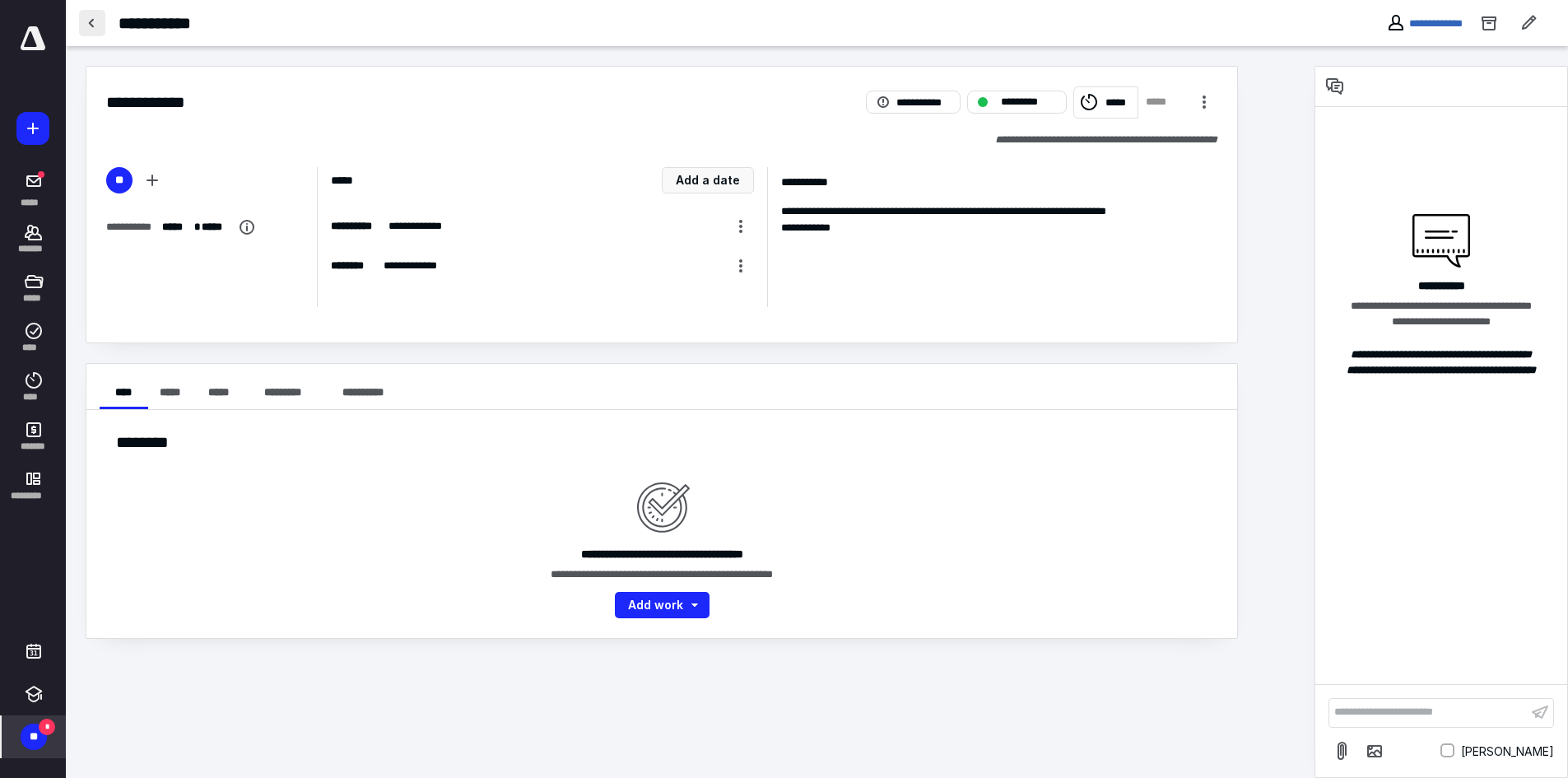 click at bounding box center (92, 23) 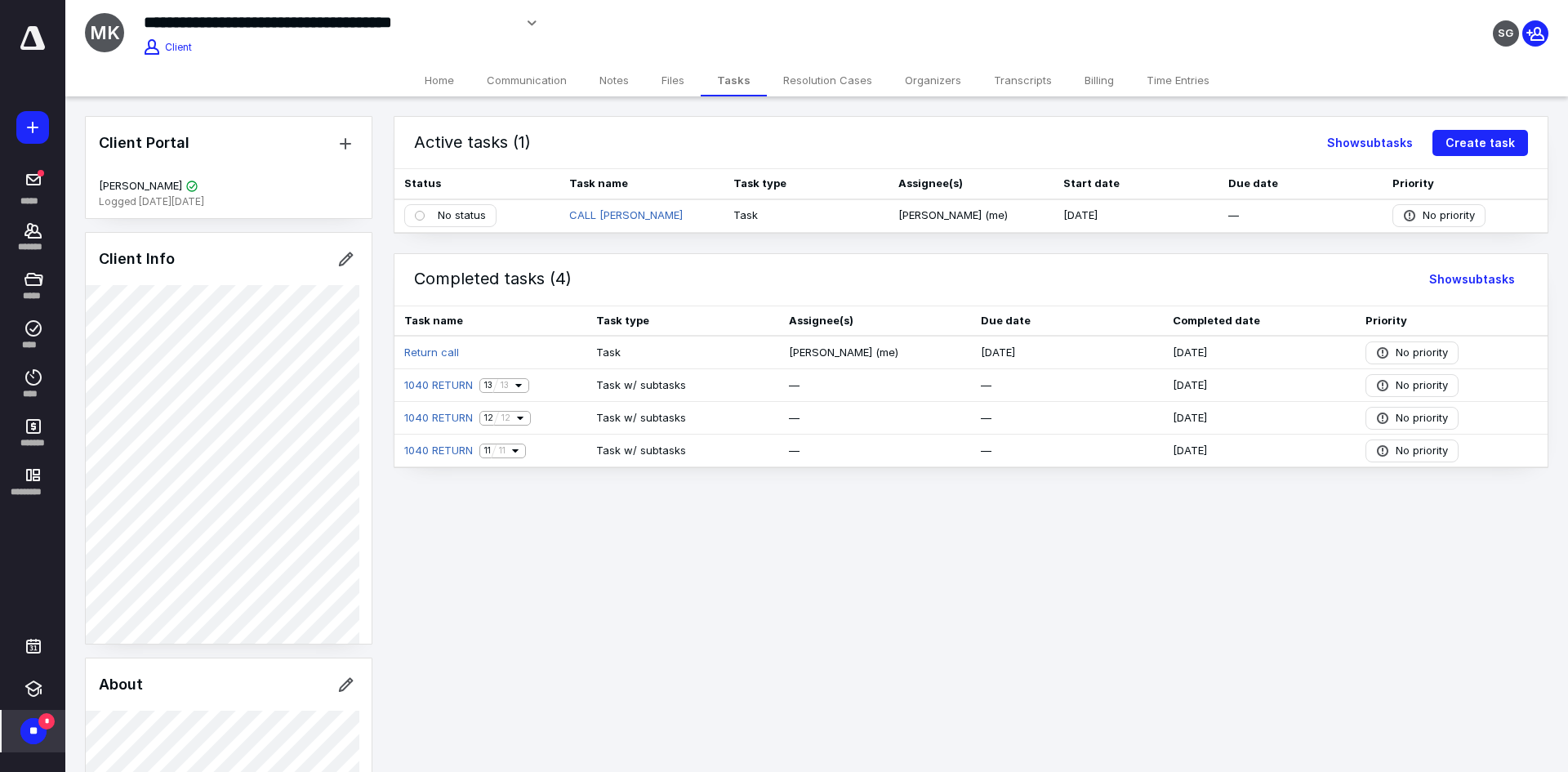 click on "Files" at bounding box center (673, 80) 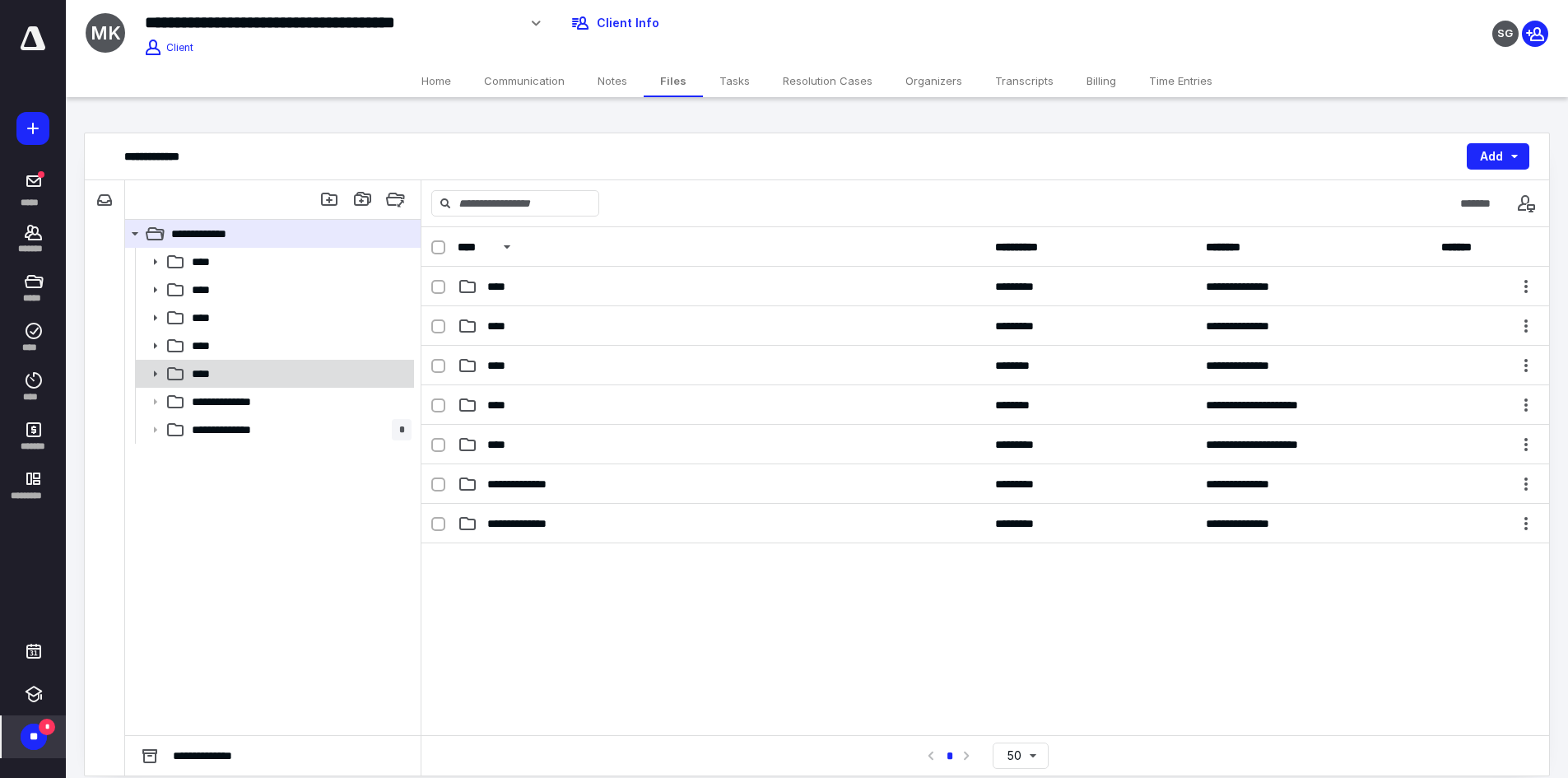 click 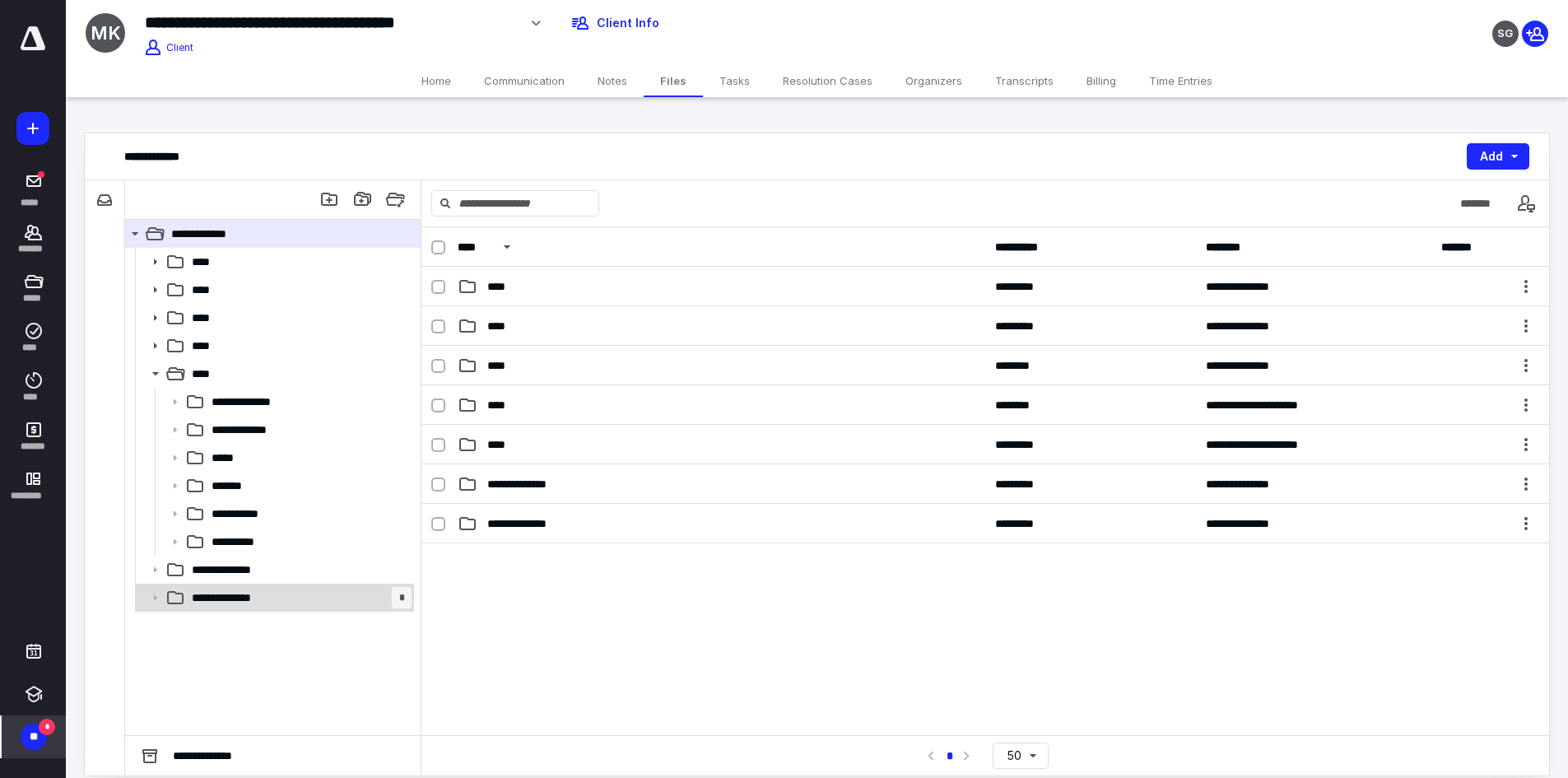 click 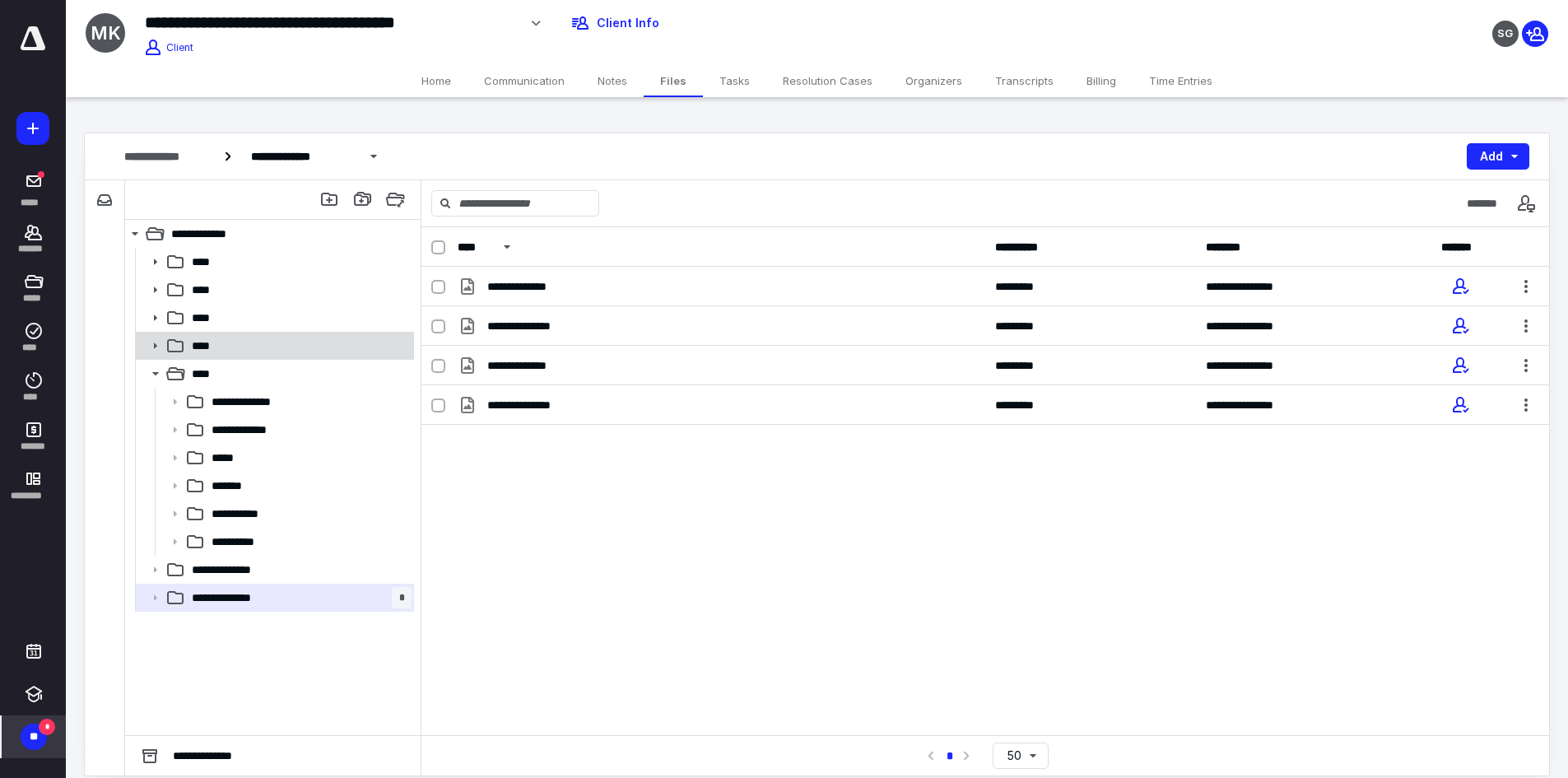 click 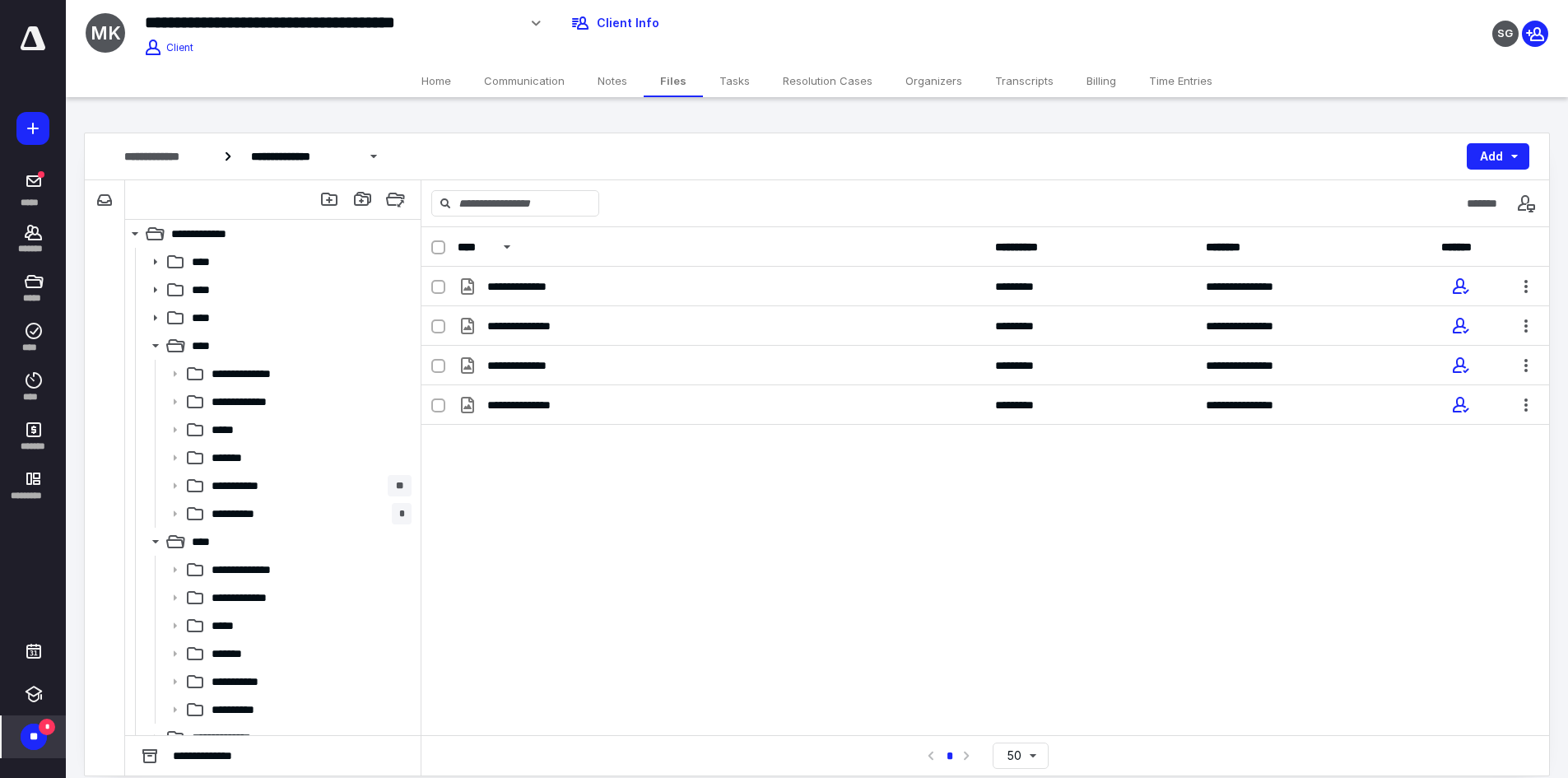 click on "Notes" at bounding box center [612, 81] 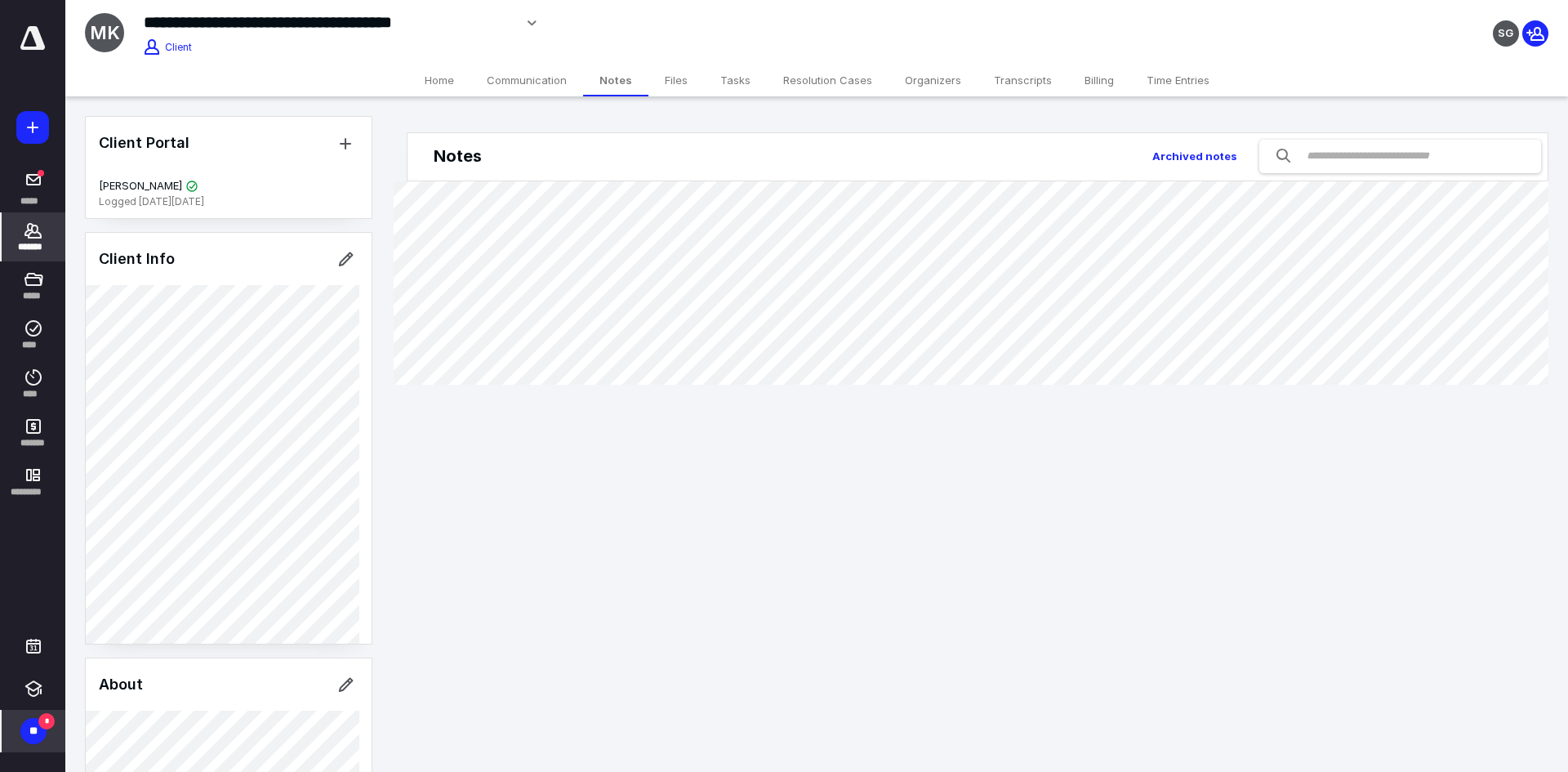 click on "Time Entries" at bounding box center (1178, 80) 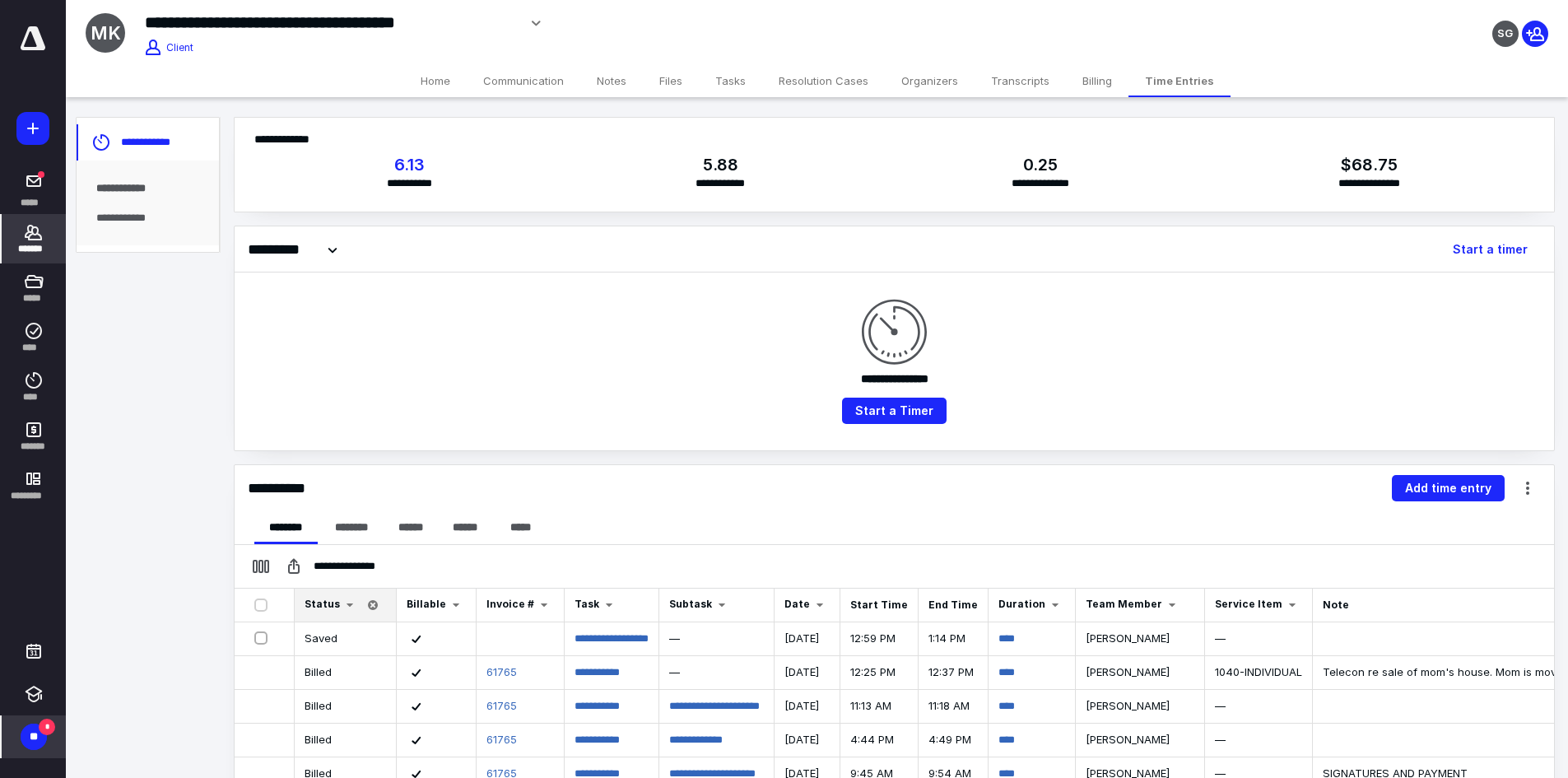 click on "Tasks" at bounding box center [730, 81] 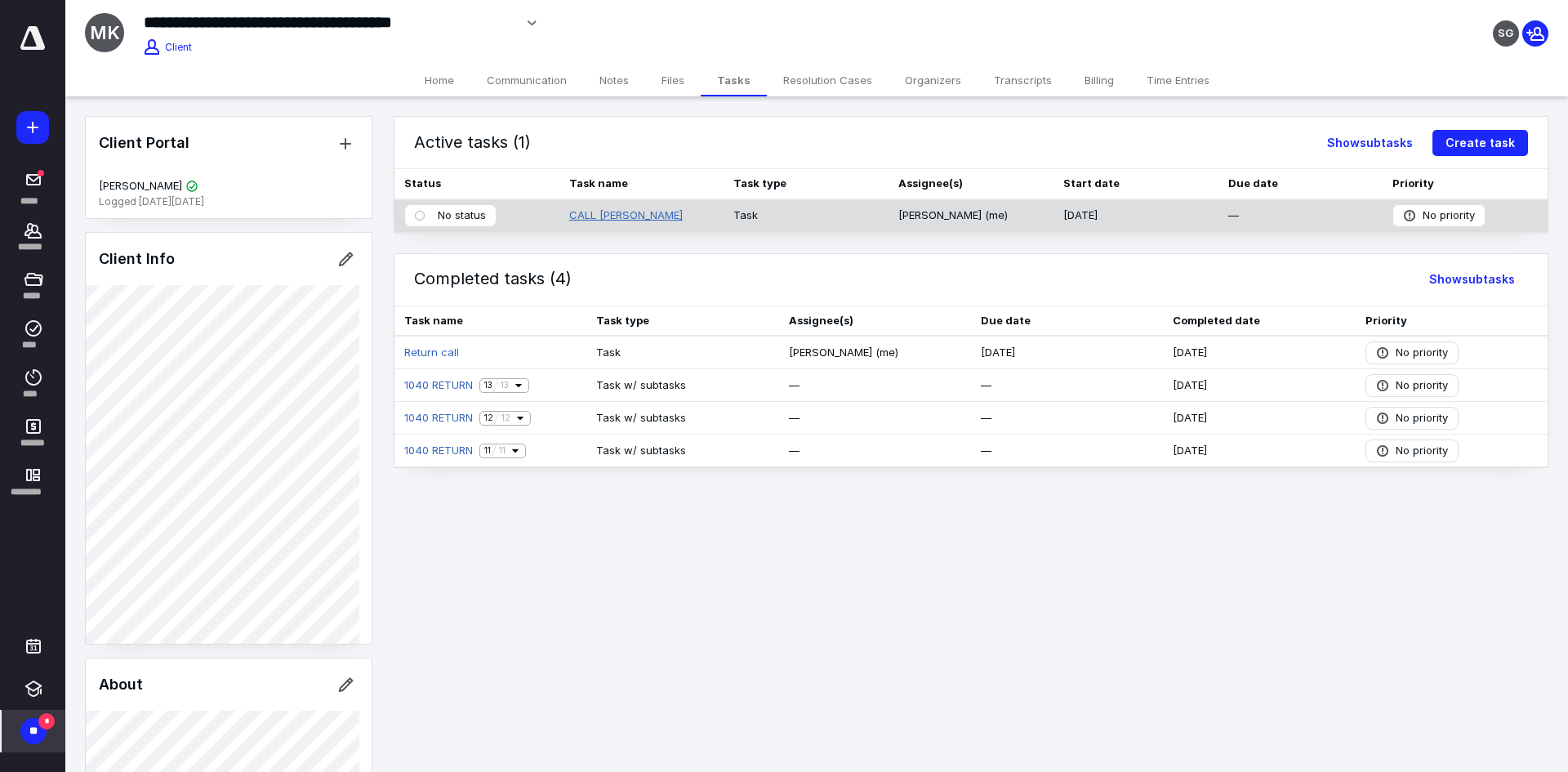 click on "CALL MARK NATELSON" at bounding box center (626, 216) 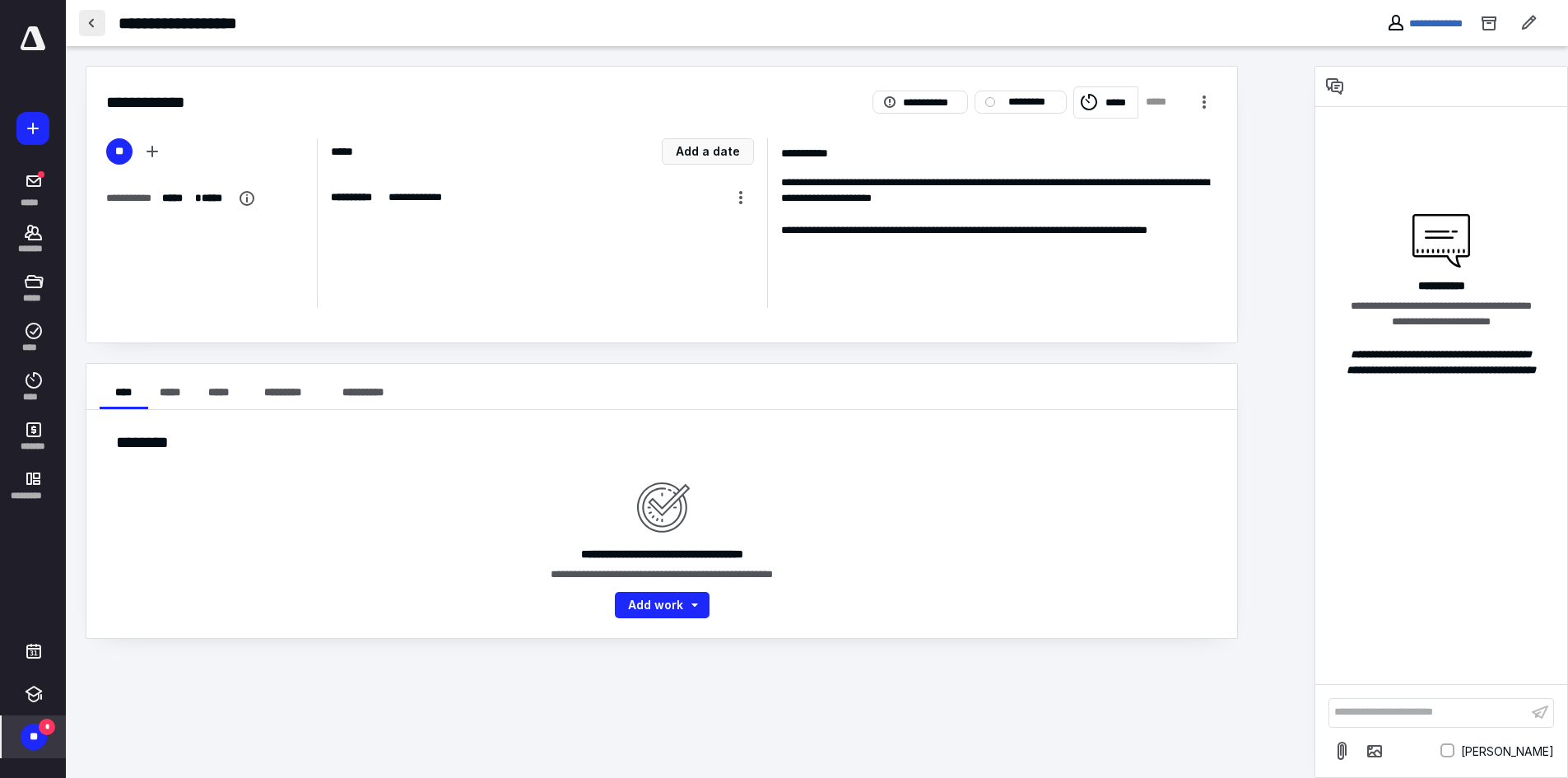 click at bounding box center [92, 23] 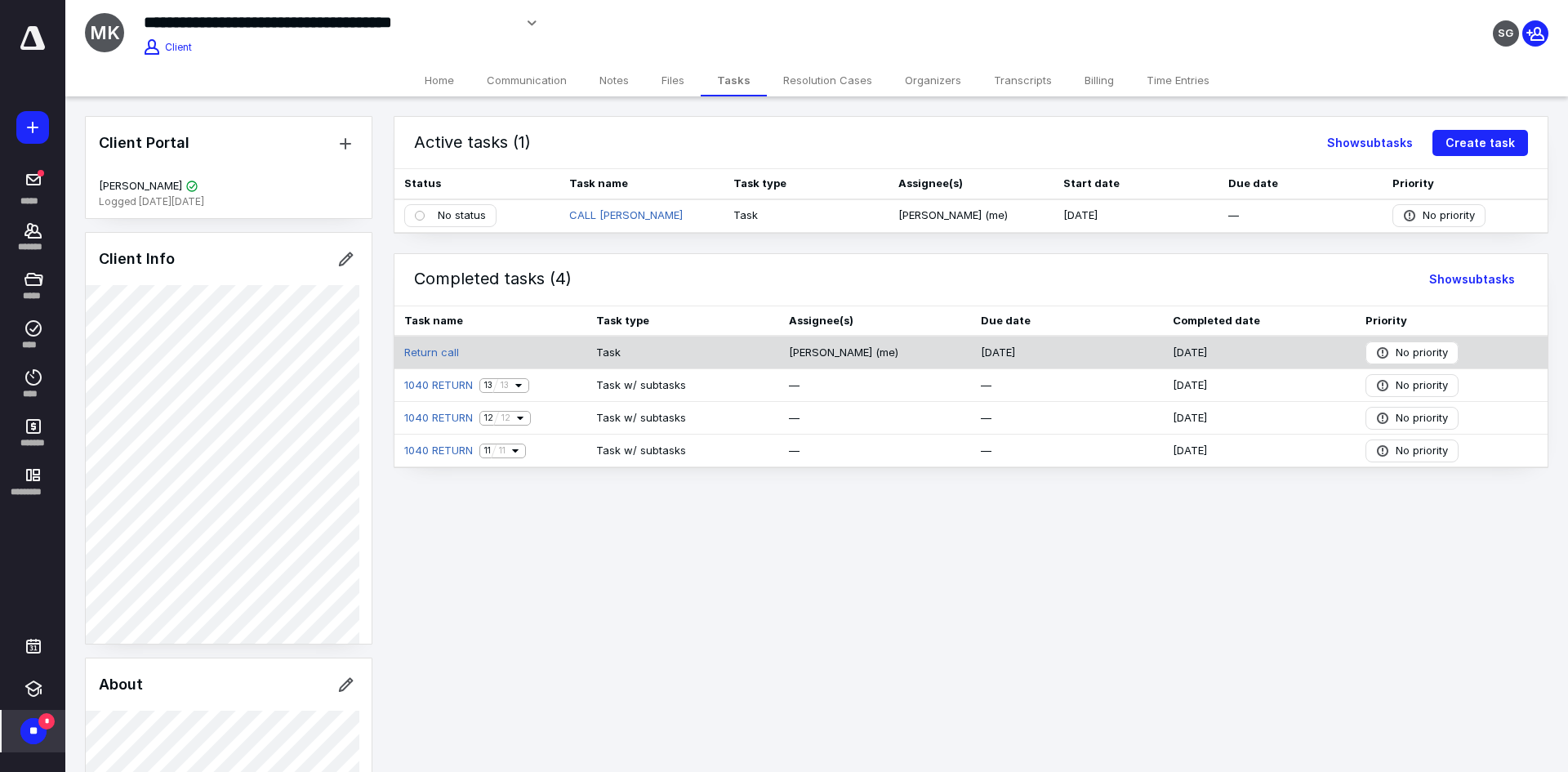 click on "Task" at bounding box center (682, 352) 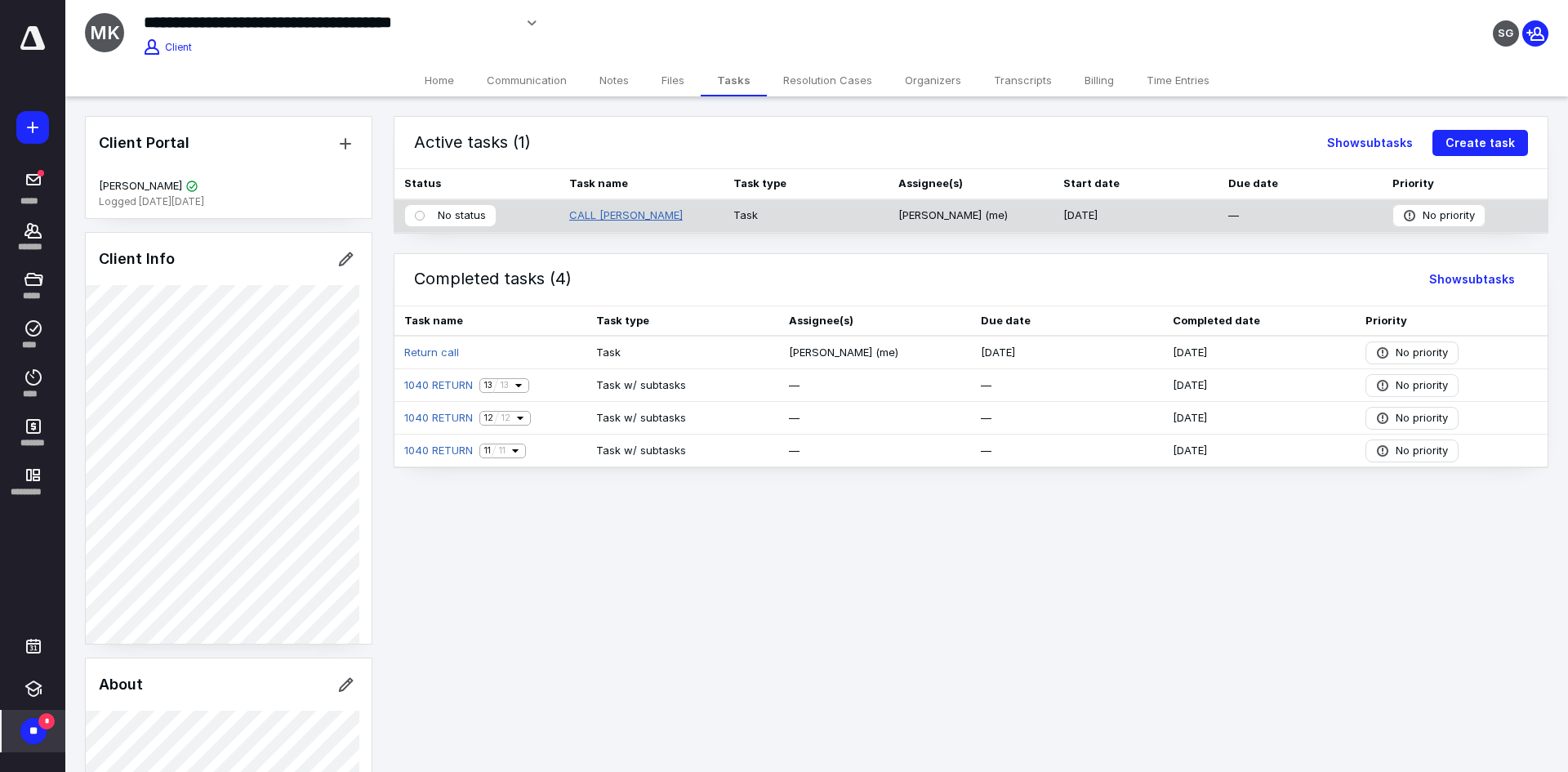 click on "CALL MARK NATELSON" at bounding box center (626, 216) 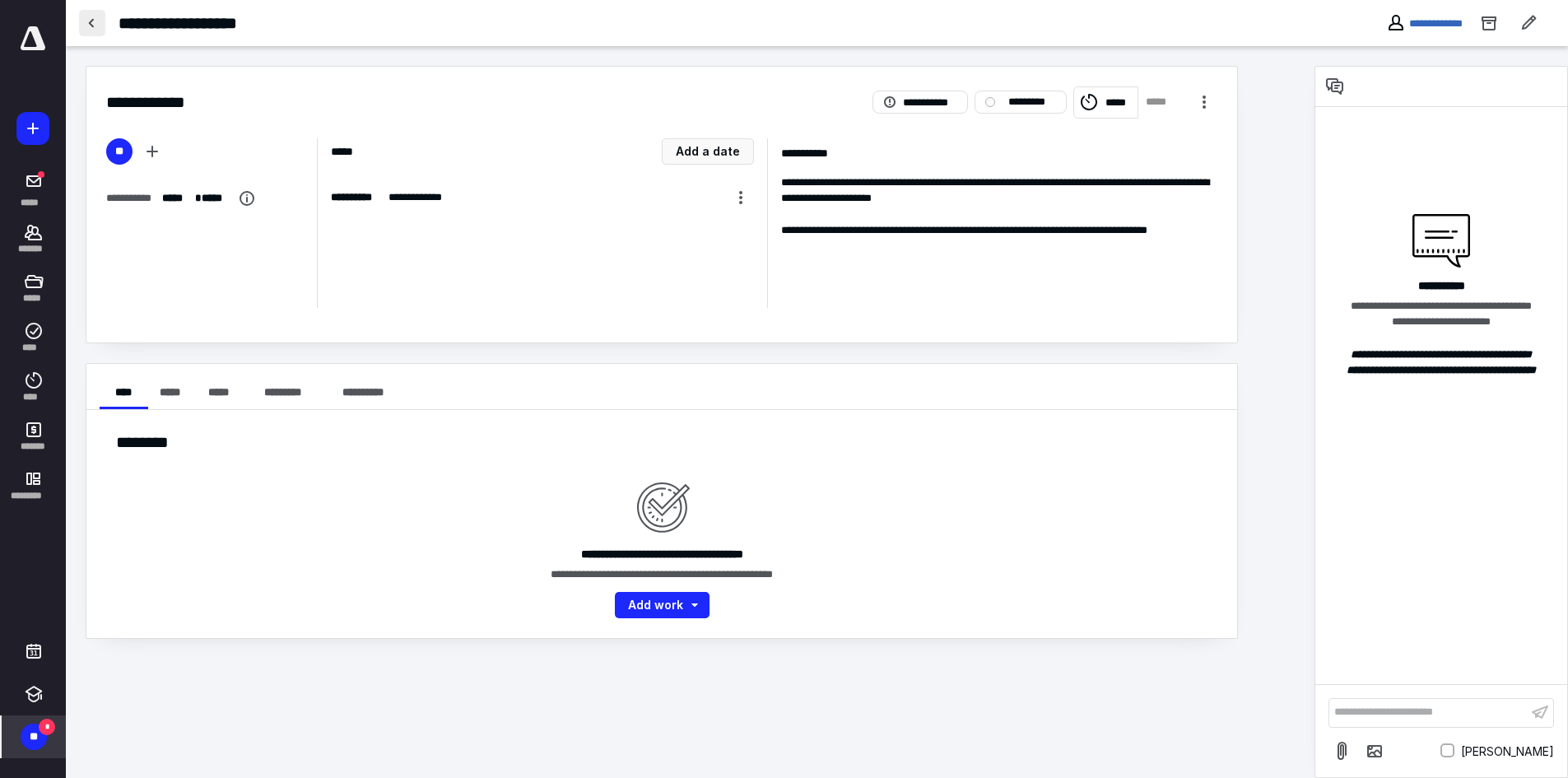 click at bounding box center [92, 23] 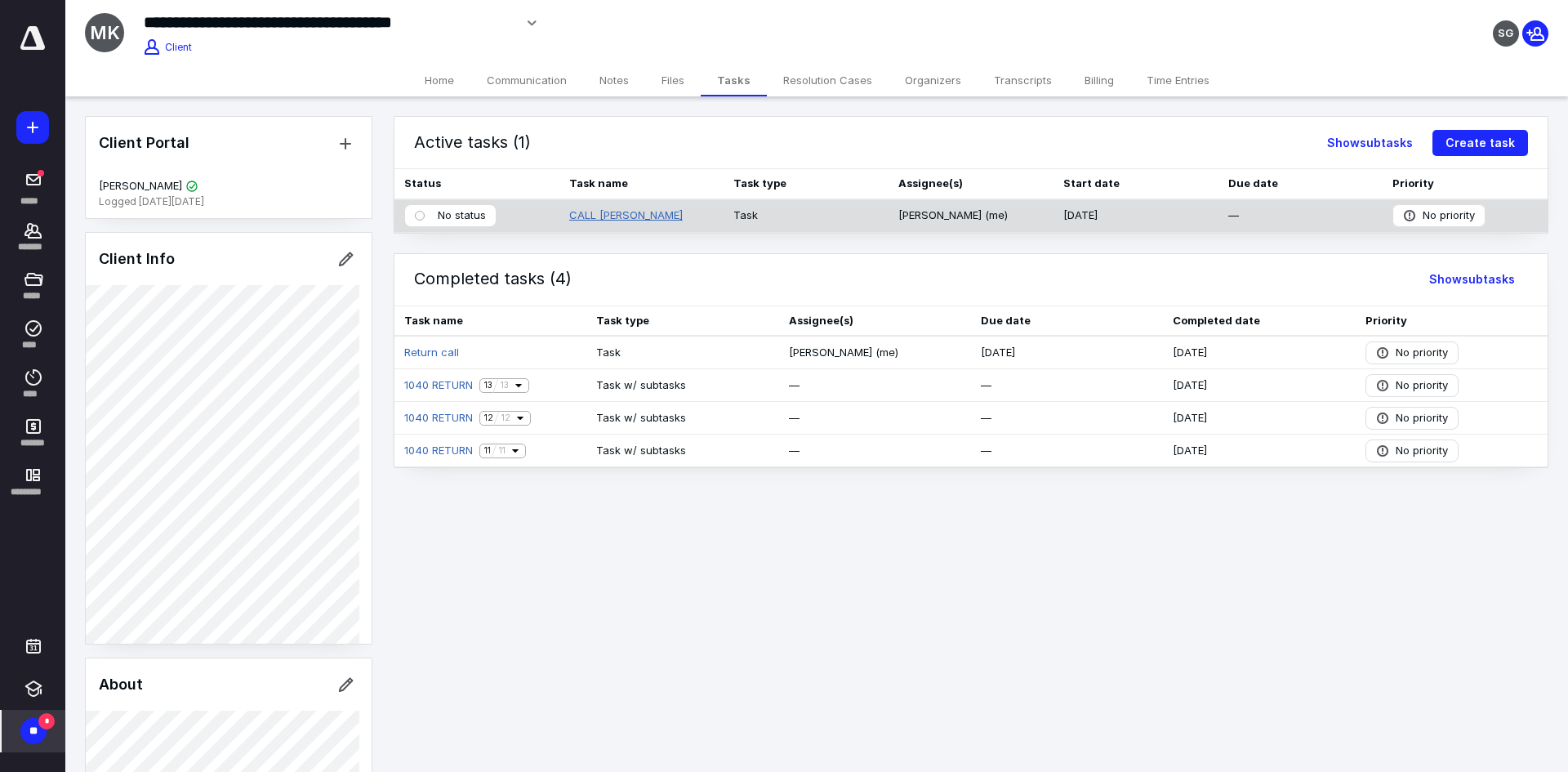 click on "CALL MARK NATELSON" at bounding box center (626, 216) 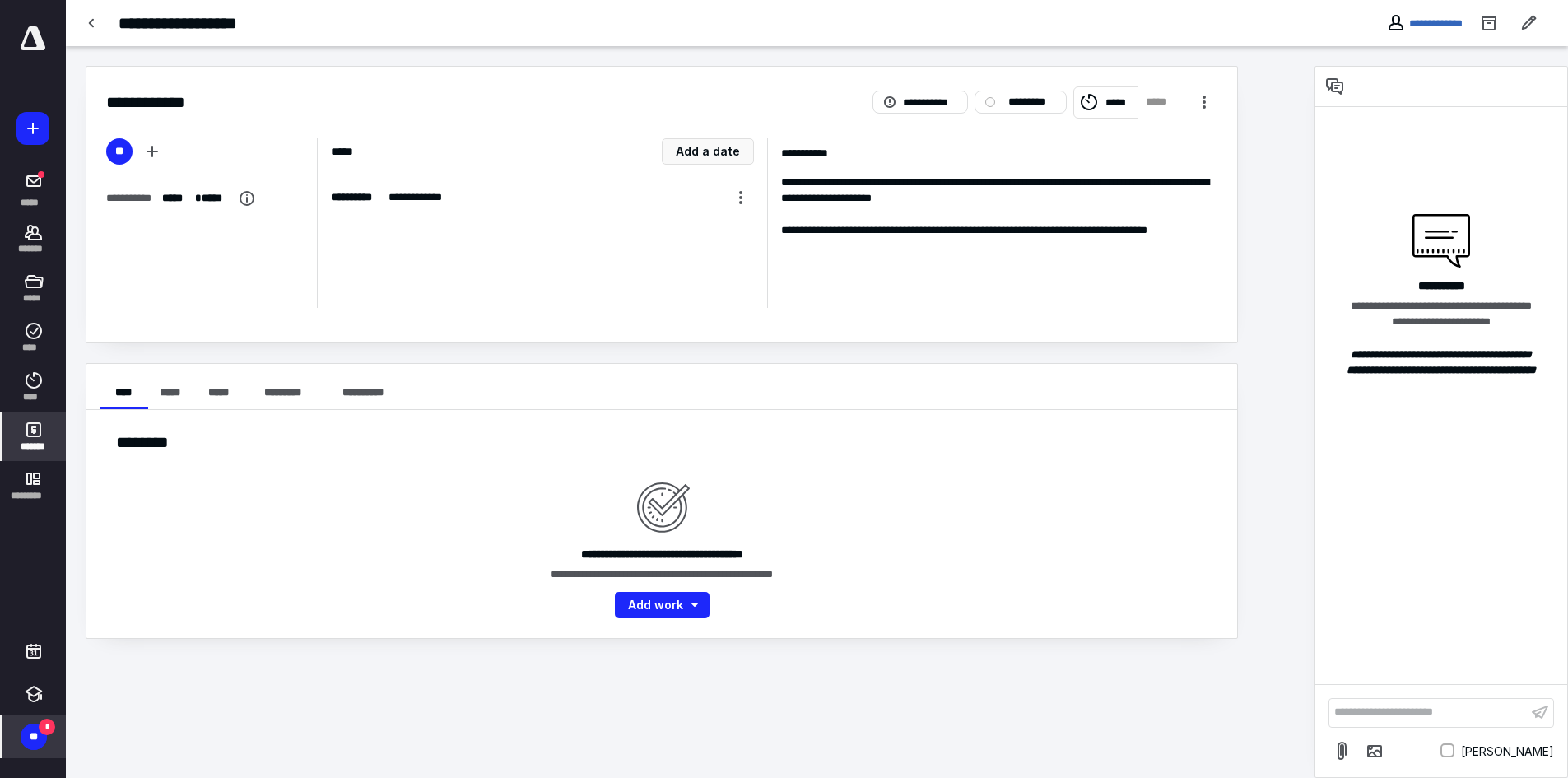click 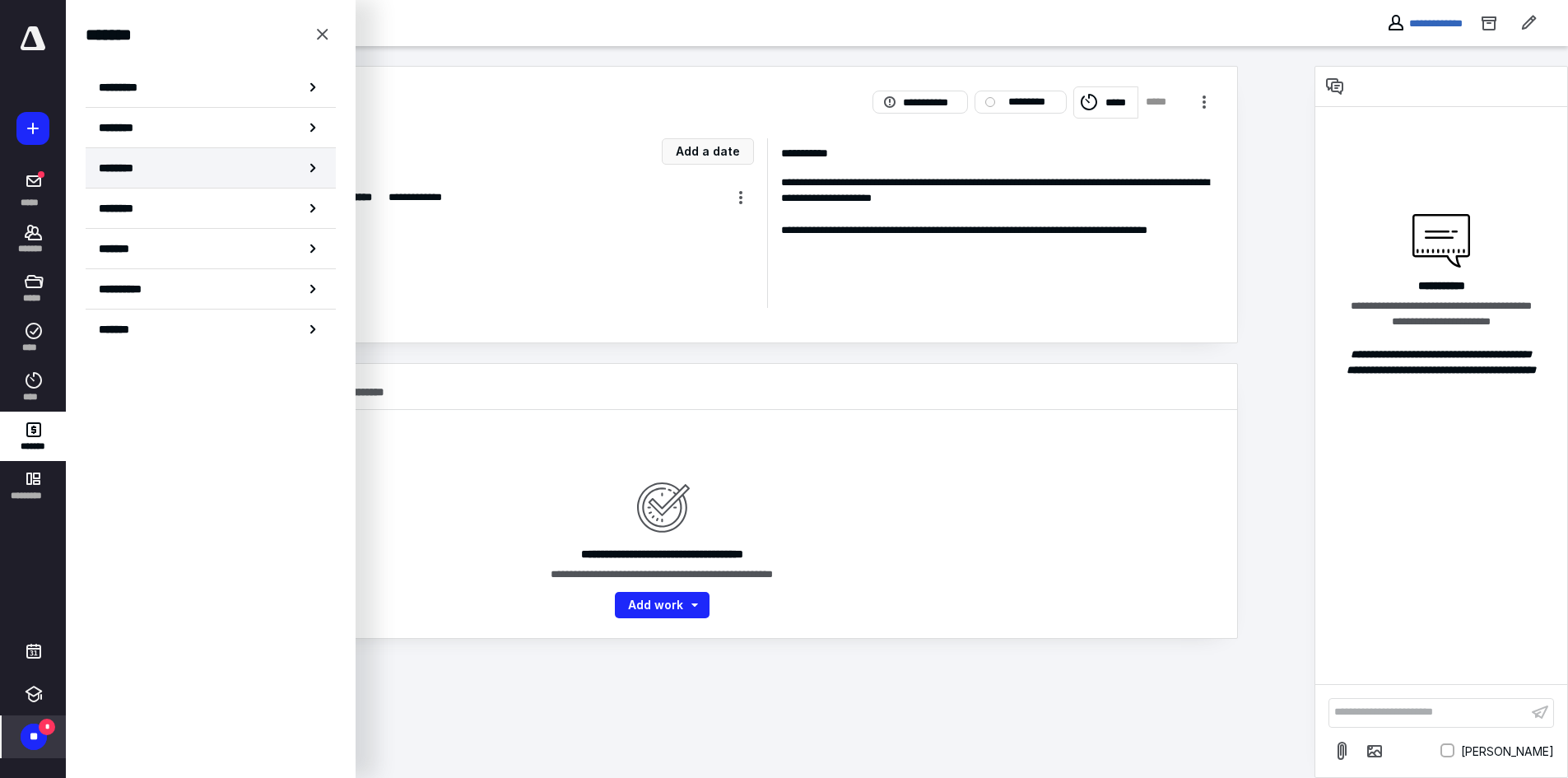 click on "********" at bounding box center (211, 168) 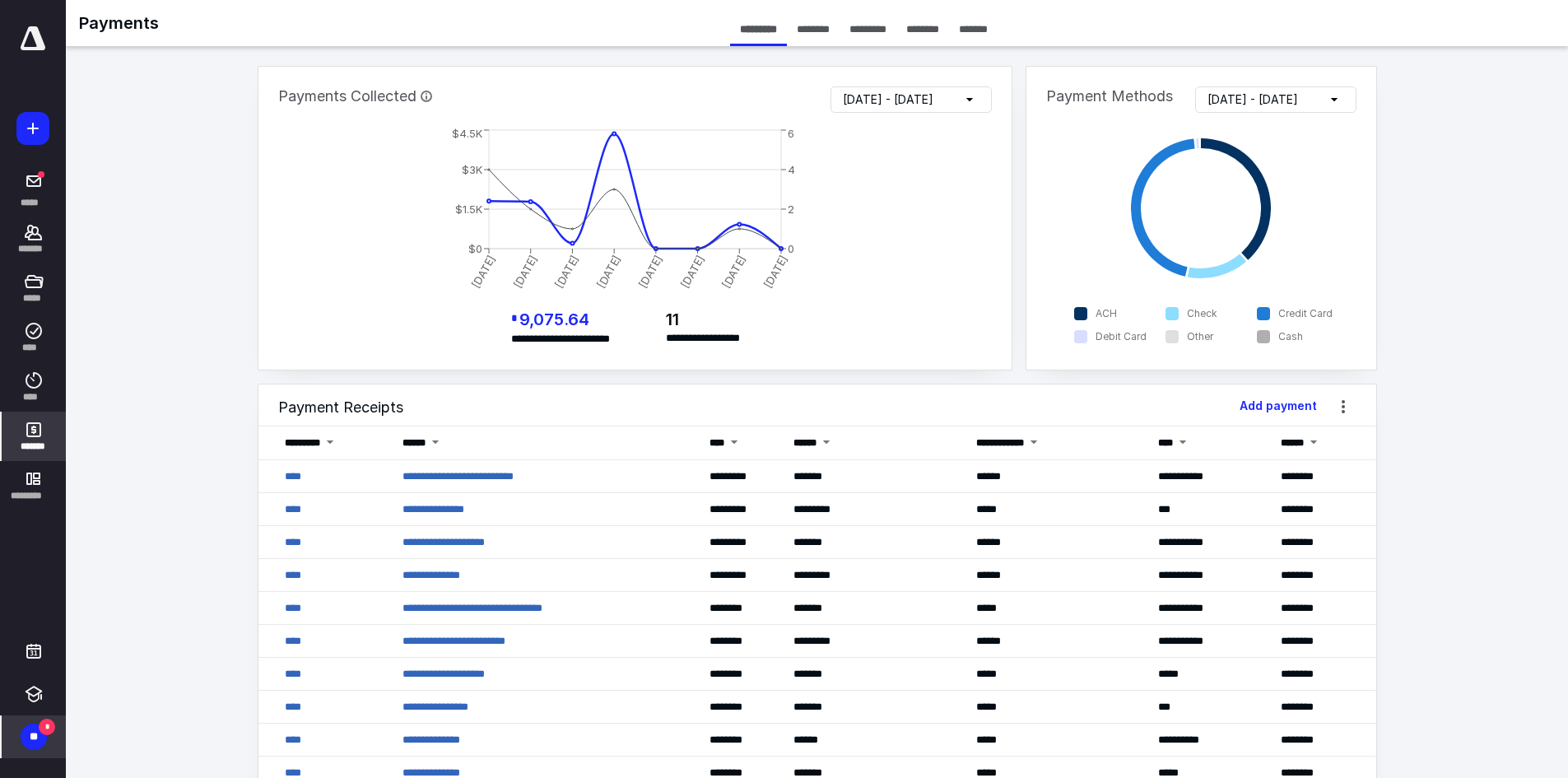 click on "********" at bounding box center (923, 29) 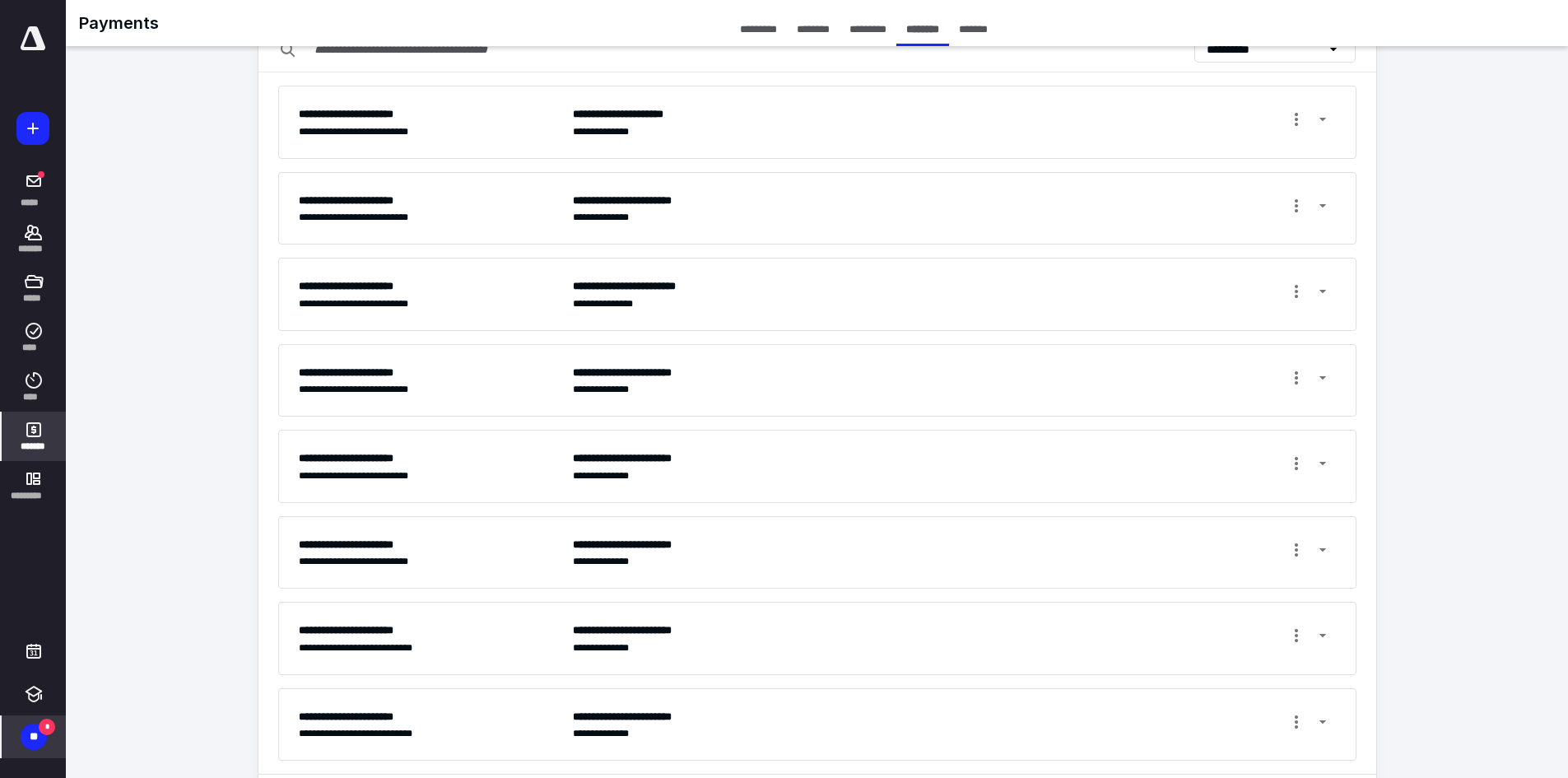 scroll, scrollTop: 167, scrollLeft: 0, axis: vertical 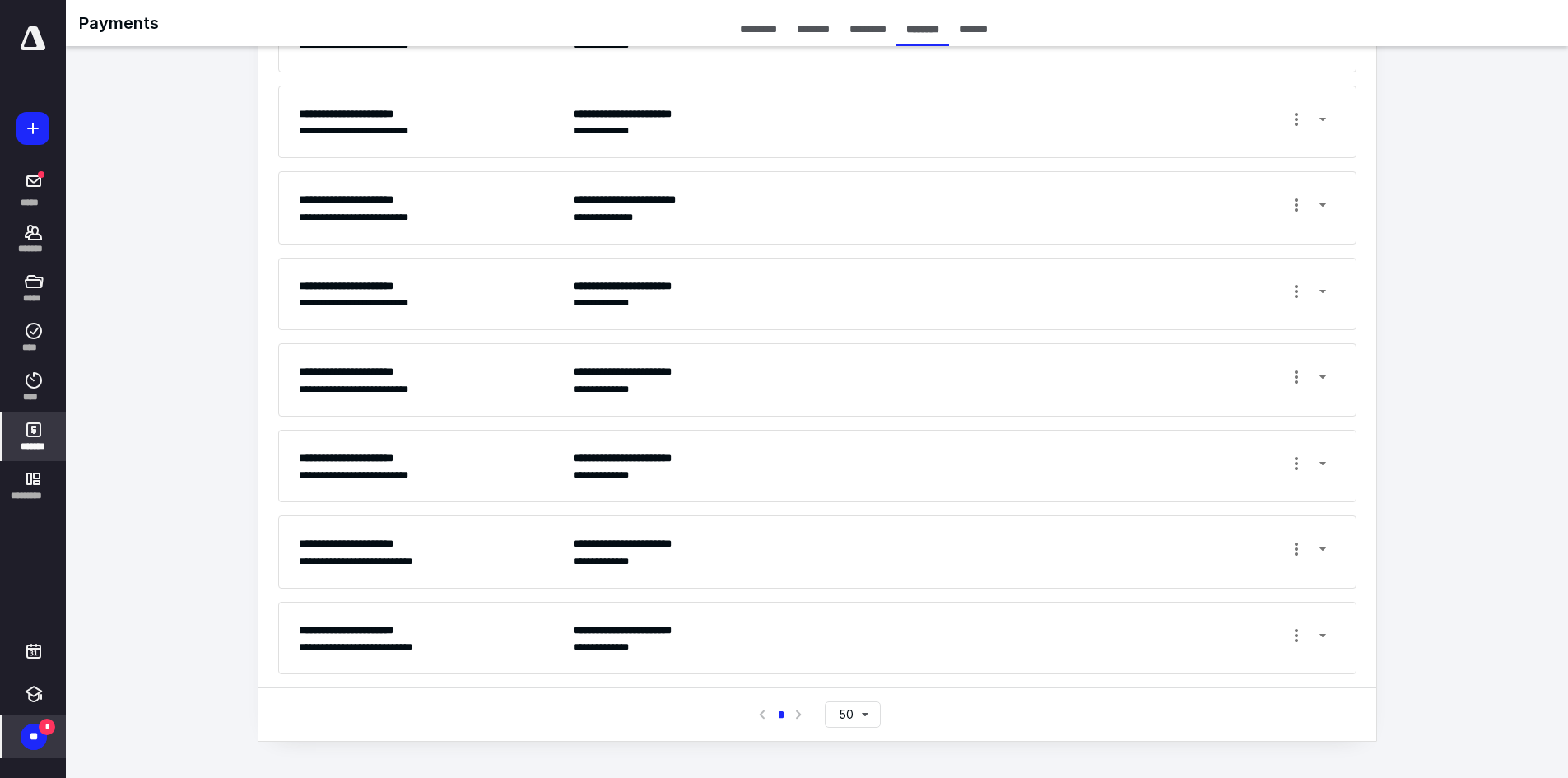 click on "**********" at bounding box center [954, 638] 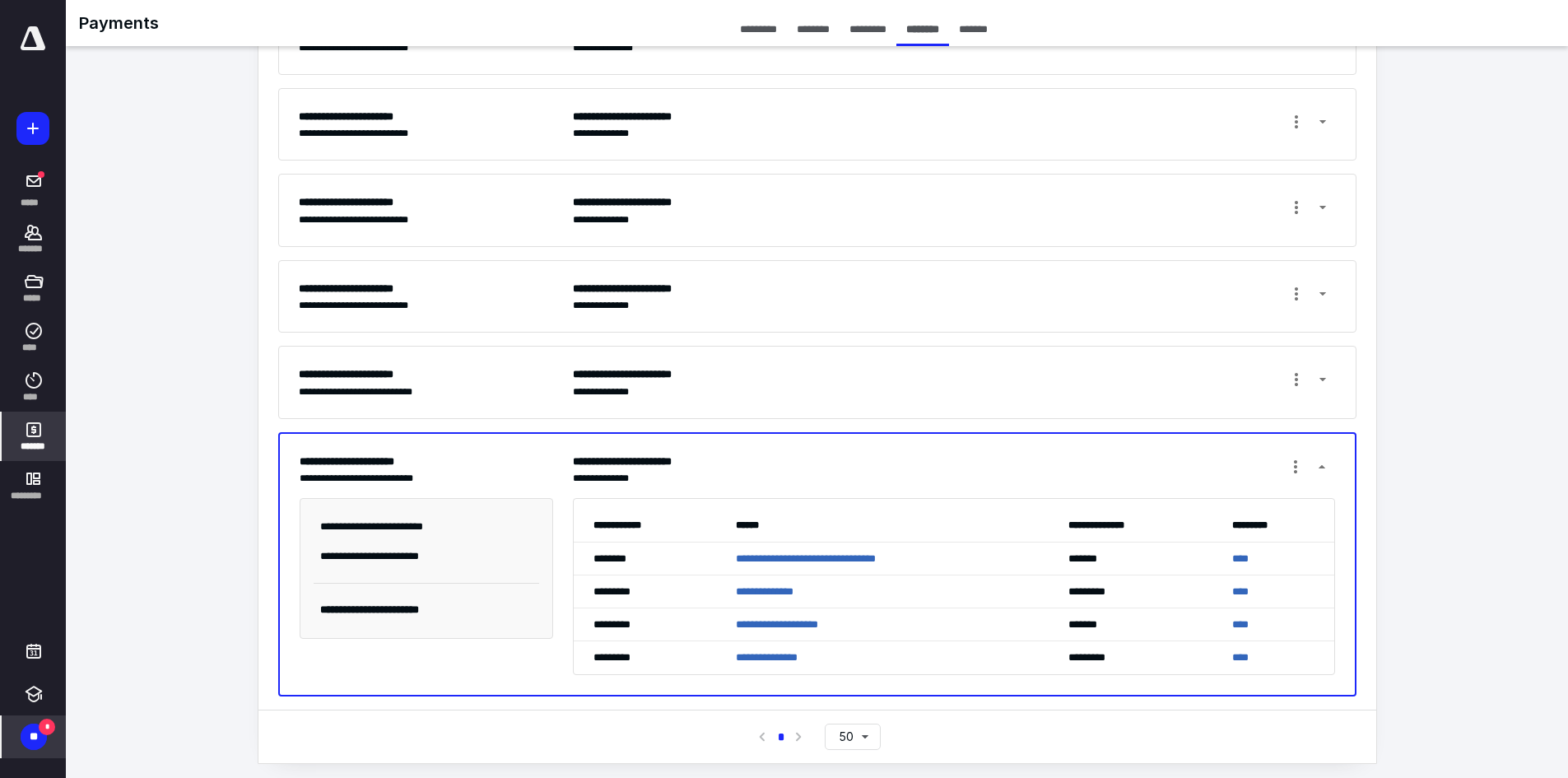 scroll, scrollTop: 359, scrollLeft: 0, axis: vertical 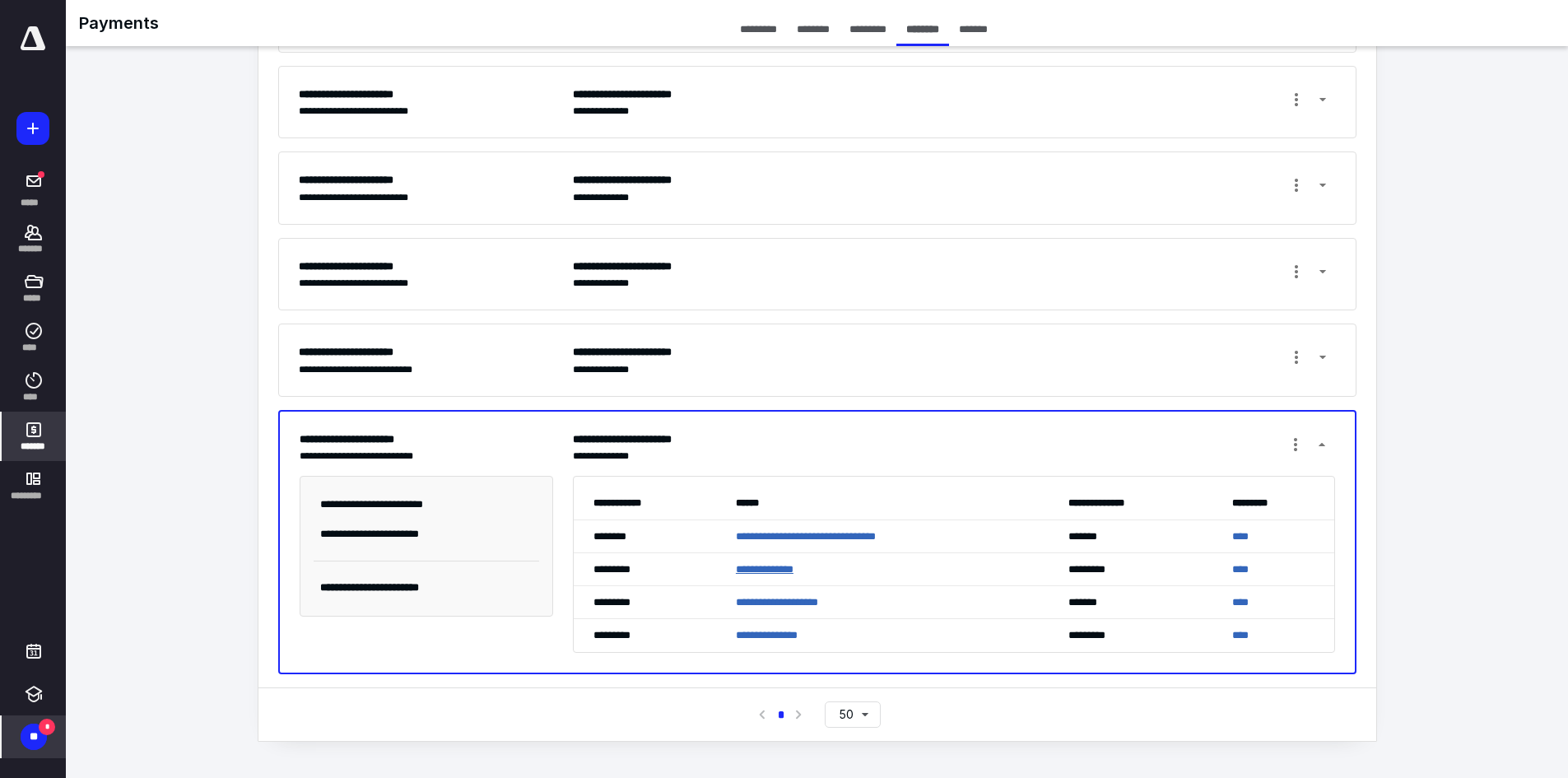 click on "**********" at bounding box center [765, 569] 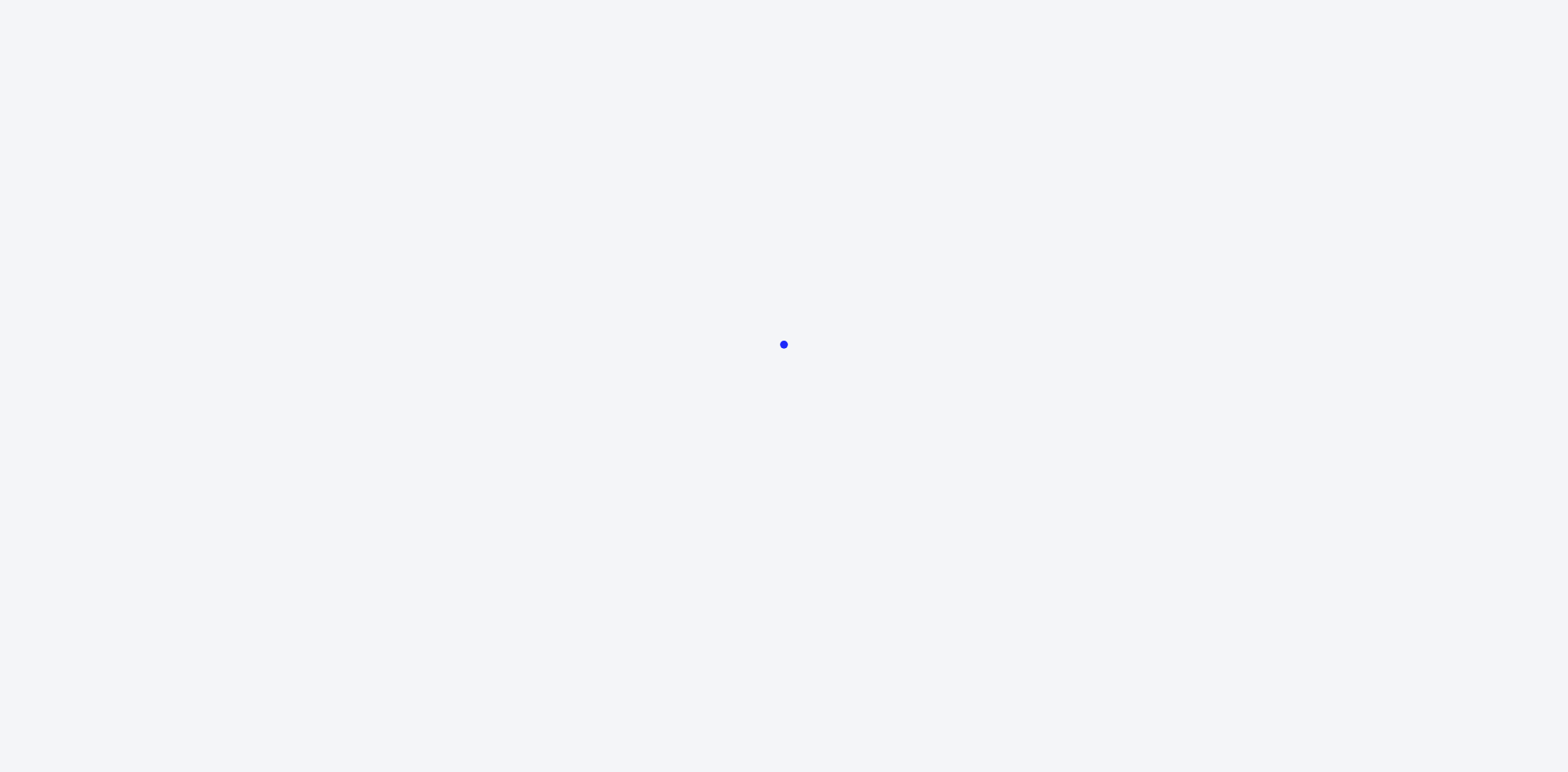 scroll, scrollTop: 0, scrollLeft: 0, axis: both 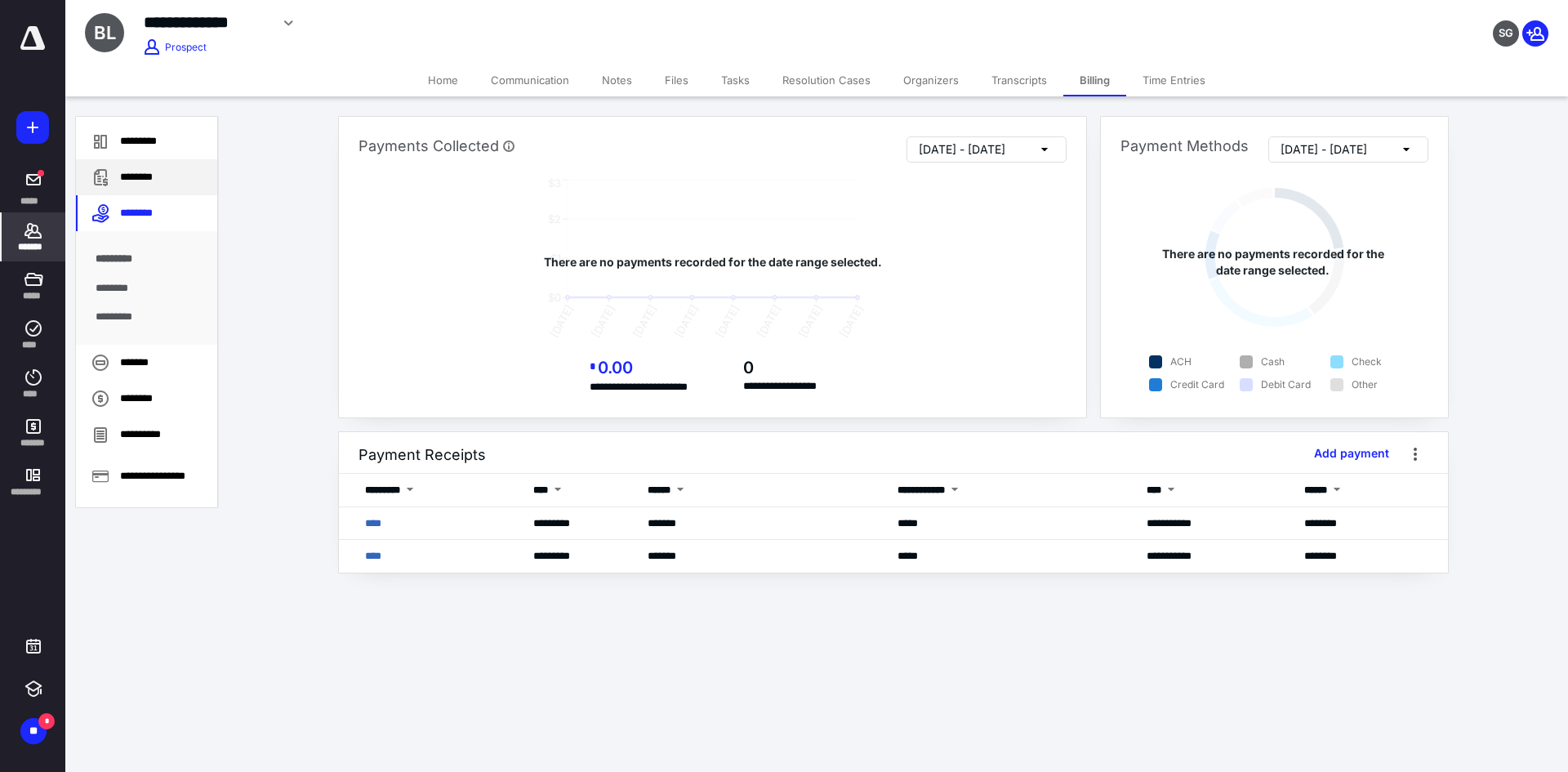 click on "********" at bounding box center (146, 177) 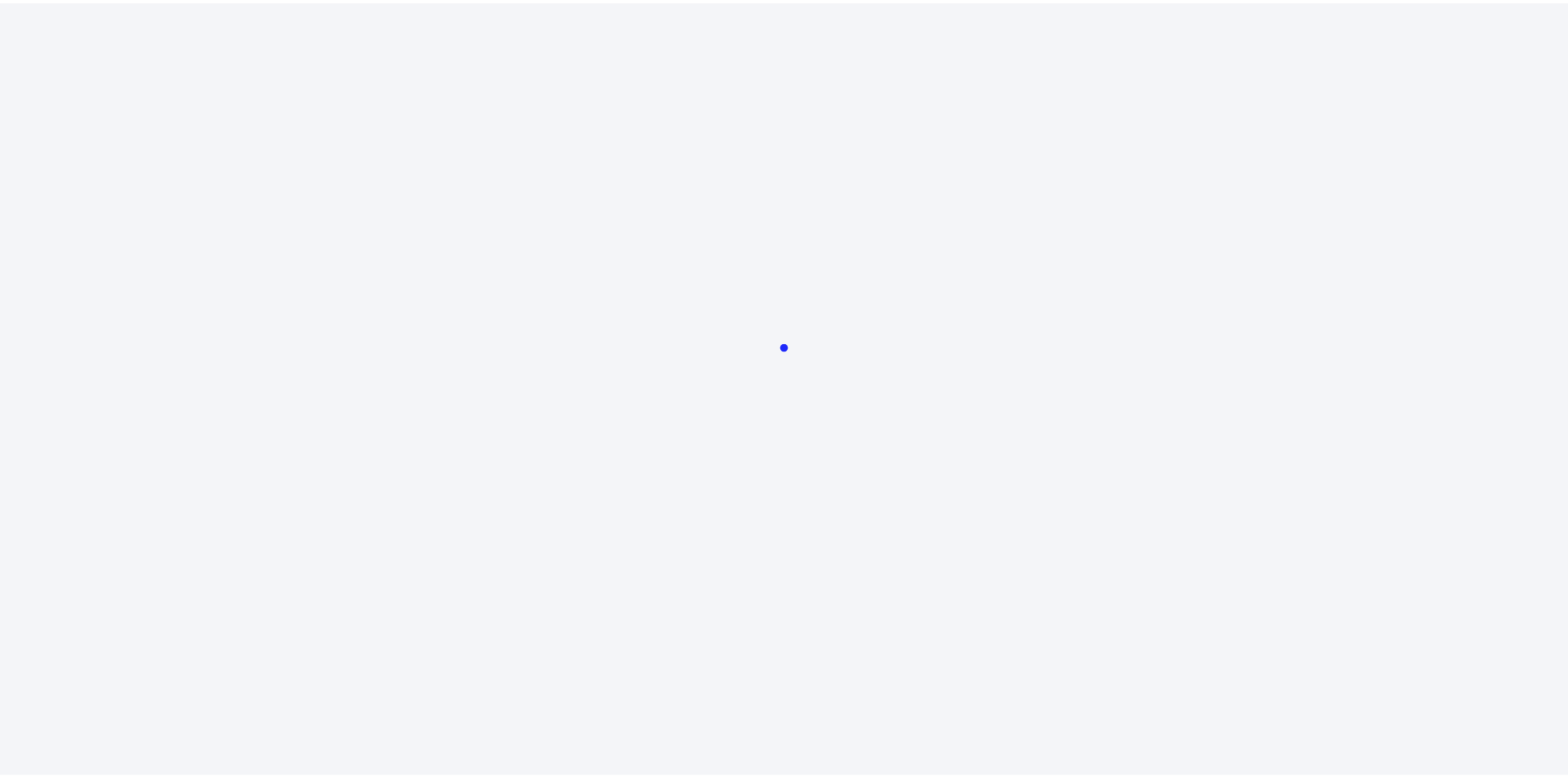 scroll, scrollTop: 0, scrollLeft: 0, axis: both 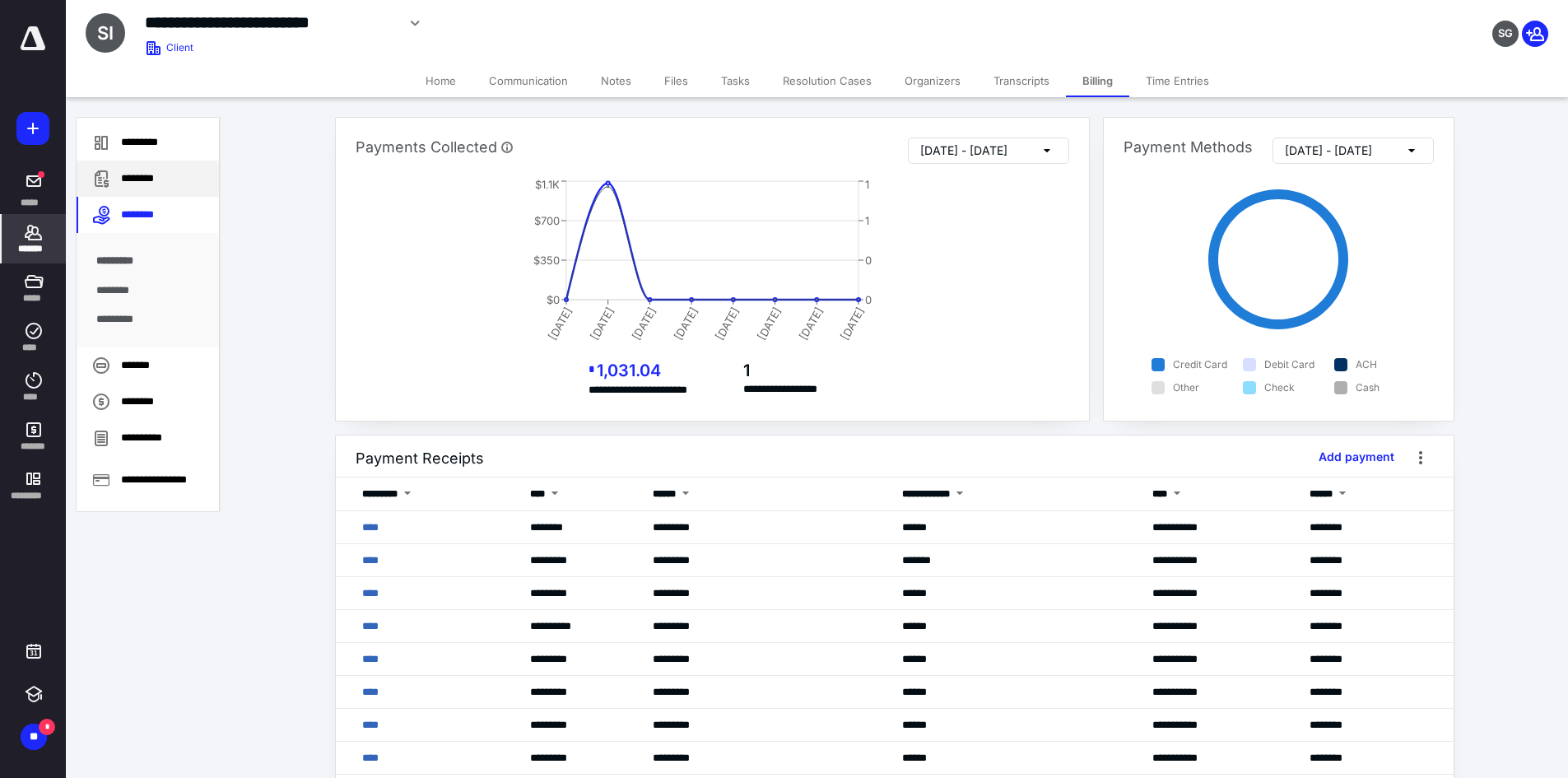 click on "********" at bounding box center [147, 179] 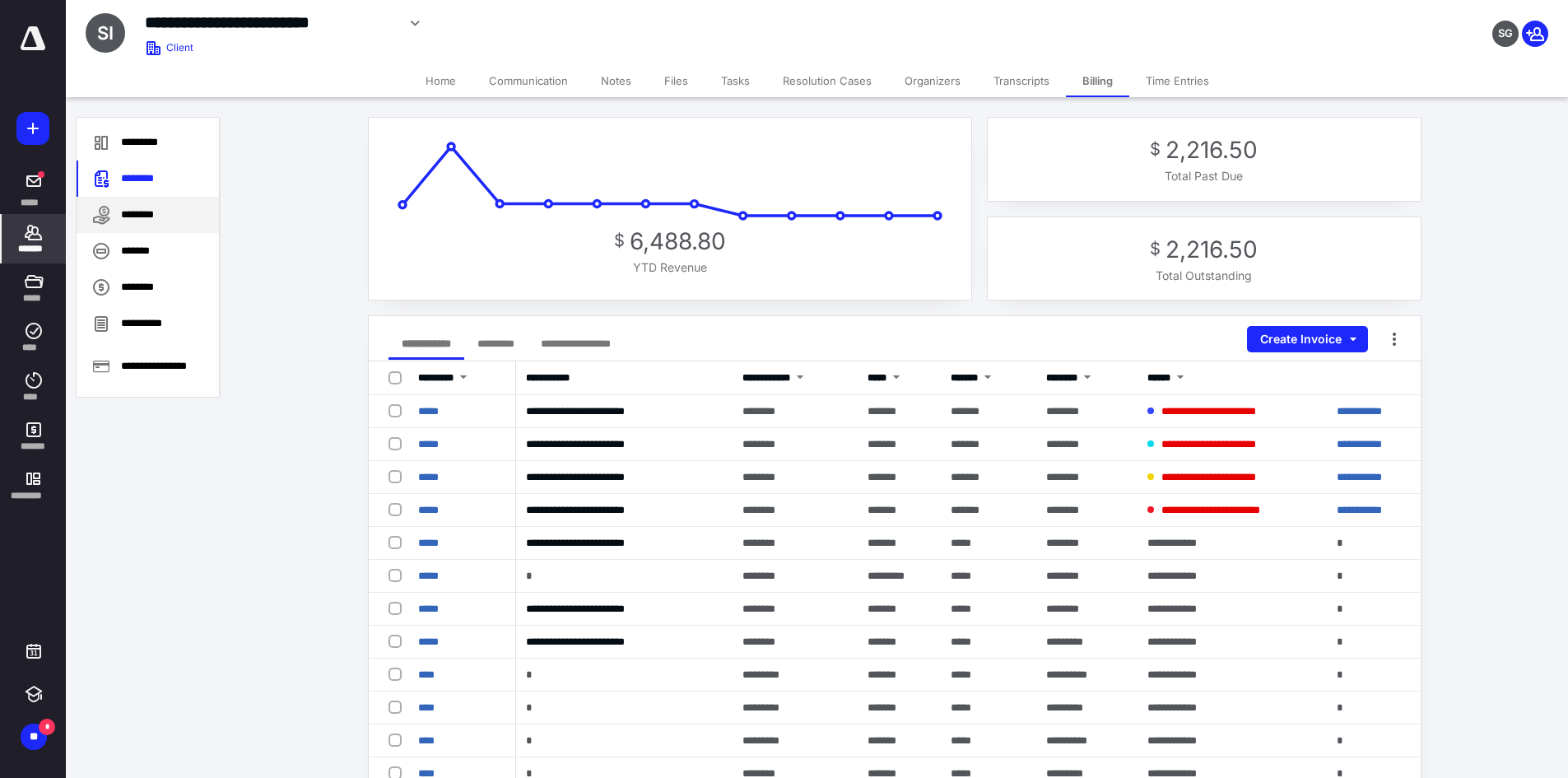 click on "********" at bounding box center (147, 215) 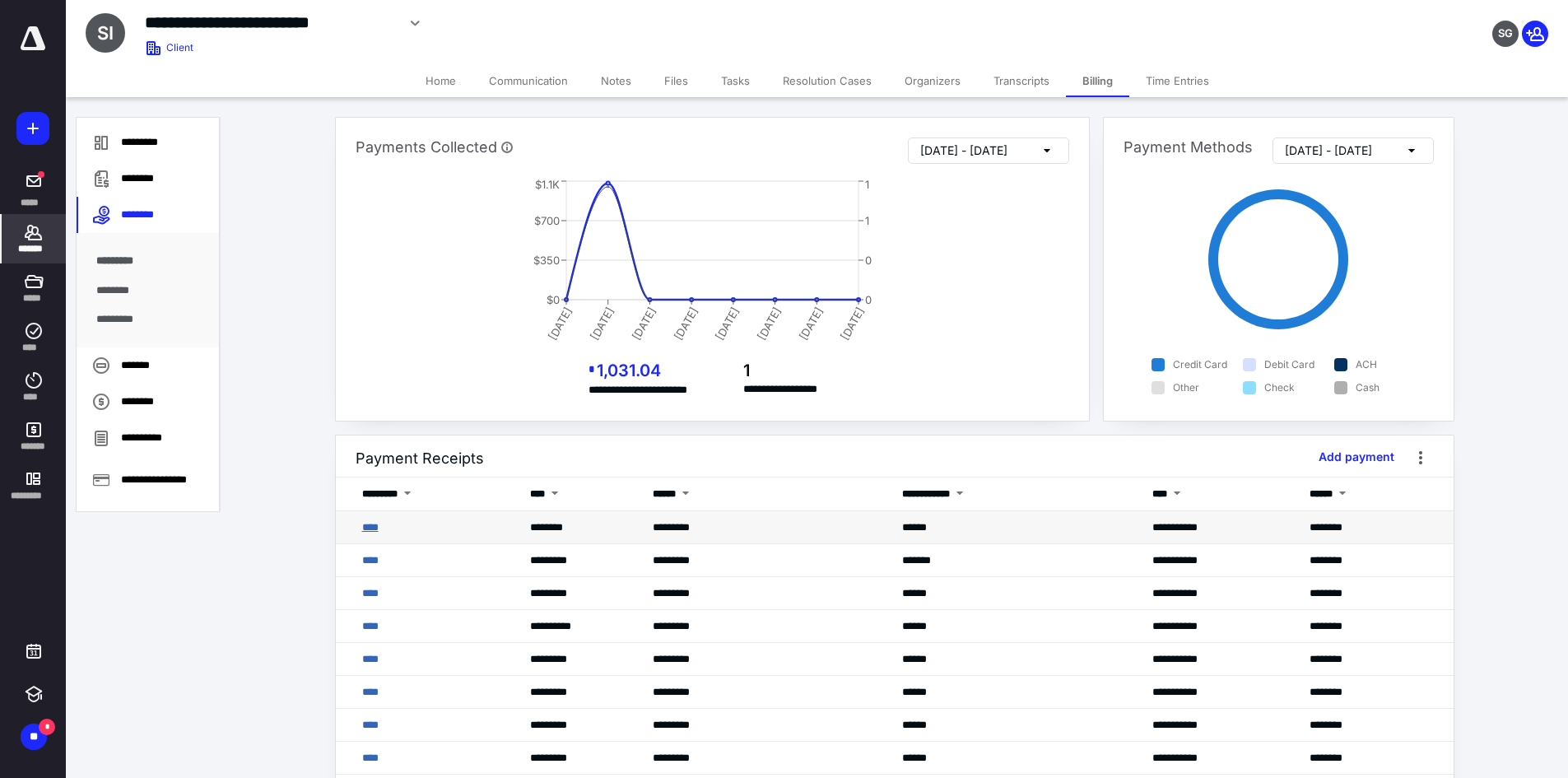 click on "****" at bounding box center (370, 527) 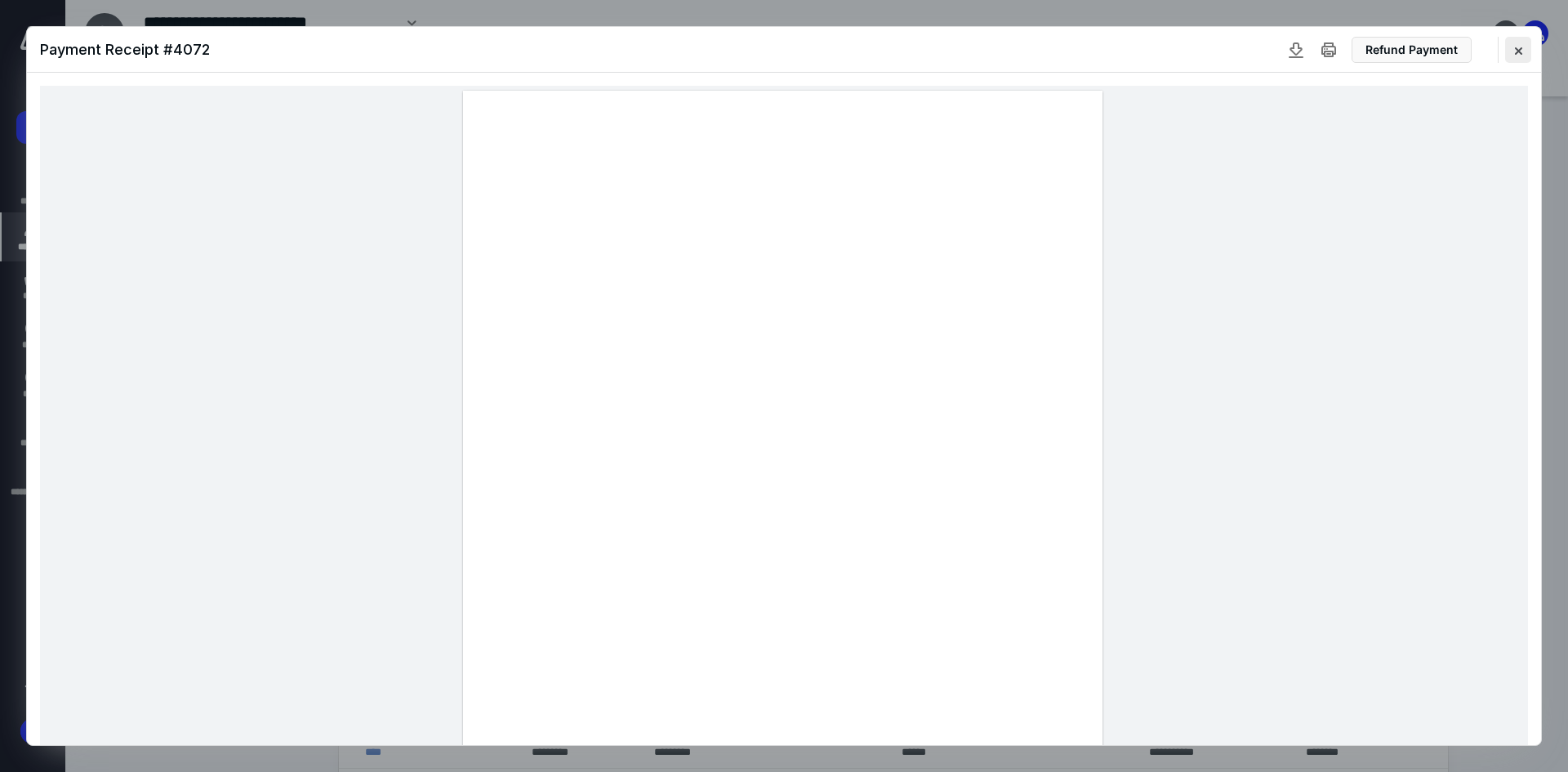 click at bounding box center (1518, 50) 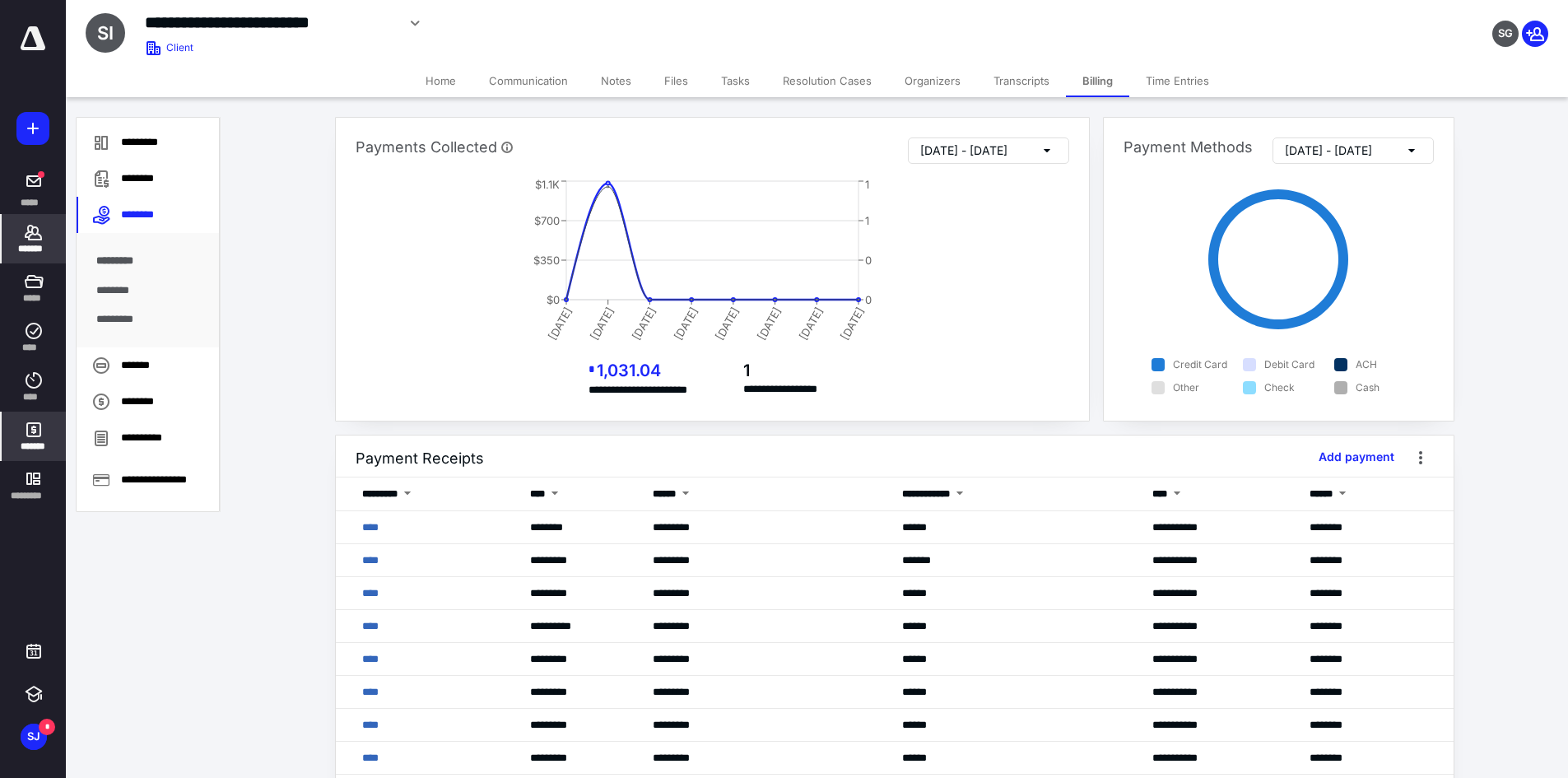 click 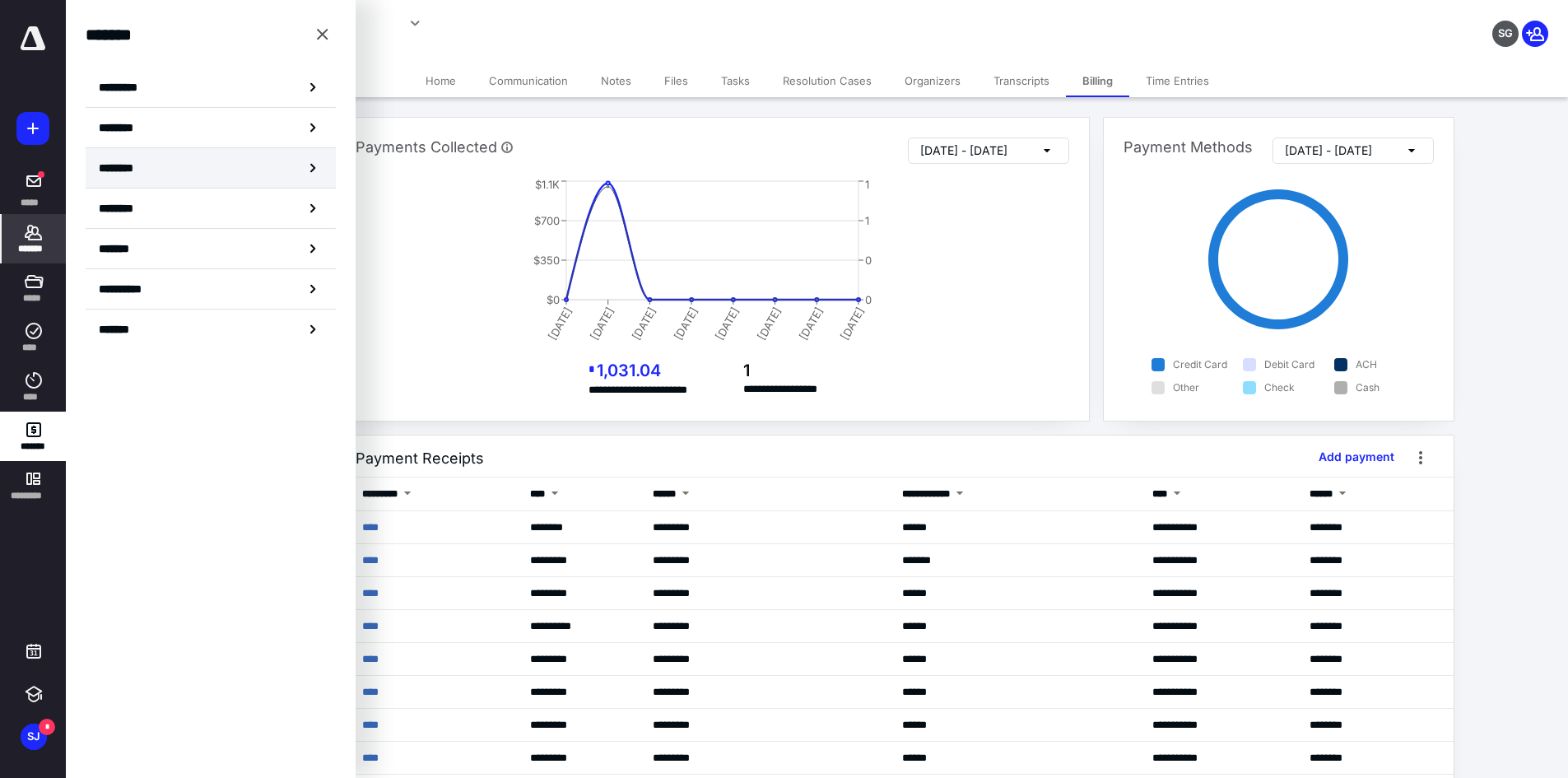 click on "********" at bounding box center (211, 168) 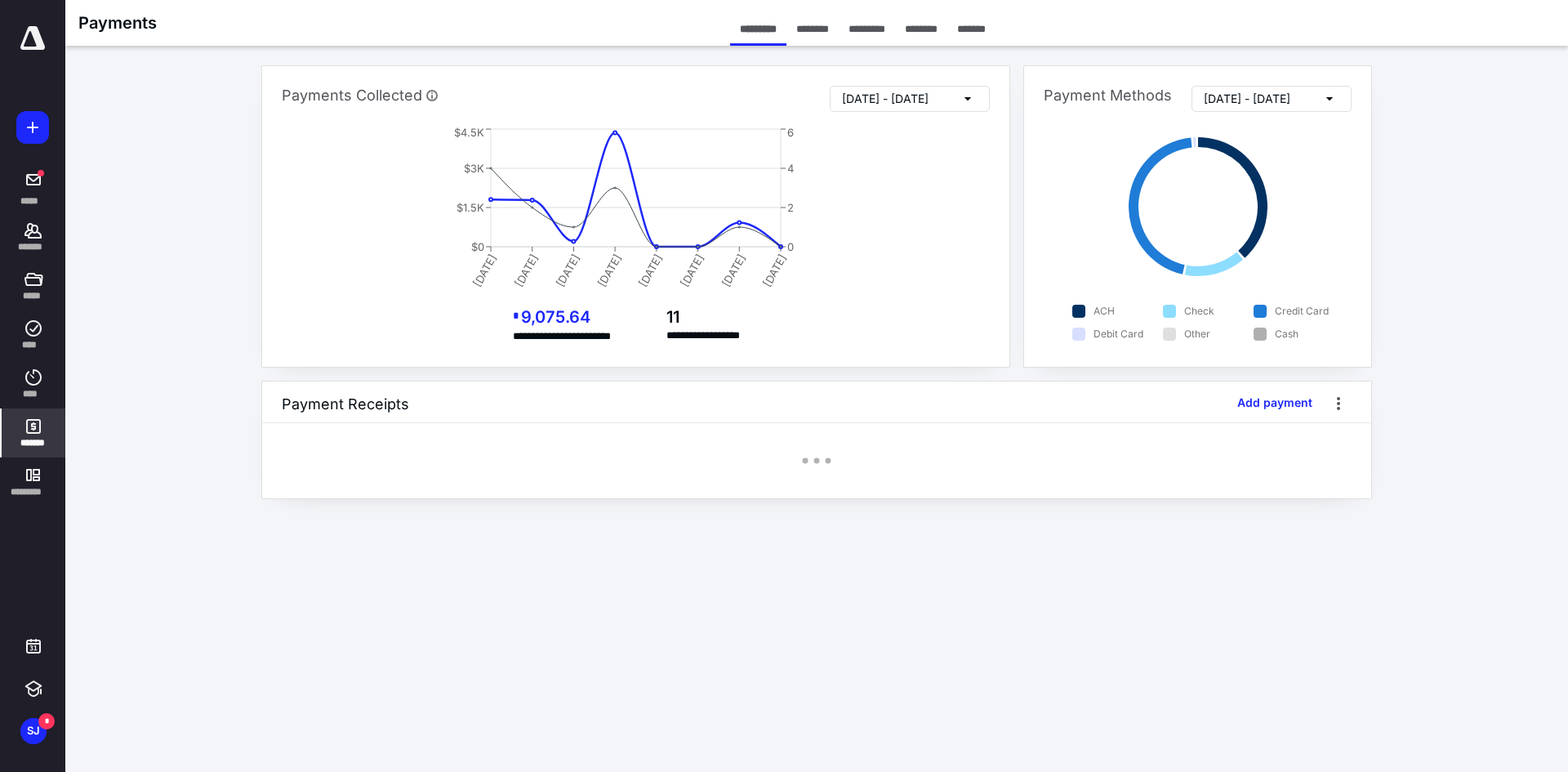 click on "********" at bounding box center (921, 29) 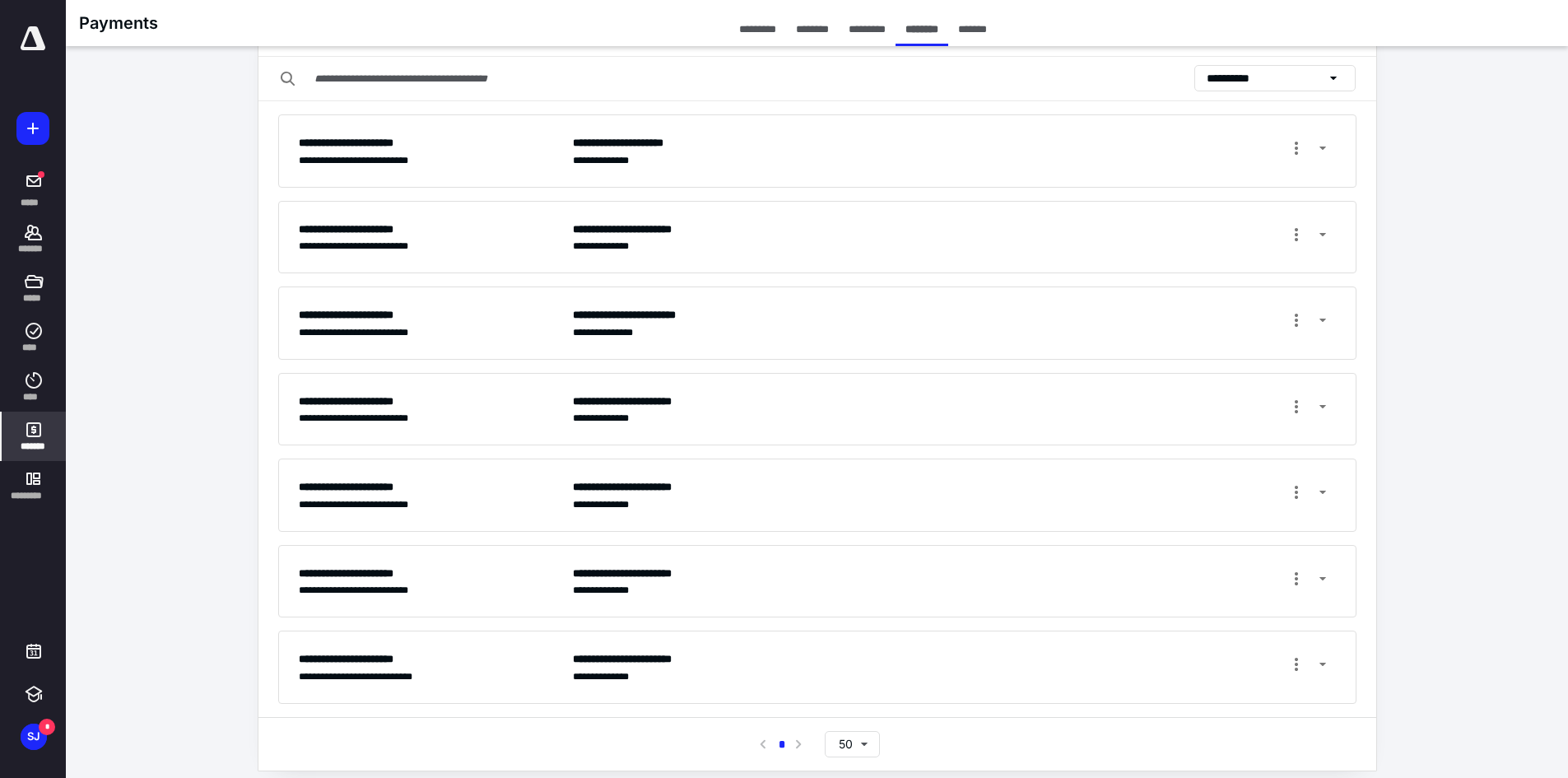 scroll, scrollTop: 81, scrollLeft: 0, axis: vertical 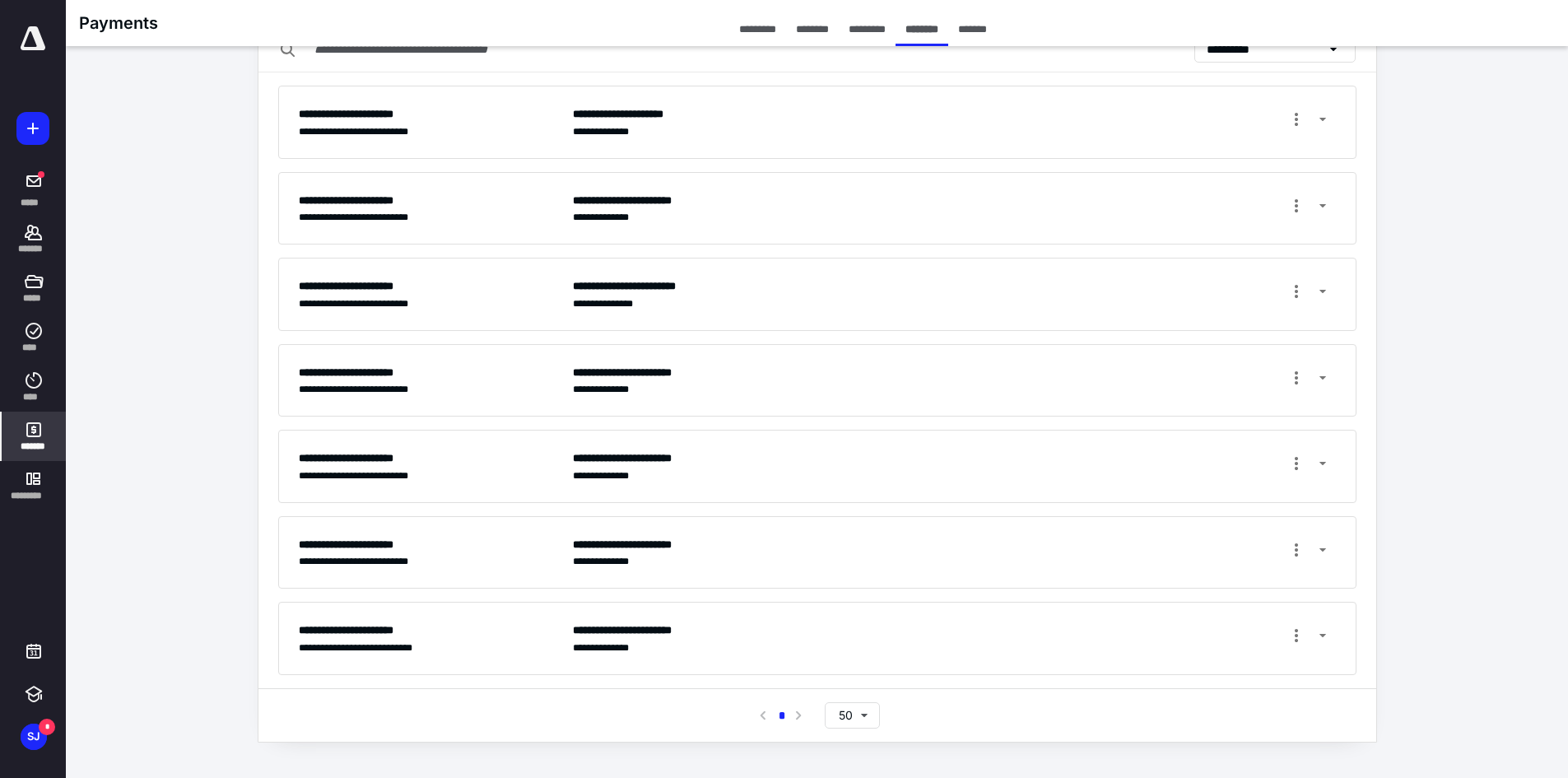 click on "**********" at bounding box center [954, 638] 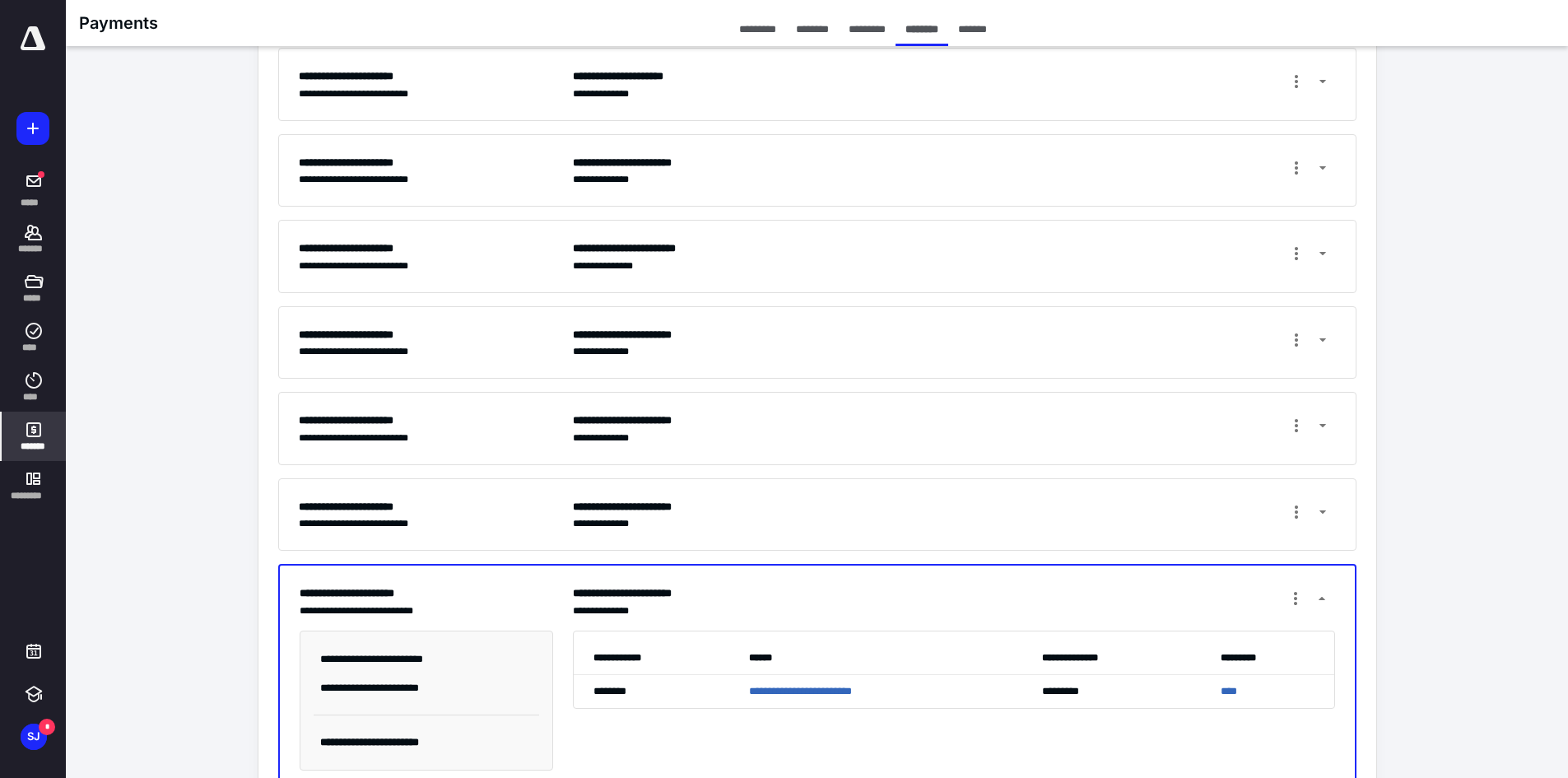 scroll, scrollTop: 0, scrollLeft: 0, axis: both 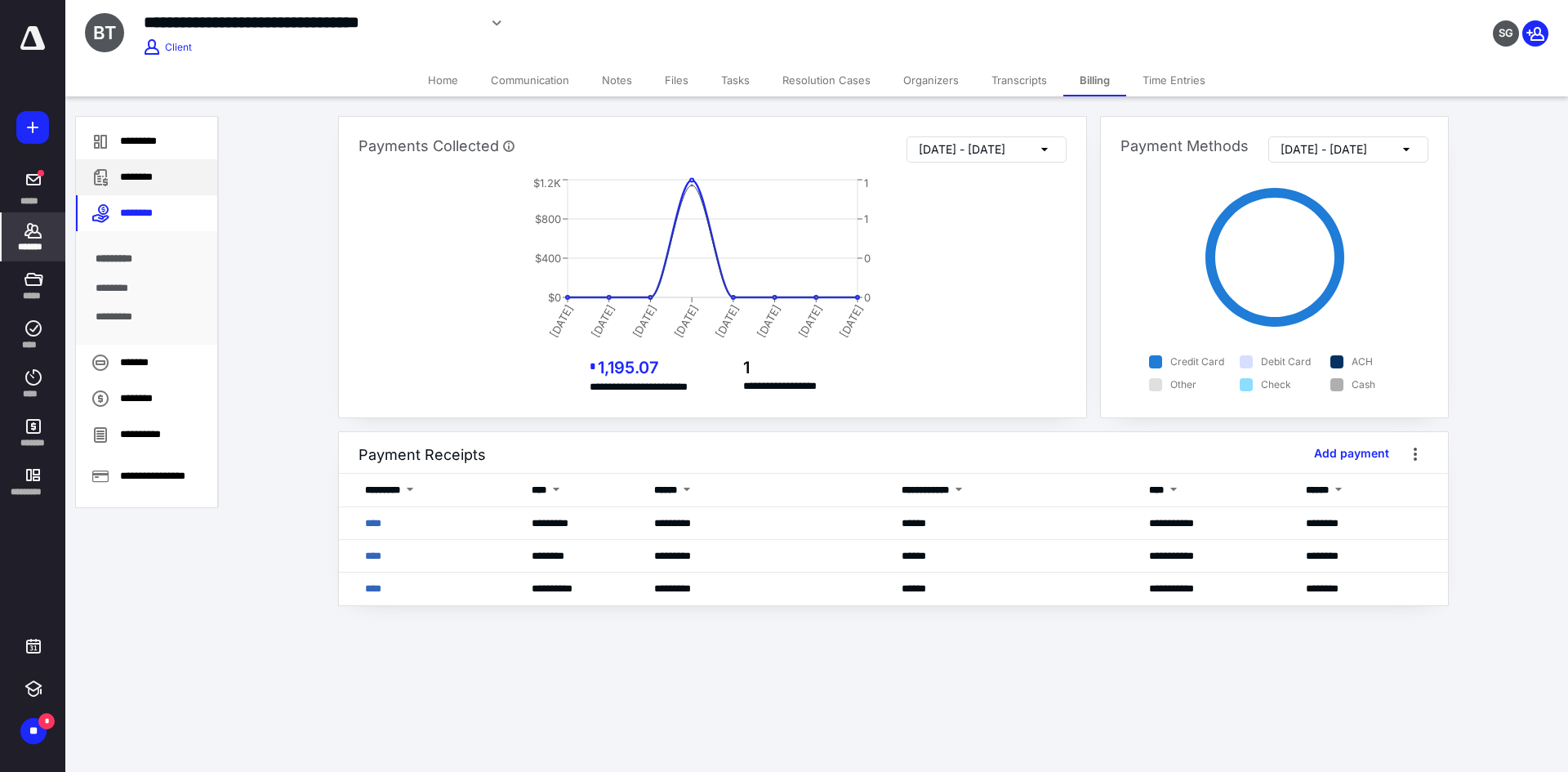 click on "********" at bounding box center [146, 177] 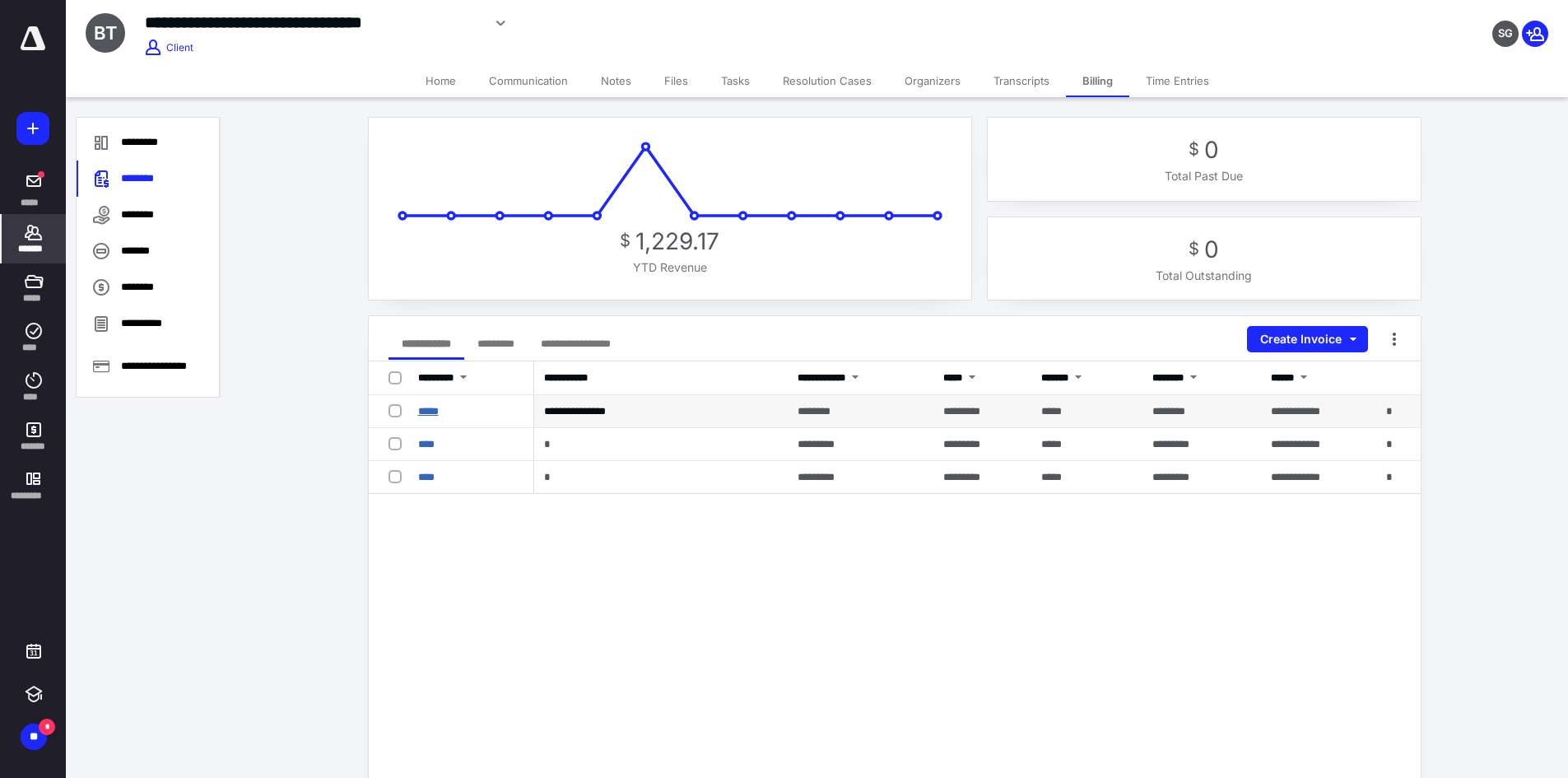 click on "*****" at bounding box center (428, 411) 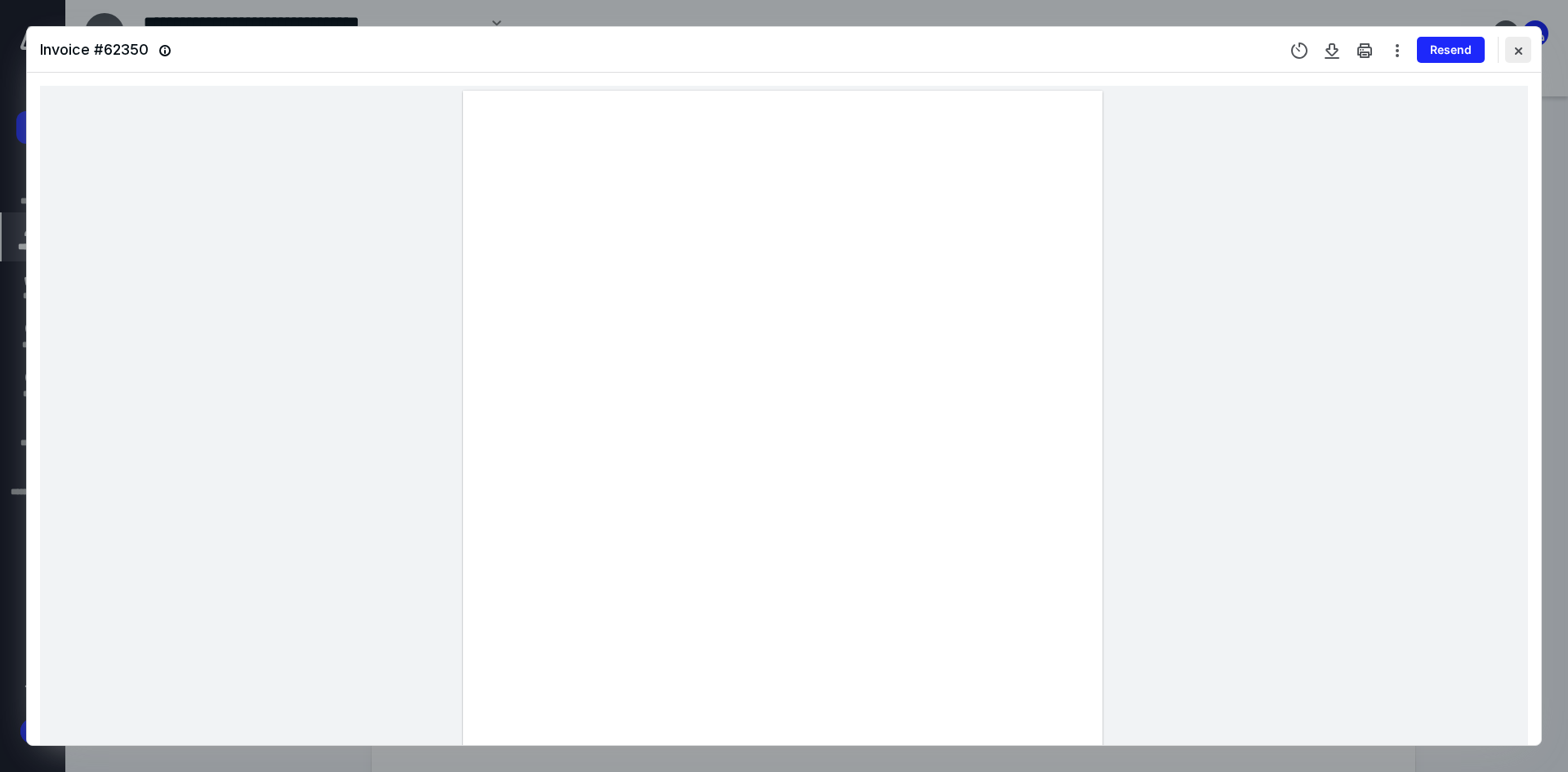 click at bounding box center (1518, 50) 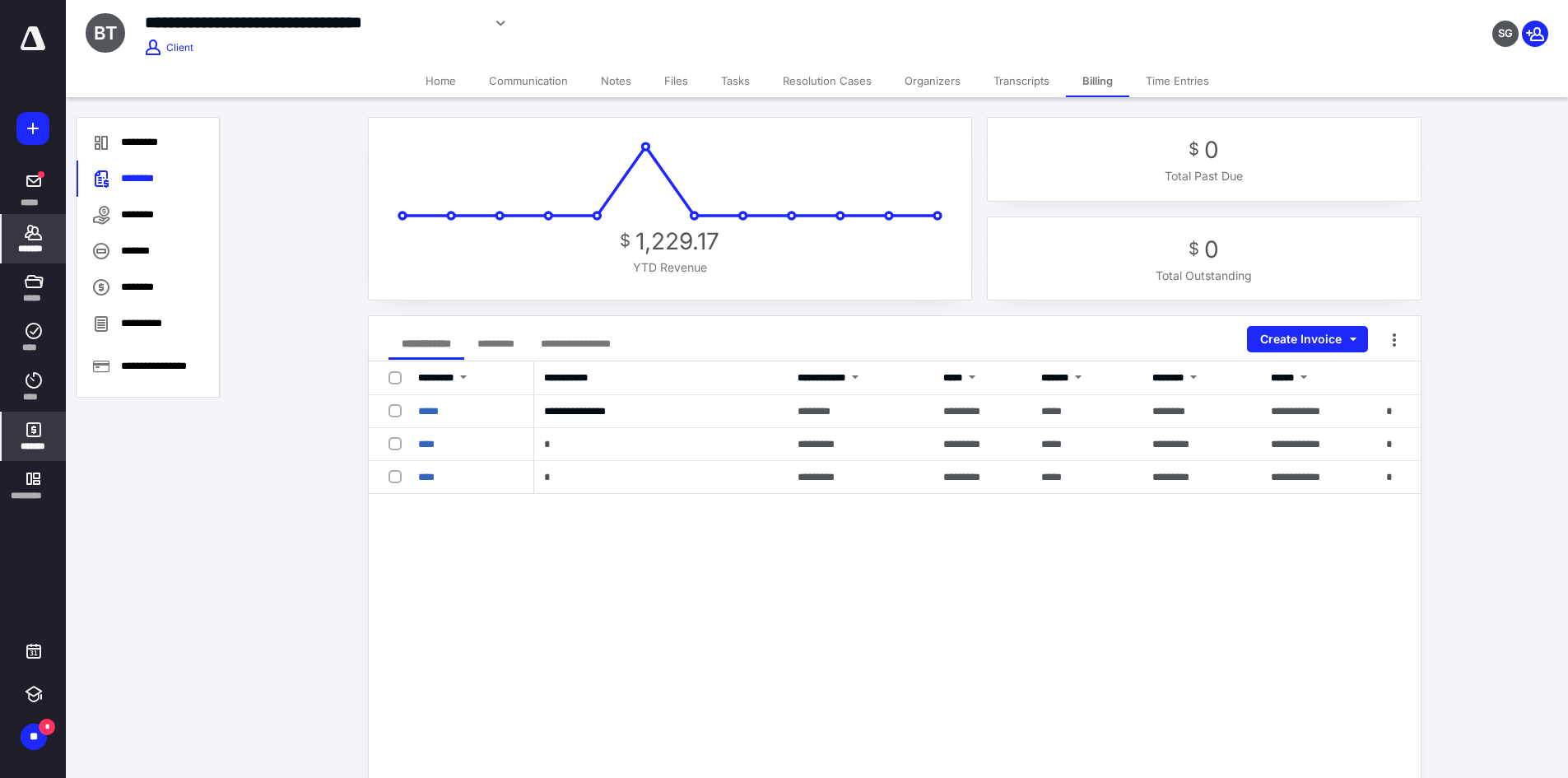 click 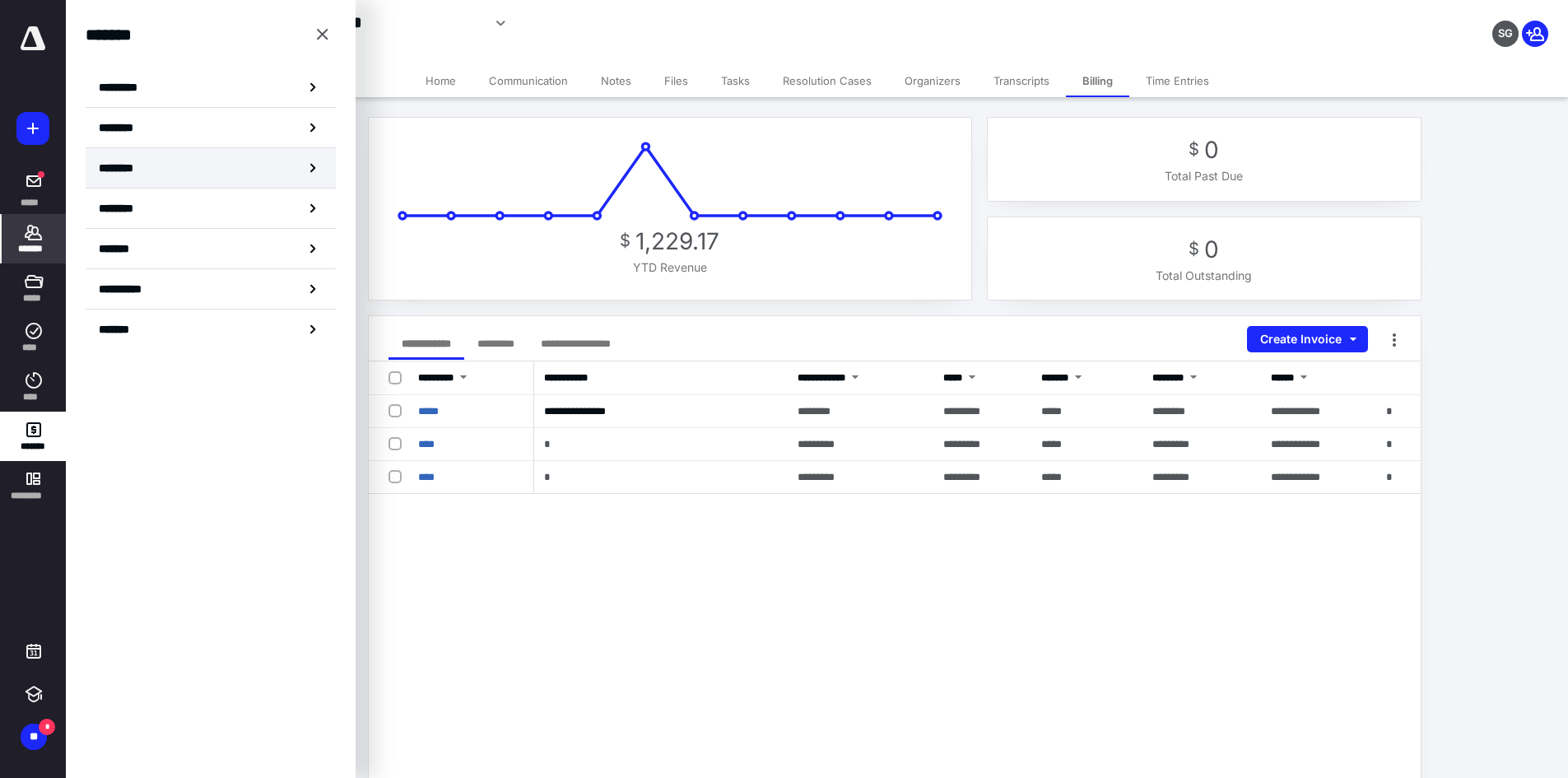 click on "********" at bounding box center (211, 168) 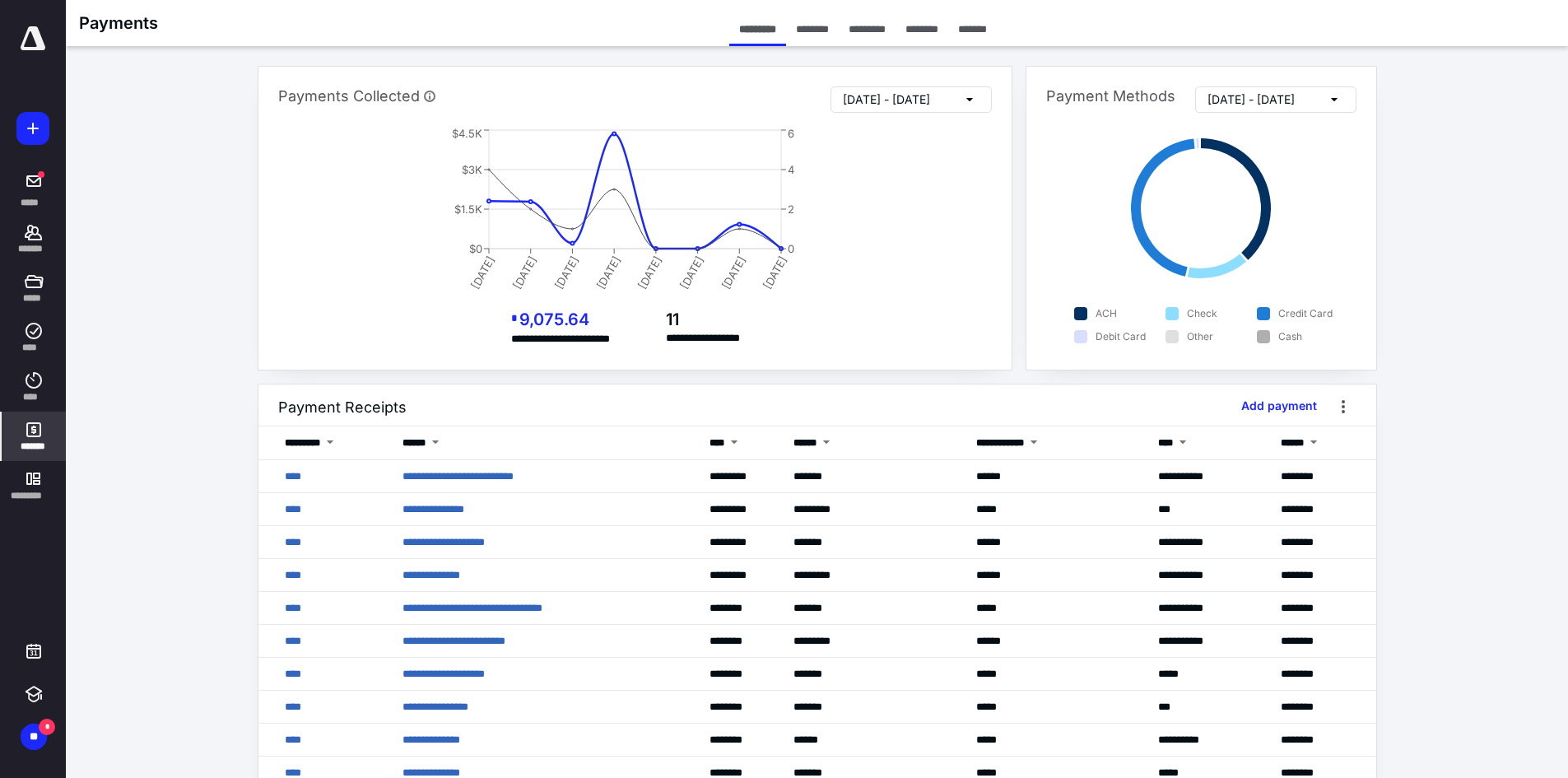 click on "********" at bounding box center [922, 29] 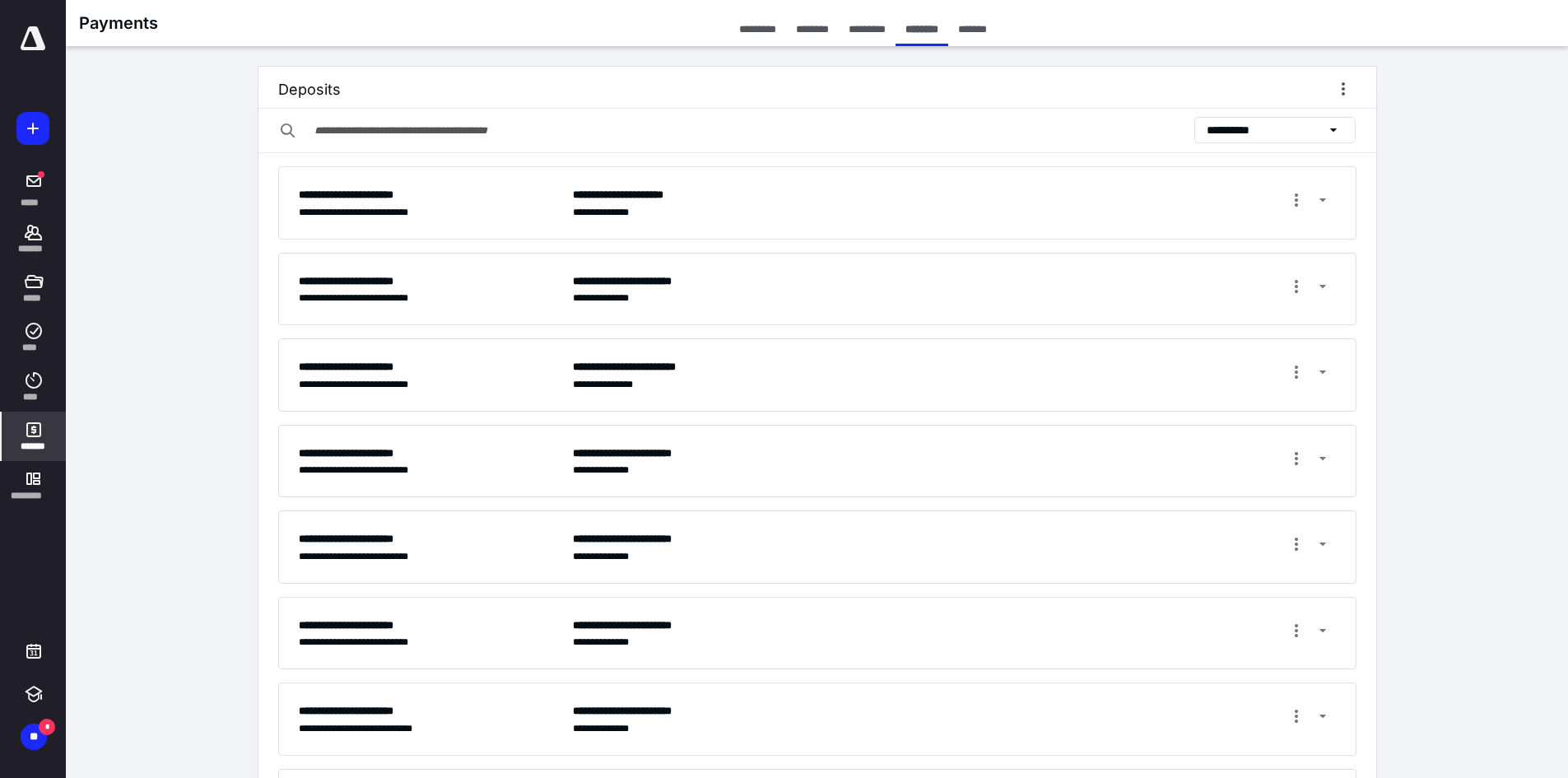 scroll, scrollTop: 167, scrollLeft: 0, axis: vertical 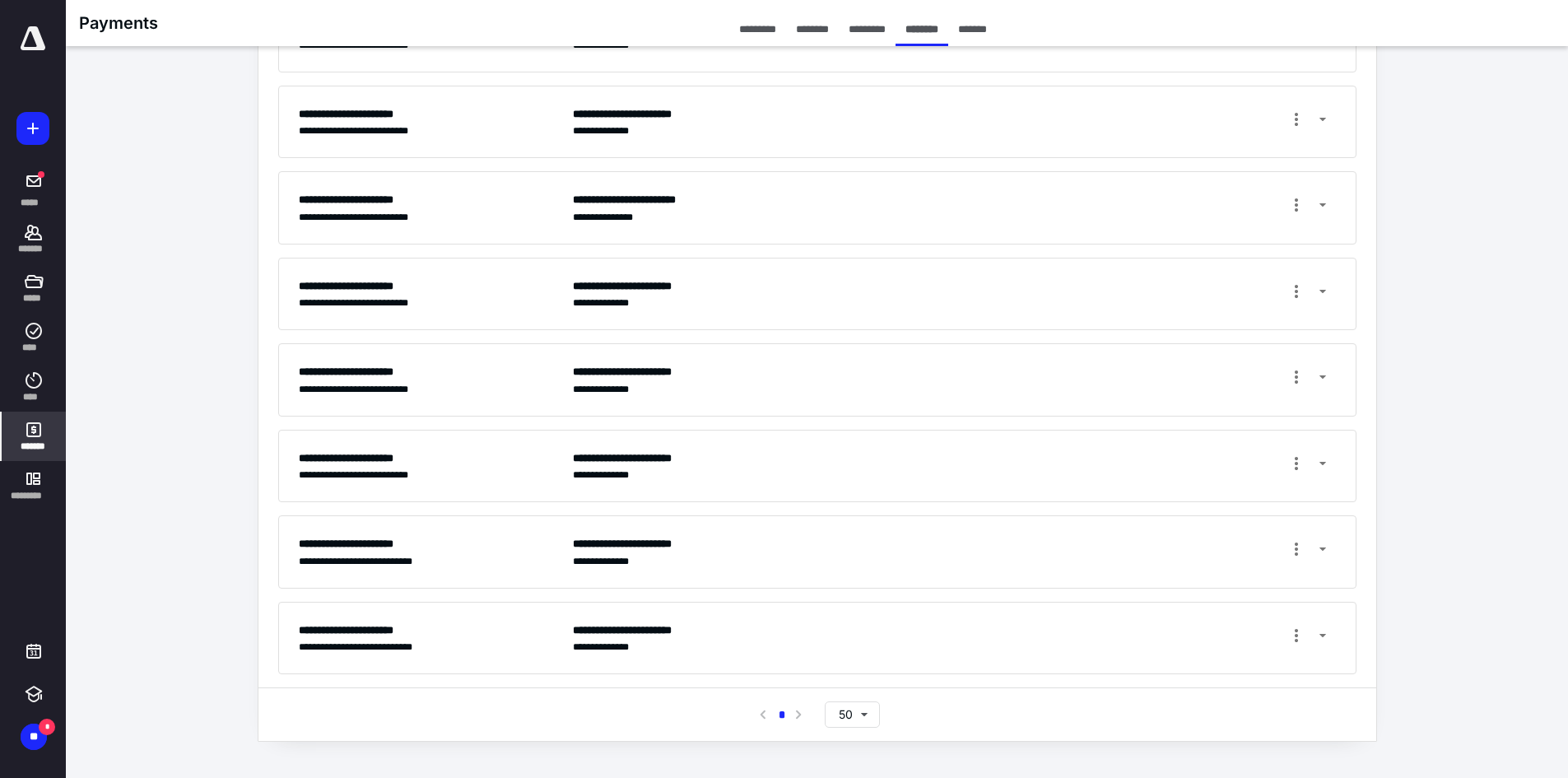 click on "**********" at bounding box center [954, 638] 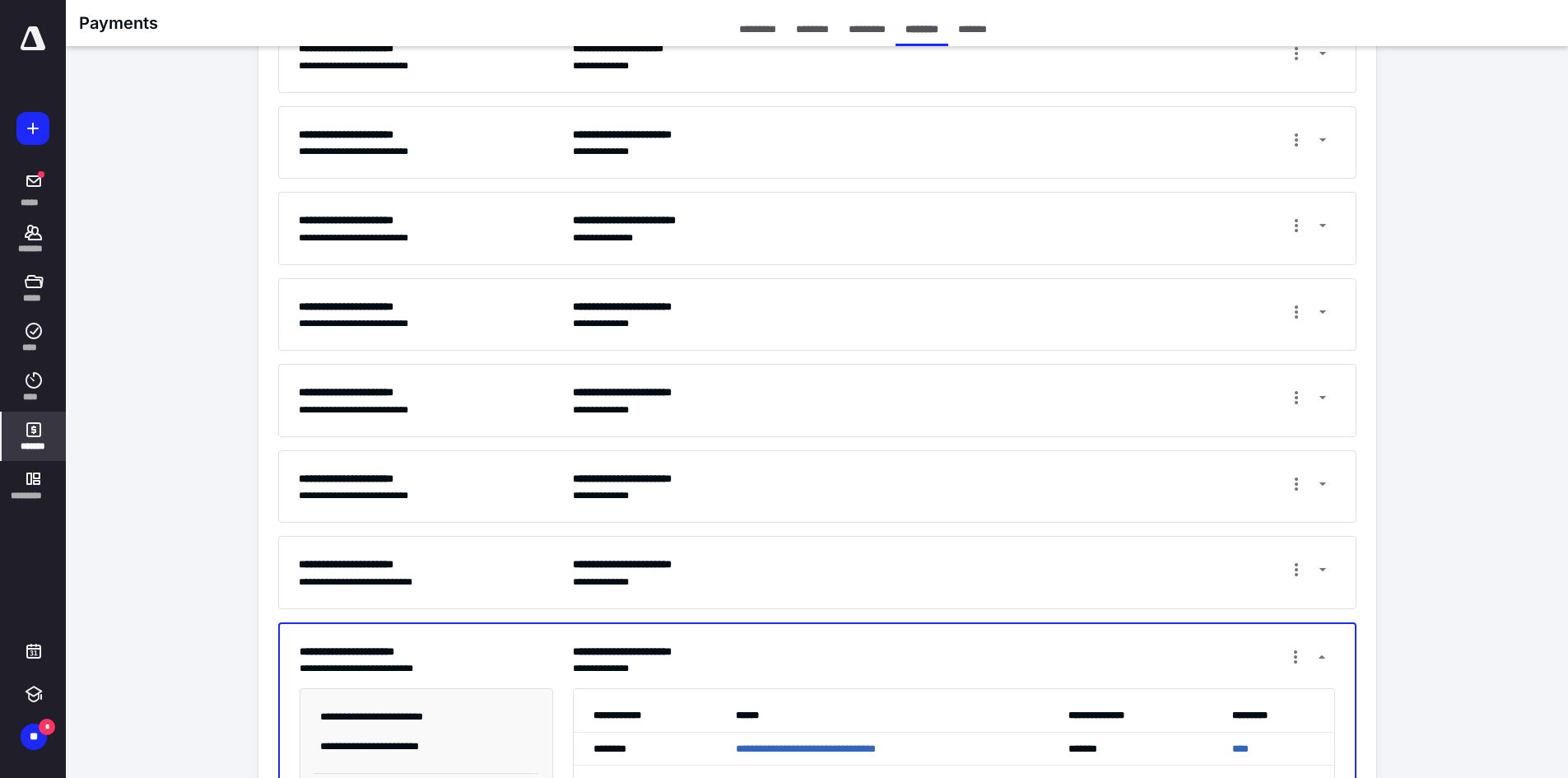 scroll, scrollTop: 0, scrollLeft: 0, axis: both 